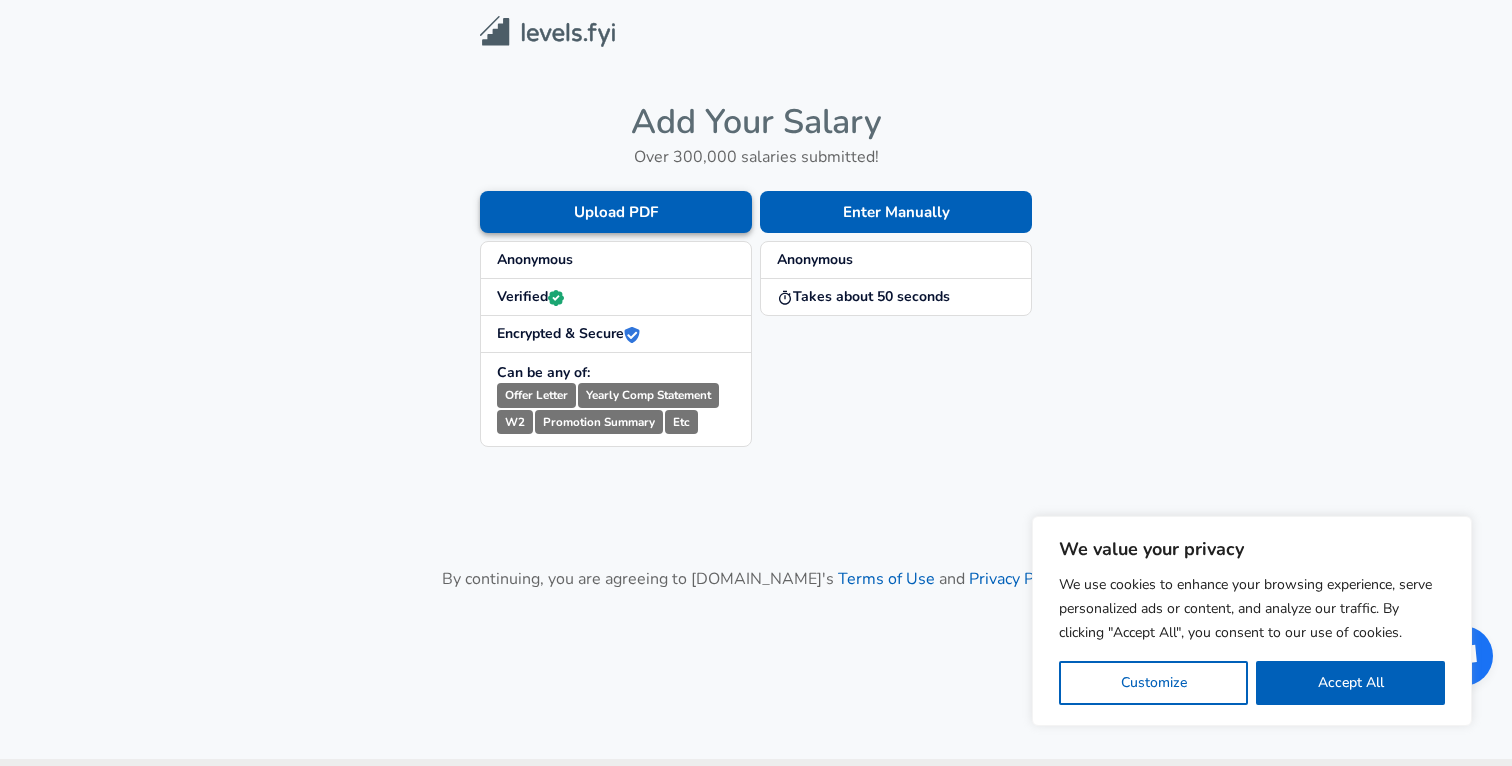 scroll, scrollTop: 0, scrollLeft: 0, axis: both 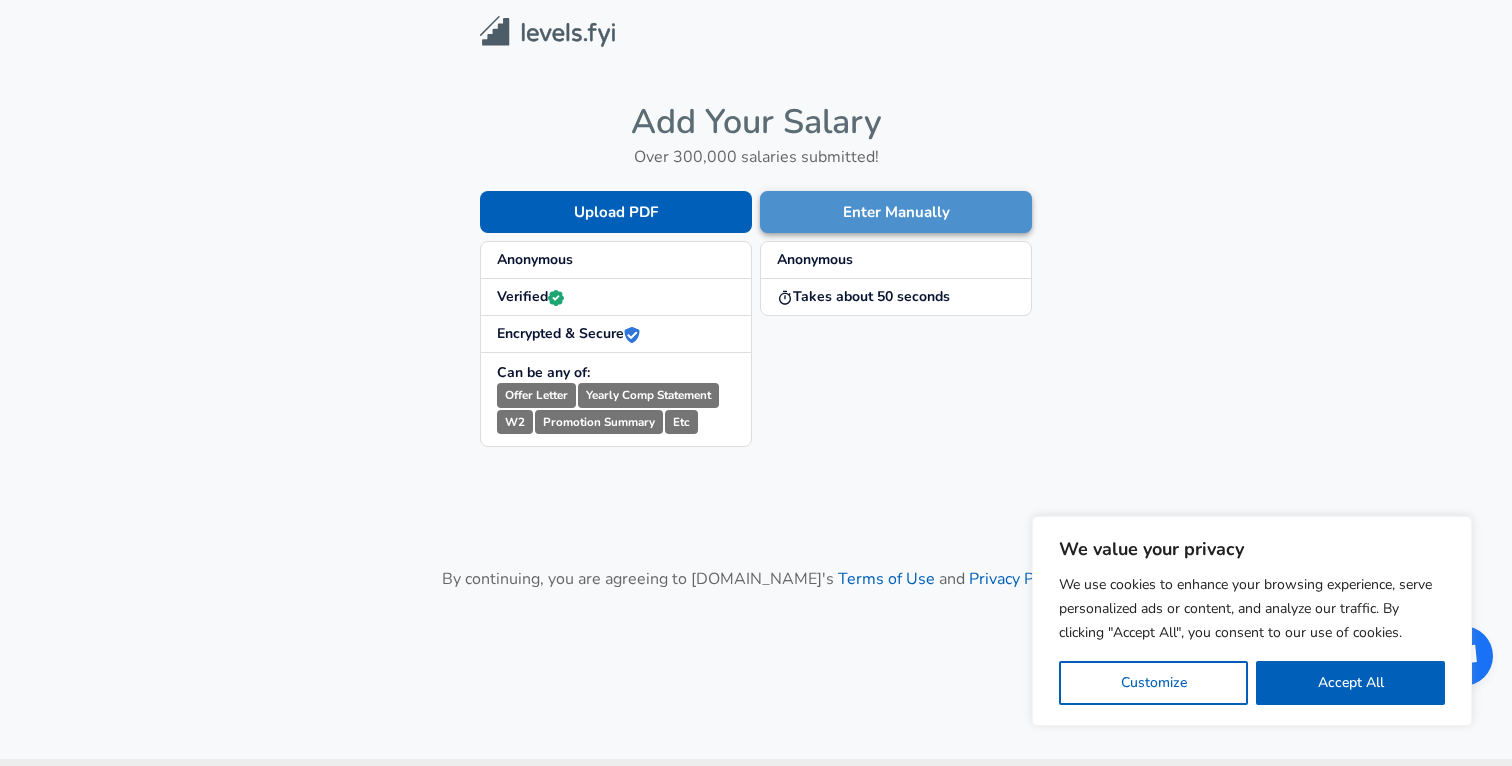 click on "Enter Manually" at bounding box center [896, 212] 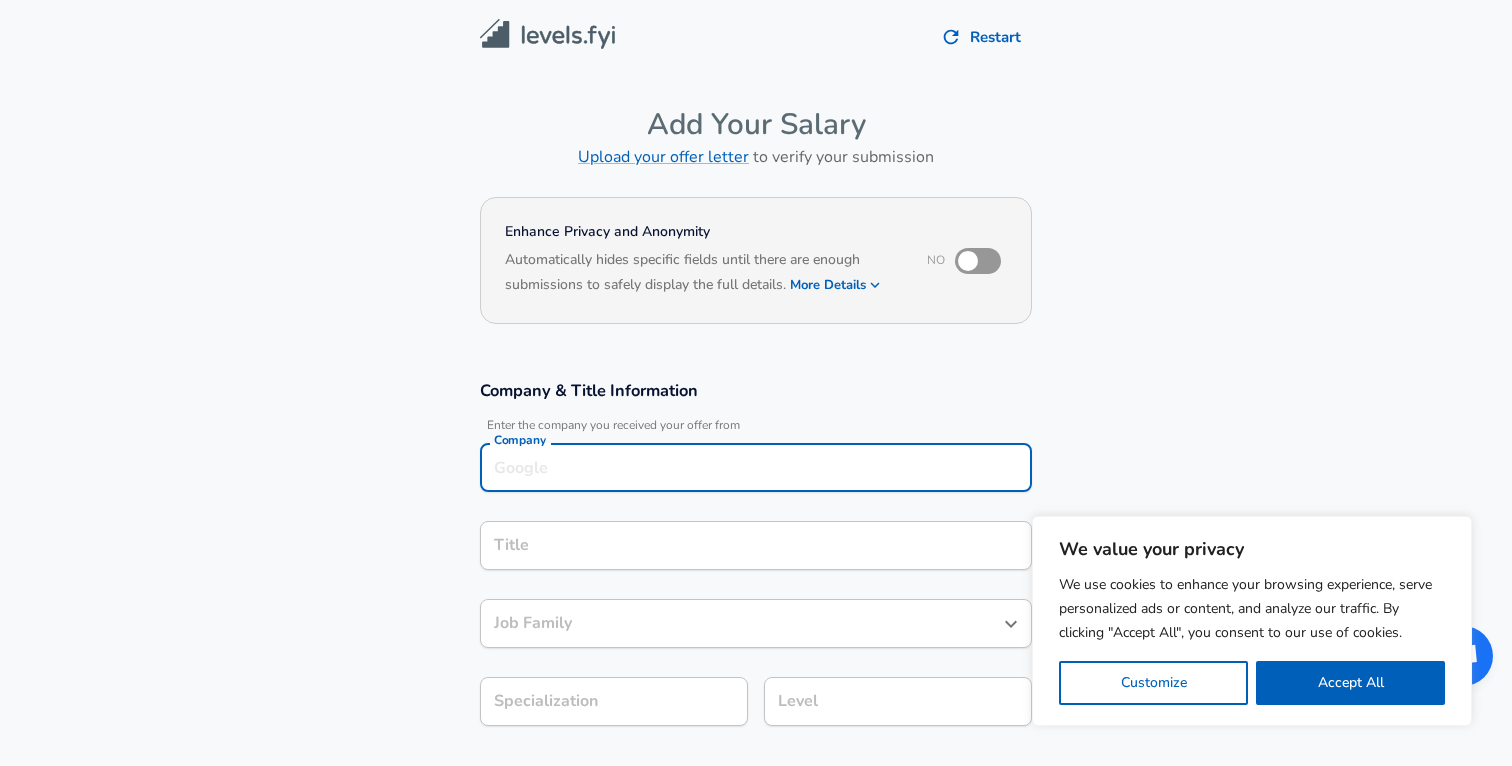 scroll, scrollTop: 20, scrollLeft: 0, axis: vertical 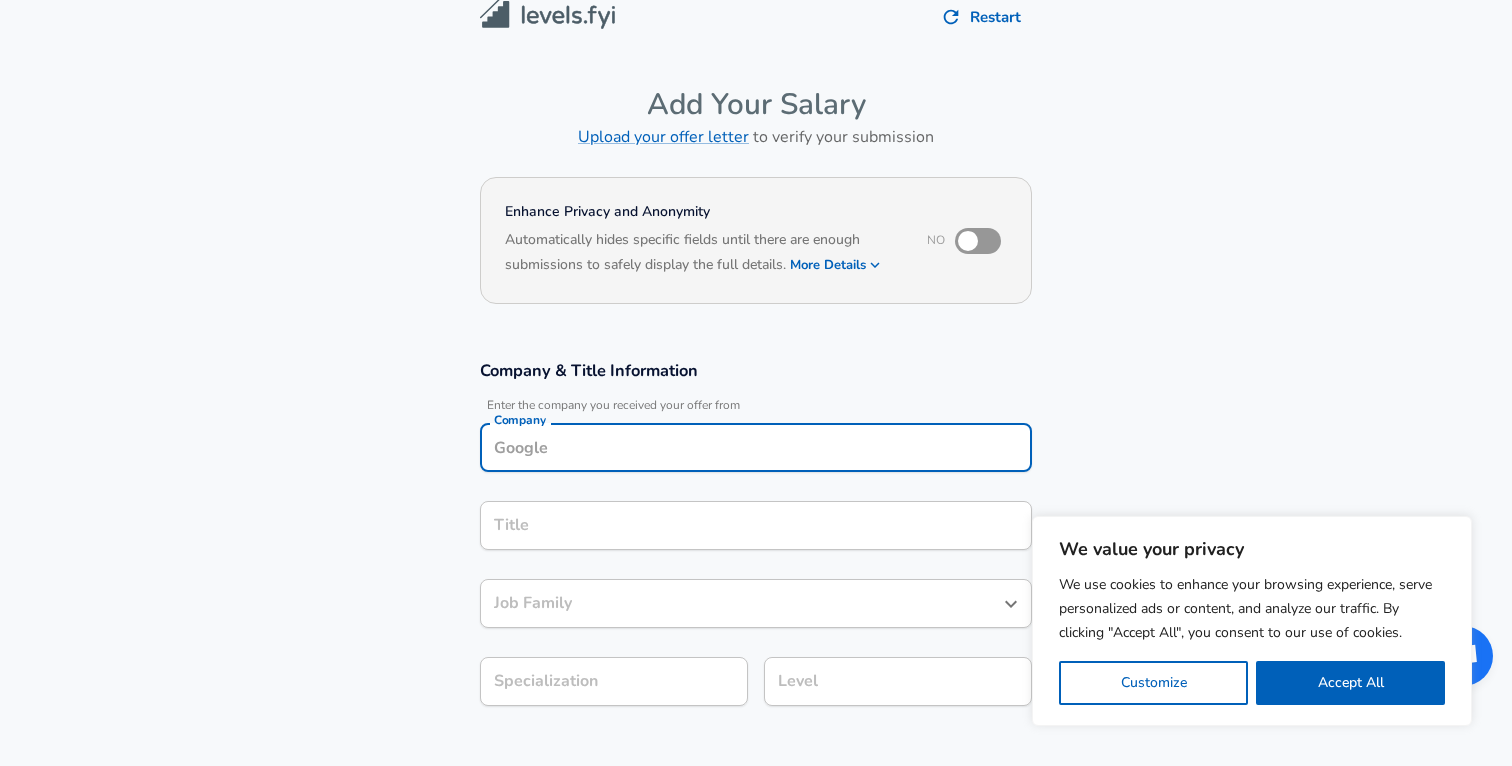 click on "Company" at bounding box center [756, 447] 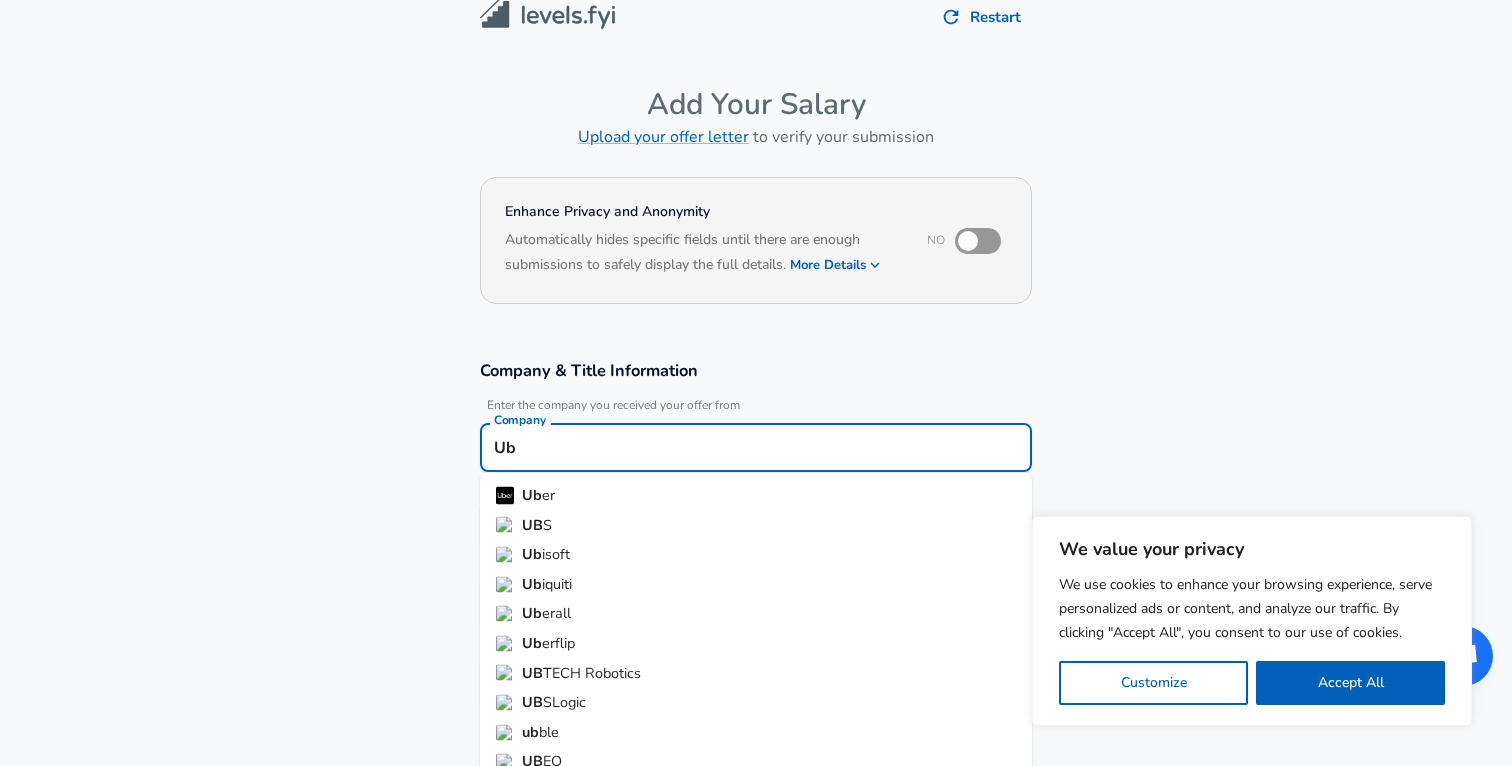 type on "Ub" 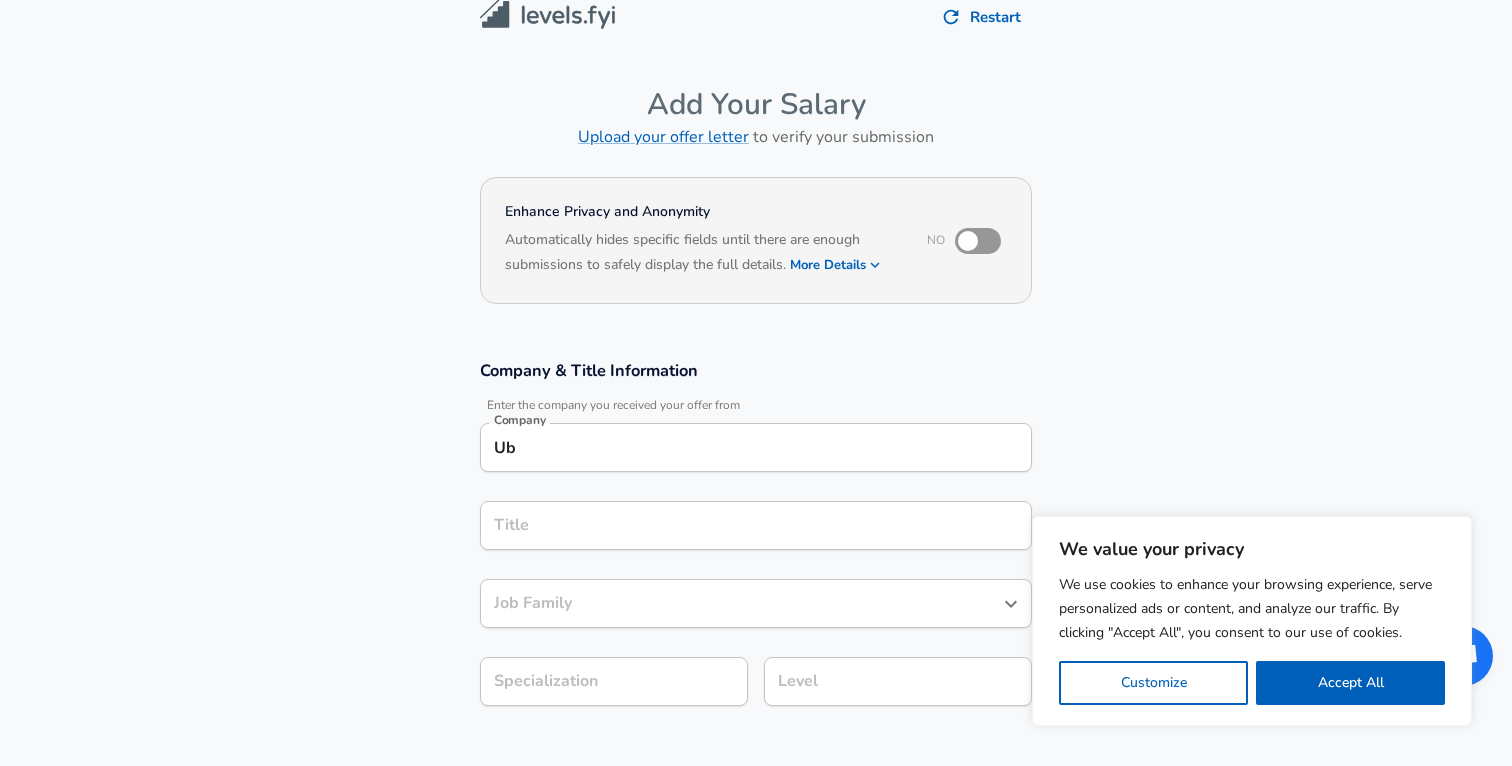 click on "Ub" at bounding box center (756, 447) 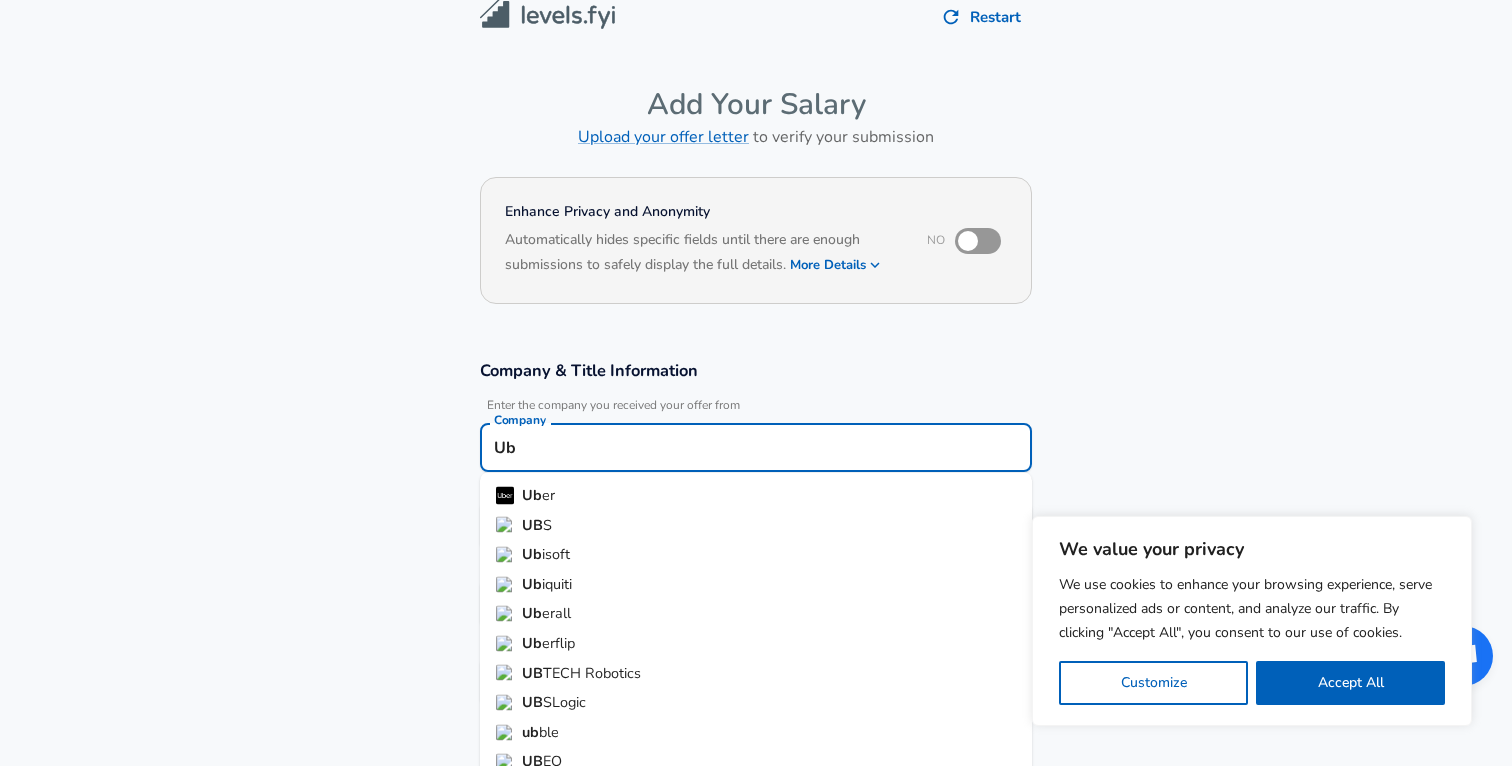 scroll, scrollTop: 176, scrollLeft: 0, axis: vertical 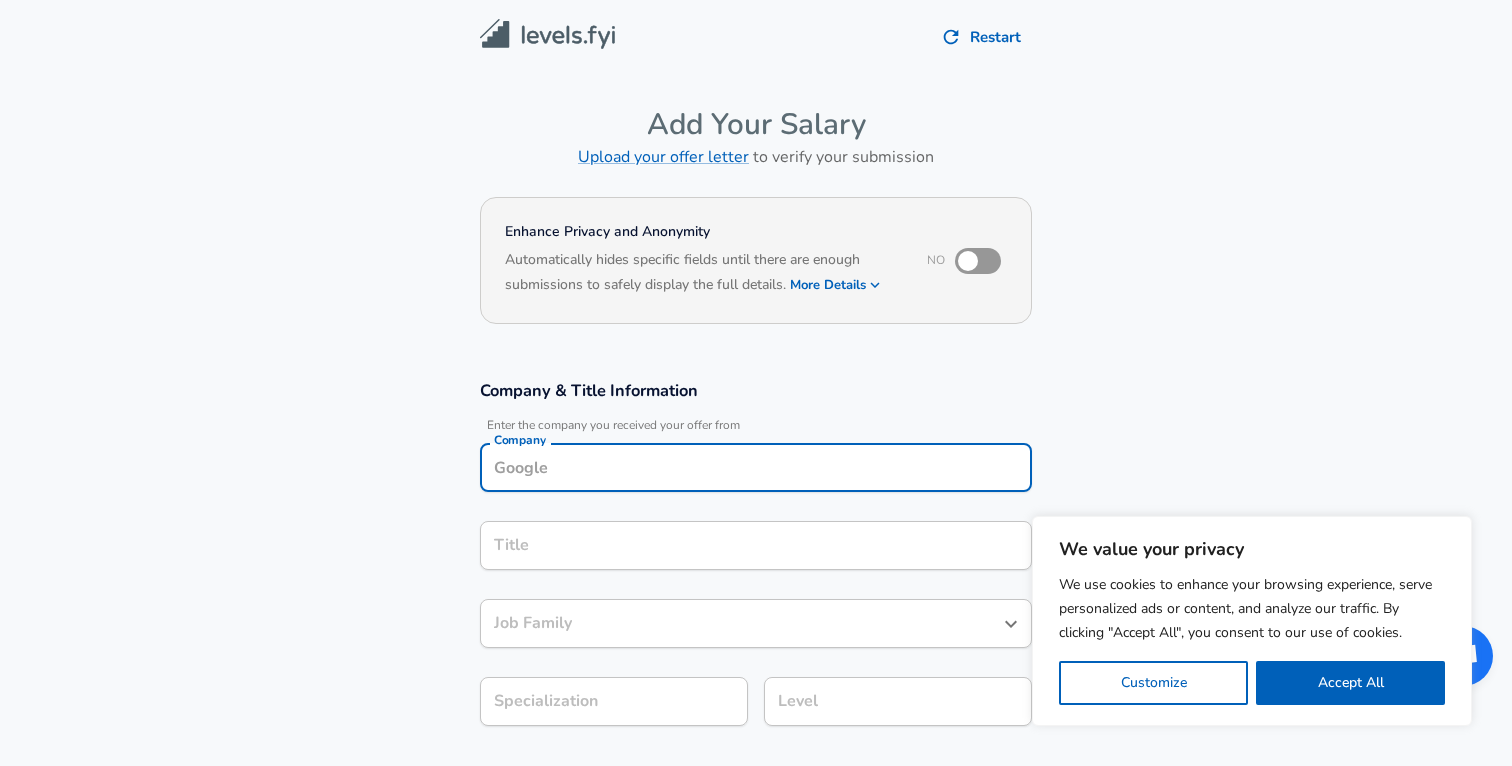 type 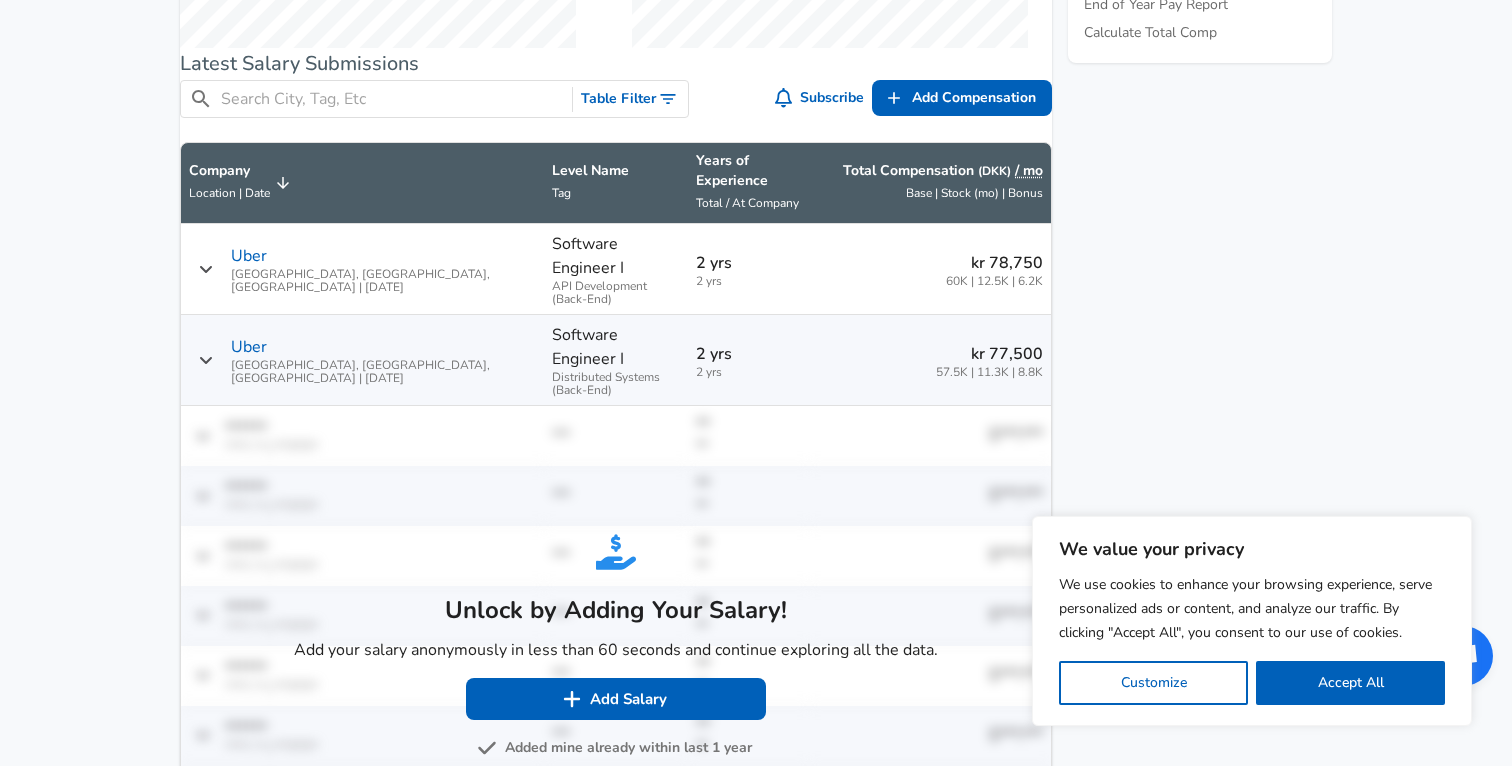 scroll, scrollTop: 1614, scrollLeft: 0, axis: vertical 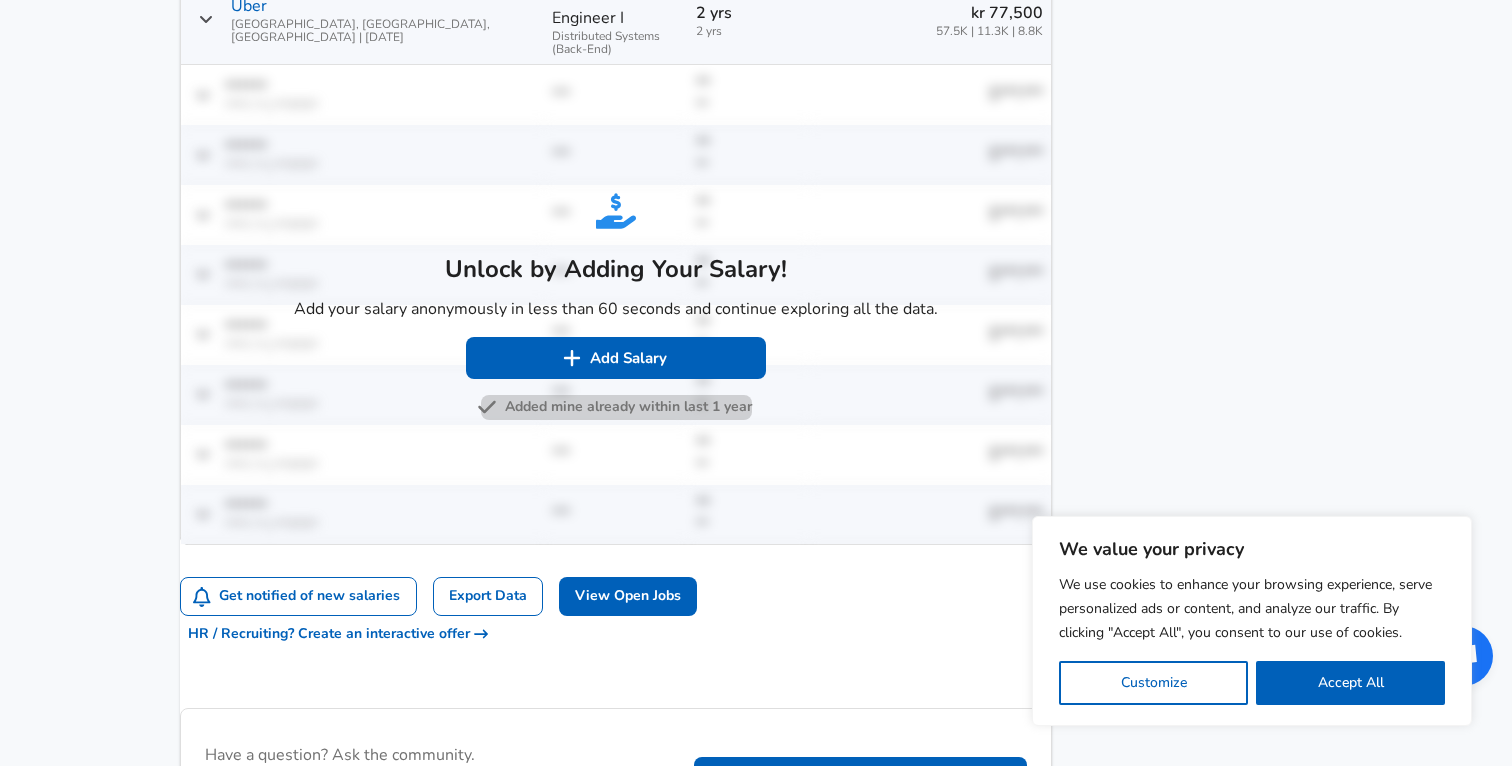 click on "Added mine already within last 1 year" at bounding box center (616, 407) 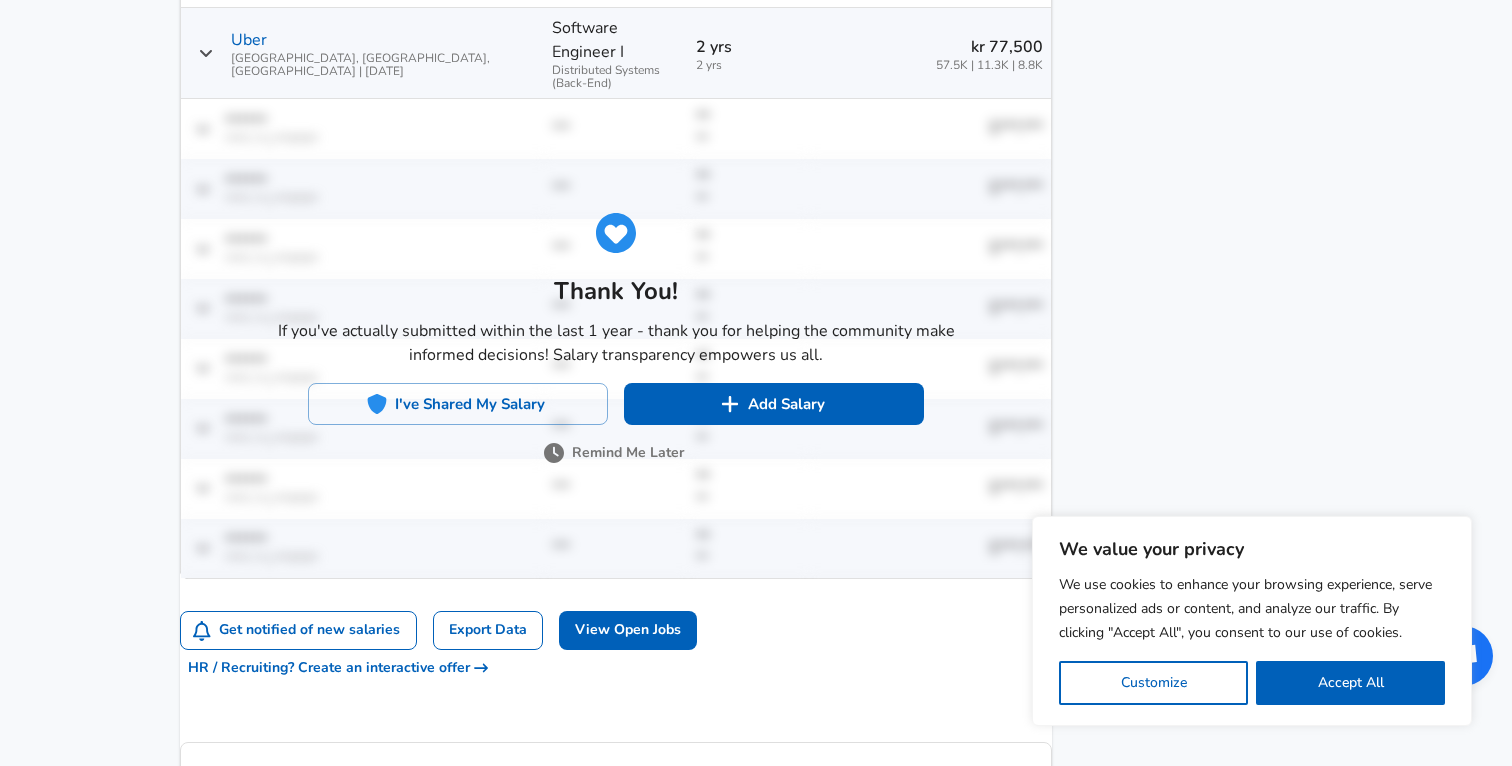 scroll, scrollTop: 1577, scrollLeft: 0, axis: vertical 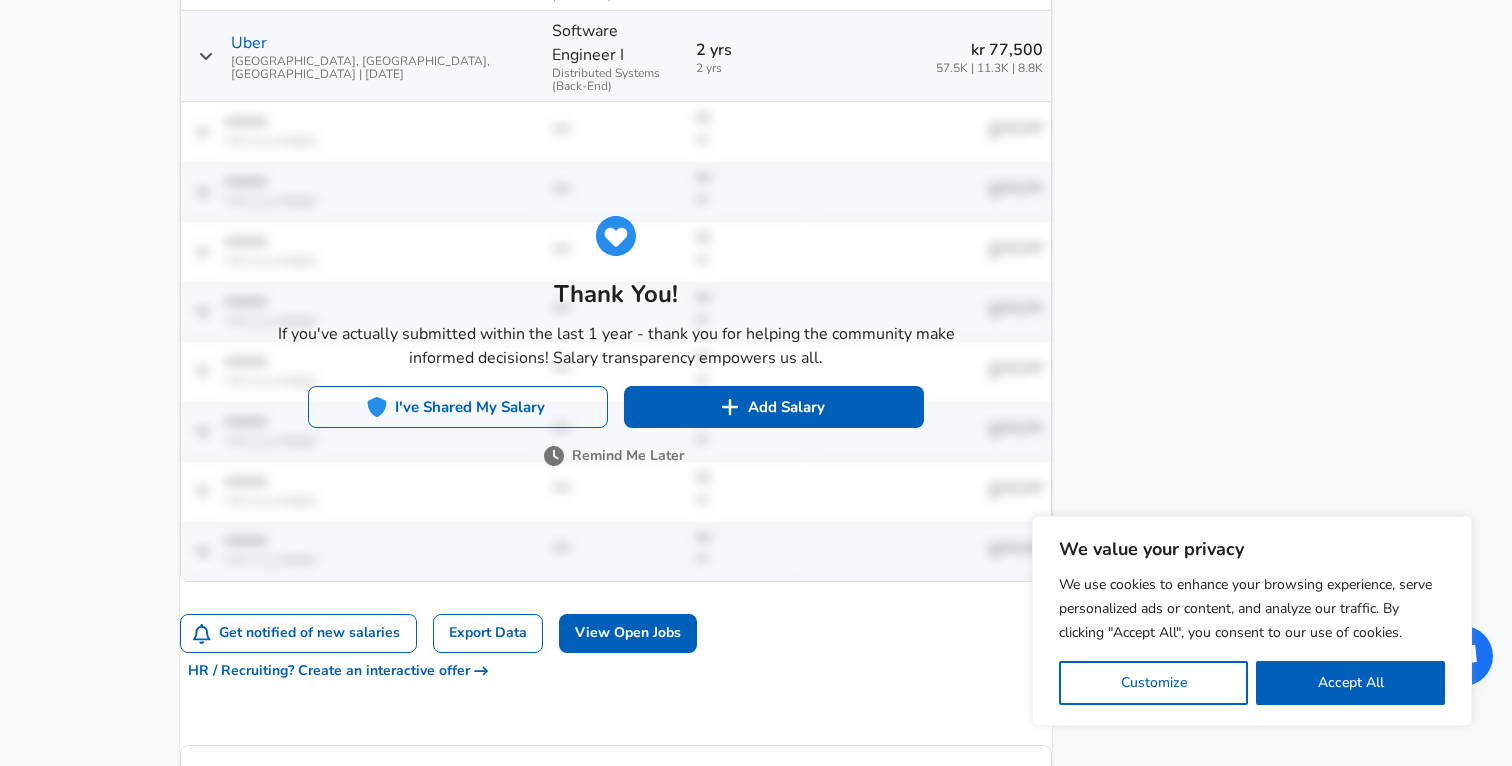 click on "I've Shared My Salary" at bounding box center [458, 407] 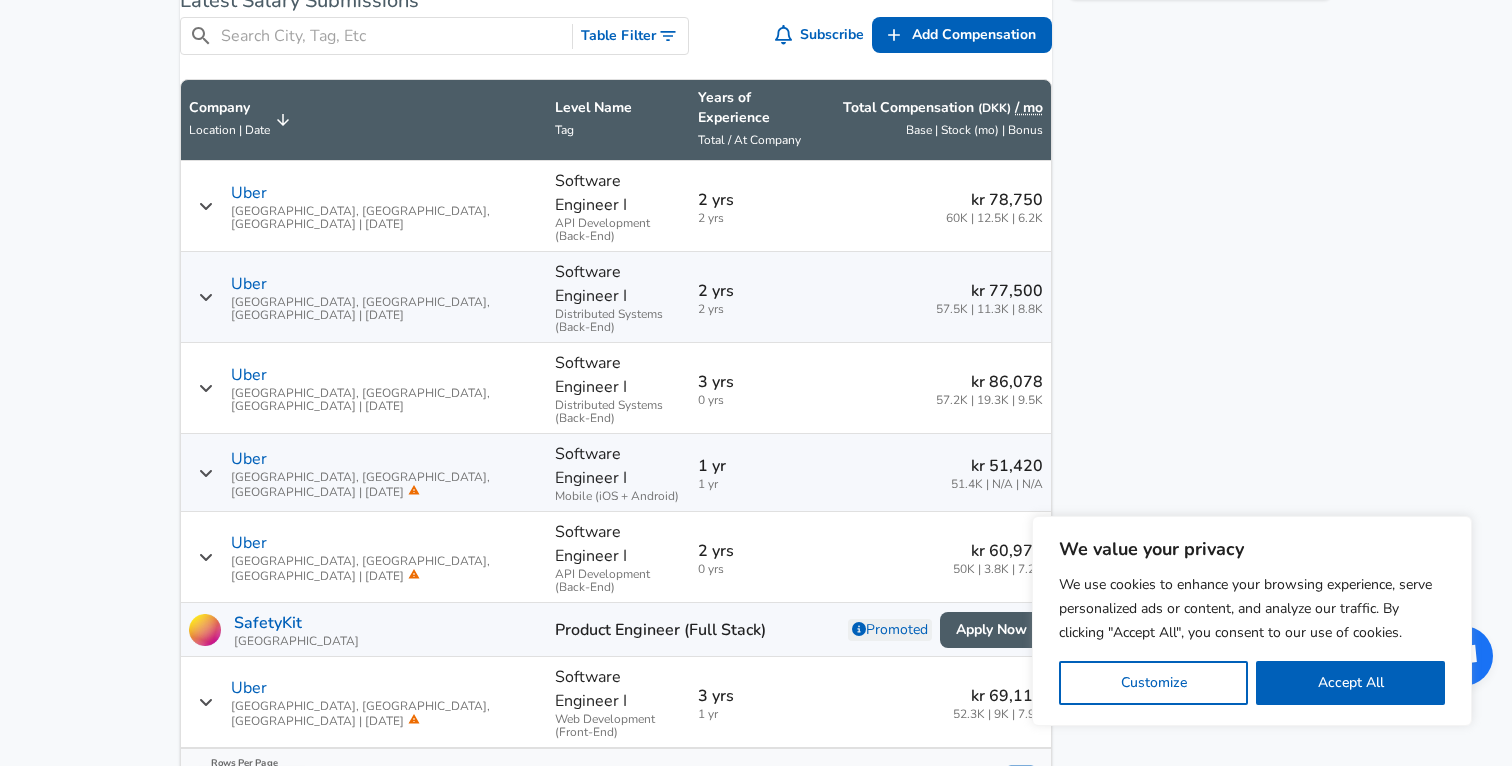 scroll, scrollTop: 1332, scrollLeft: 0, axis: vertical 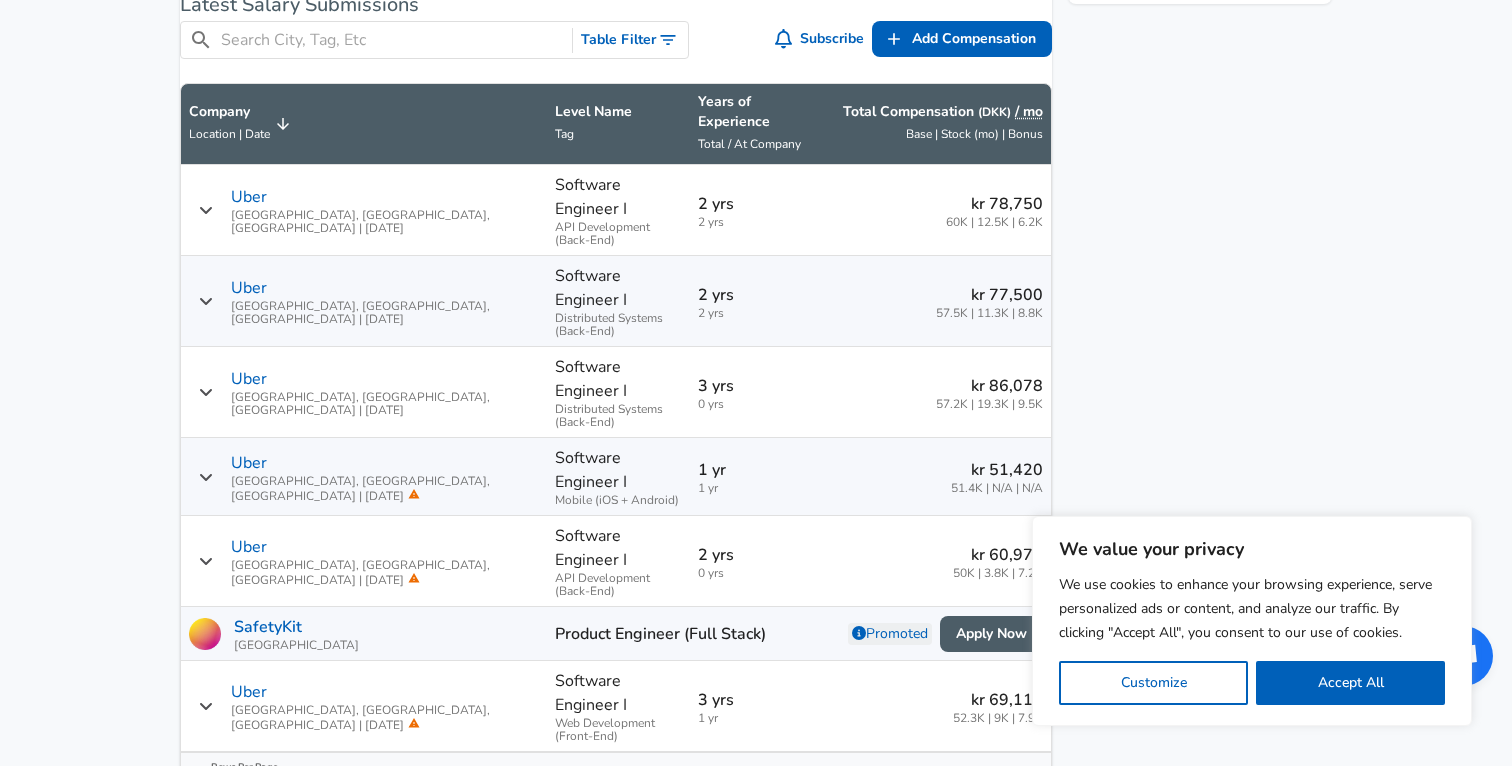 click on "1    yr" at bounding box center (749, 488) 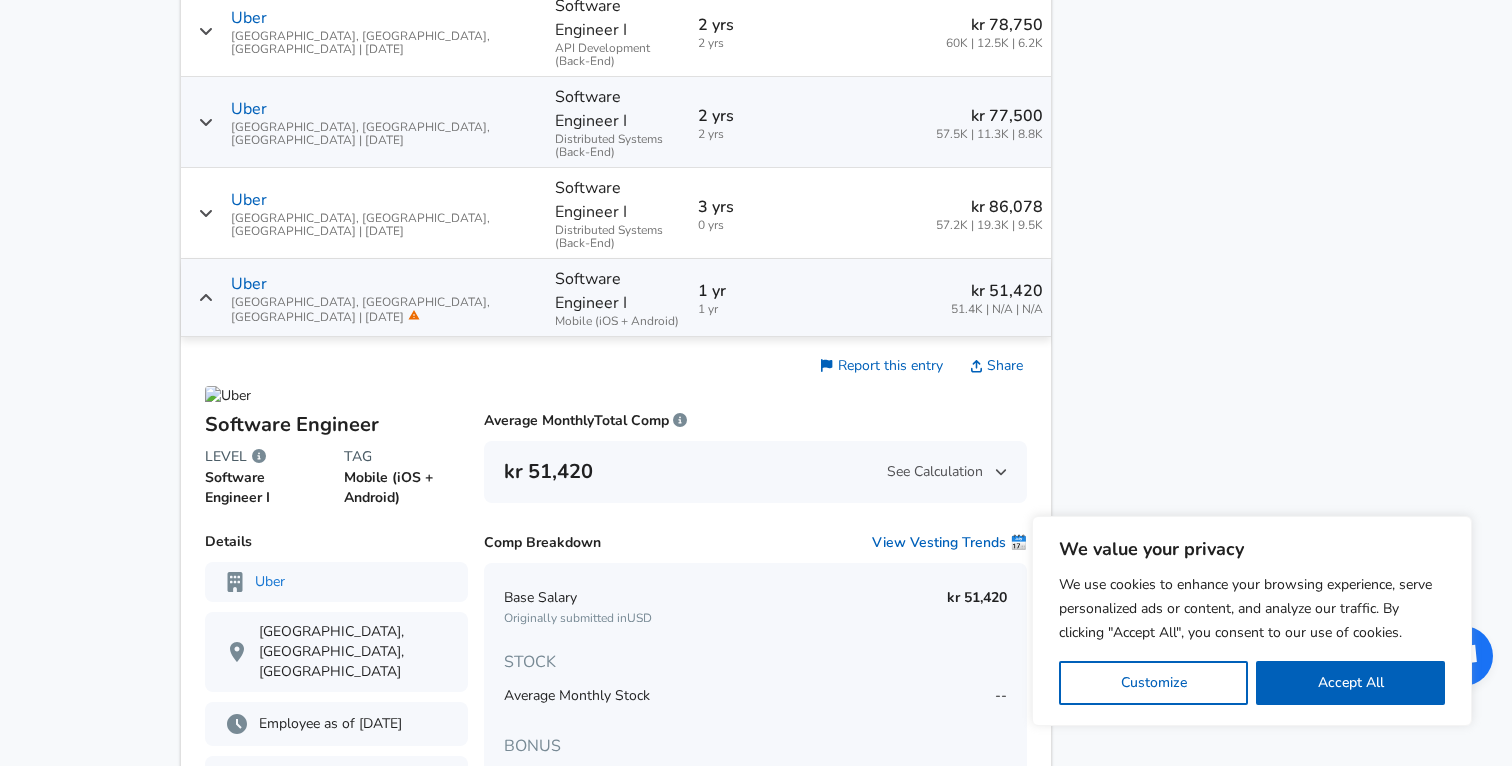 scroll, scrollTop: 1502, scrollLeft: 0, axis: vertical 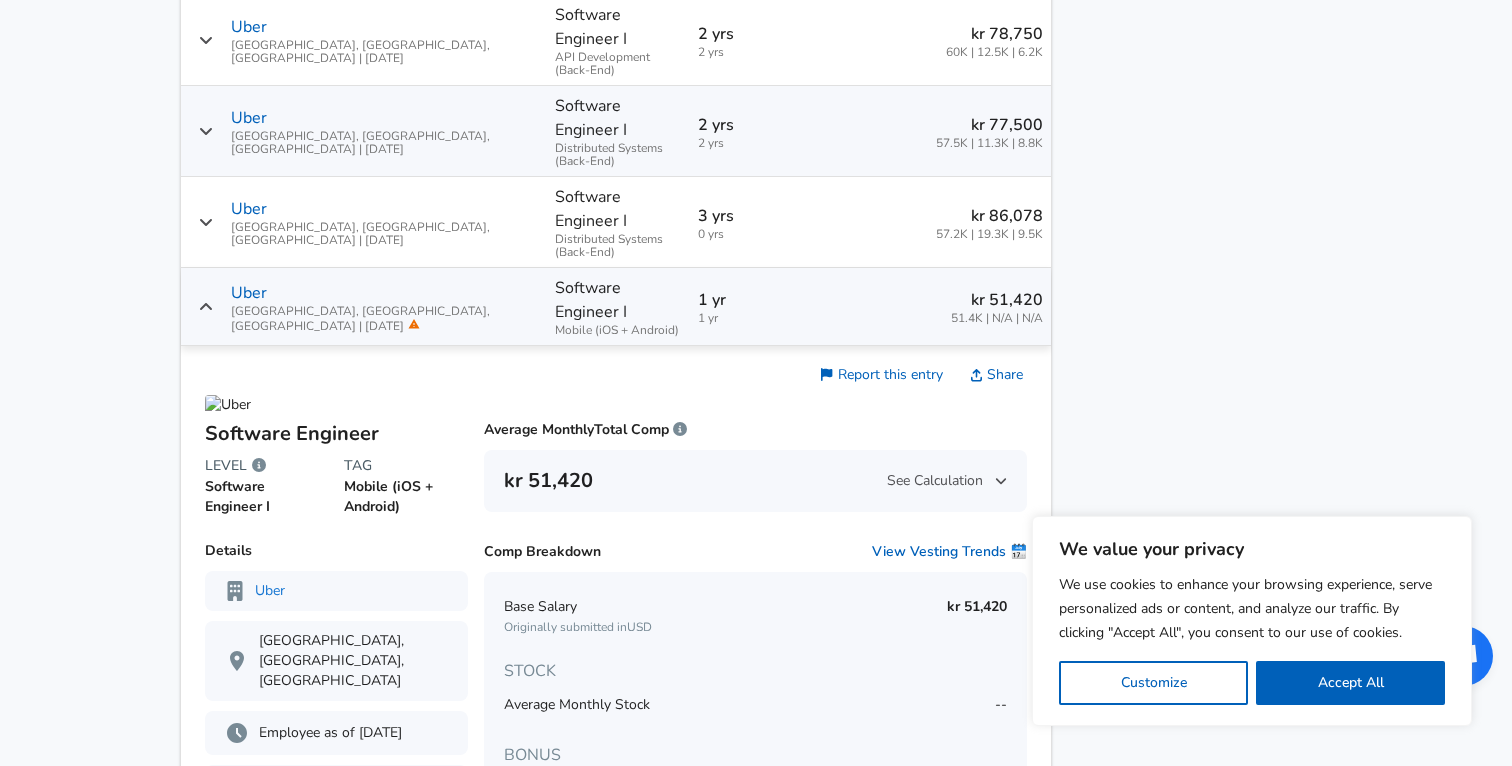 click on "1    yr" at bounding box center (749, 300) 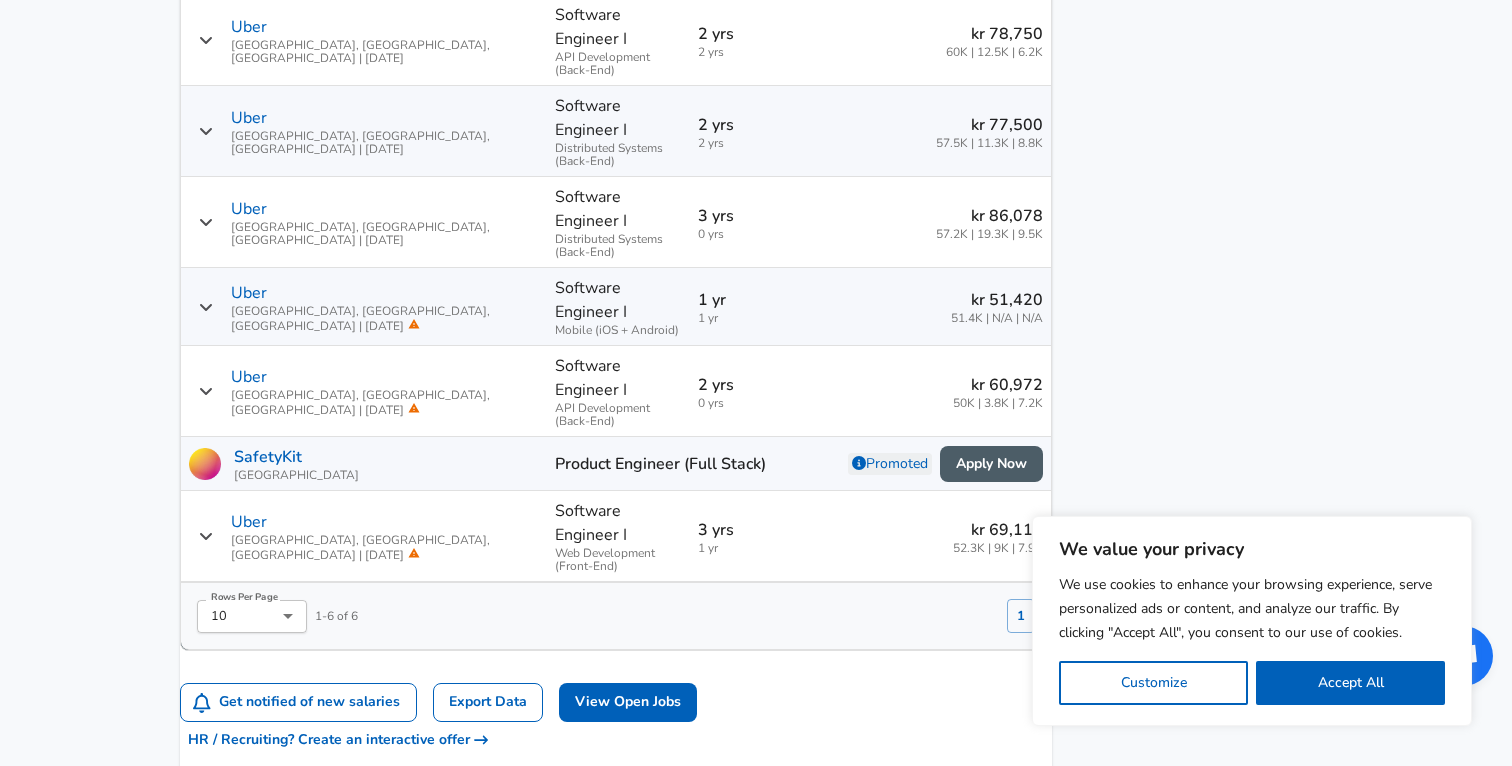 click on "1    yr" at bounding box center (749, 300) 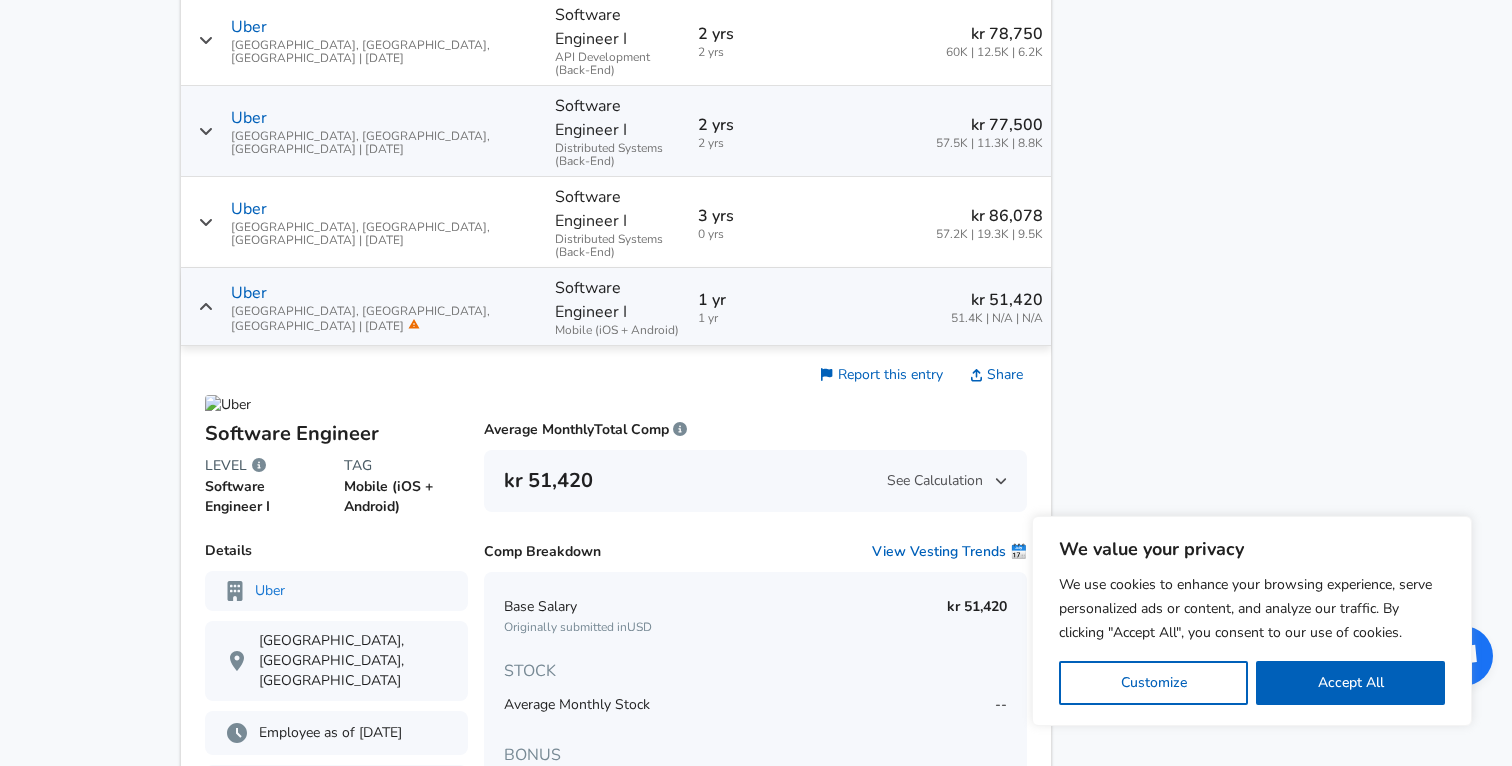 click on "1    yr" at bounding box center (749, 300) 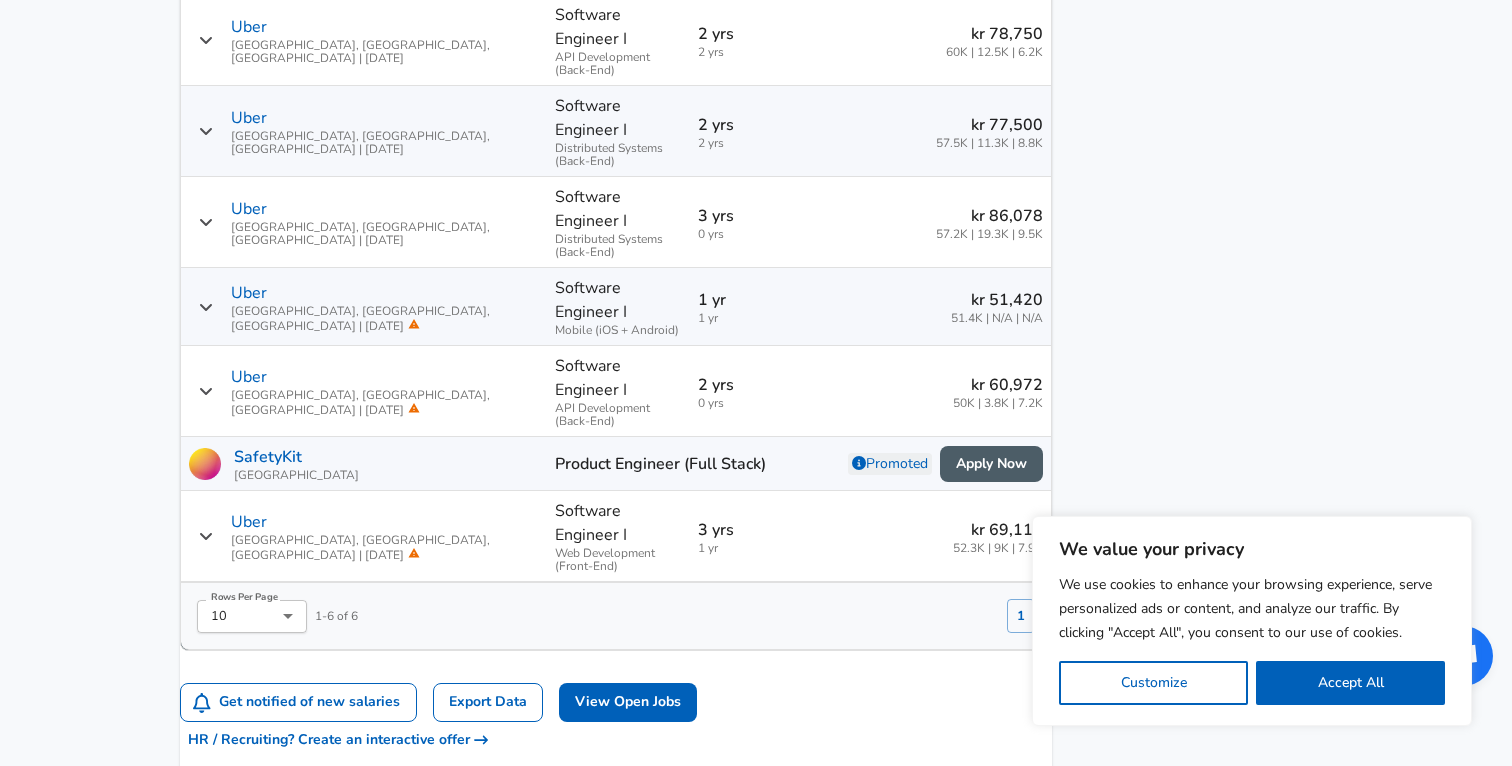 click on "0    yrs" at bounding box center [749, 403] 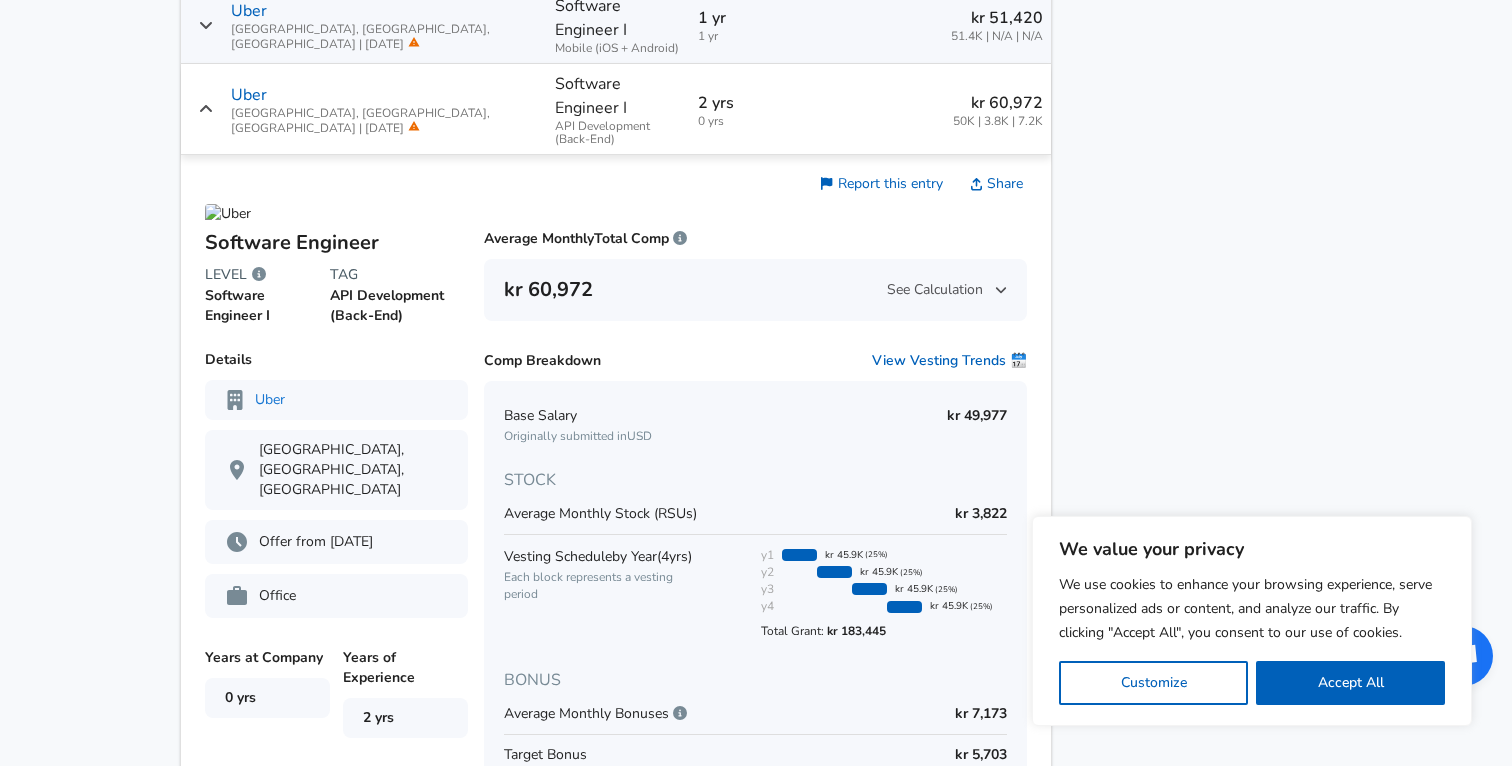 scroll, scrollTop: 1764, scrollLeft: 0, axis: vertical 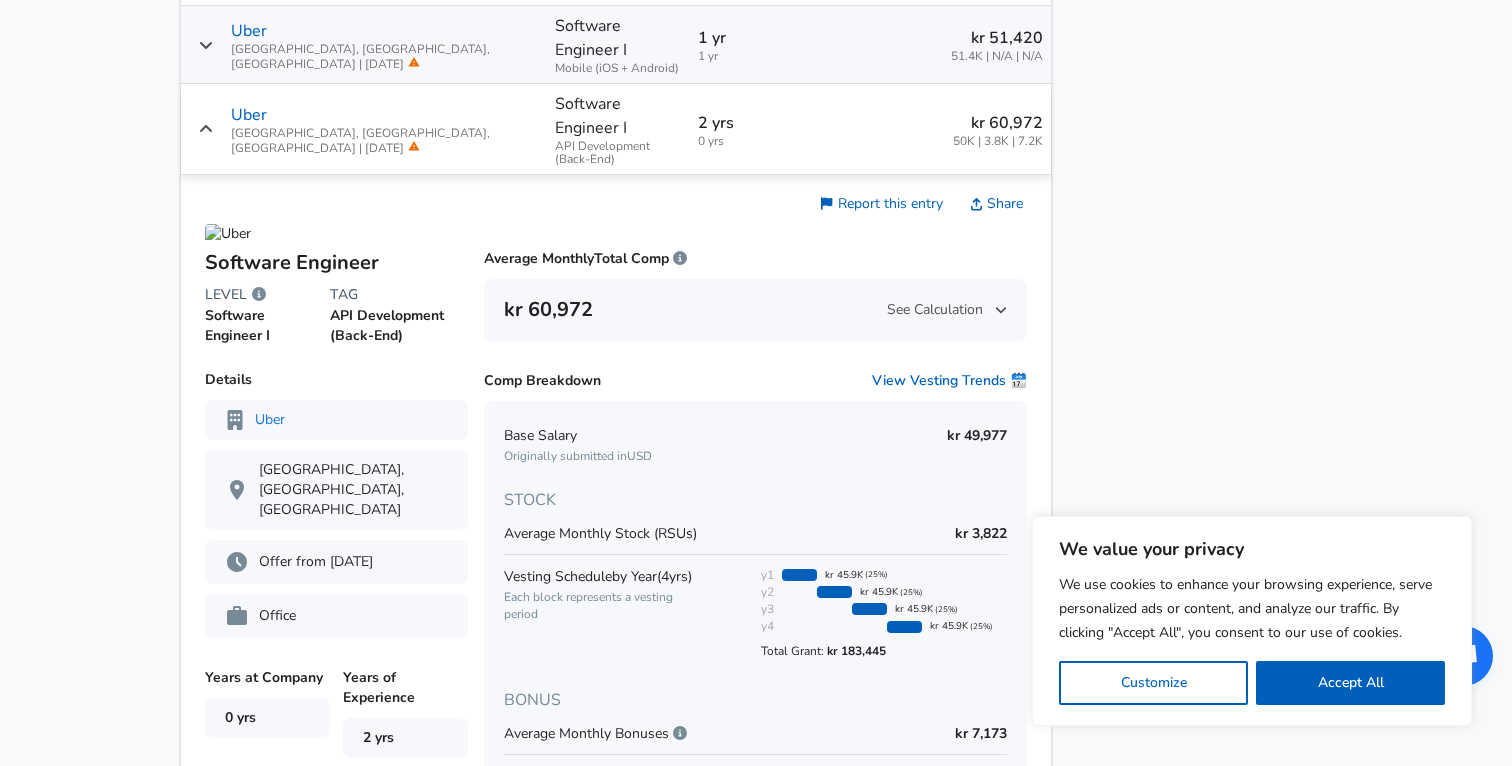click on "Software Engineer LEVEL Software Engineer I TAG API Development (Back-End) Average  Monthly  Total Comp   kr 60,972 See Calculation Details [GEOGRAPHIC_DATA], [GEOGRAPHIC_DATA] Offer from   [DATE] Office Years at Company 0    yrs Years of Experience 2    yrs Report this entry Share Average   Monthly  Total Comp   kr 60,972 See Calculation Comp Breakdown   View Vesting Trends 🗓️ Base Salary Originally submitted in  USD kr 49,977 STOCK Average Monthly Stock (RSUs) kr 3,822 Vesting Schedule  by Year  ( 4  yrs) Each block represents a vesting period y1 kr 45.9K (25%) y2 kr 45.9K (25%) y3 kr 45.9K (25%) y4 kr 45.9K (25%) Total Grant:   kr 183,445 BONUS Average   Monthly   Bonuses   kr 7,173 Target Bonus Prorated Monthly kr 5,703 Relocation Bonus kr 70,556 Negotiate Your Salary View Benchmark Tool" at bounding box center [616, 601] 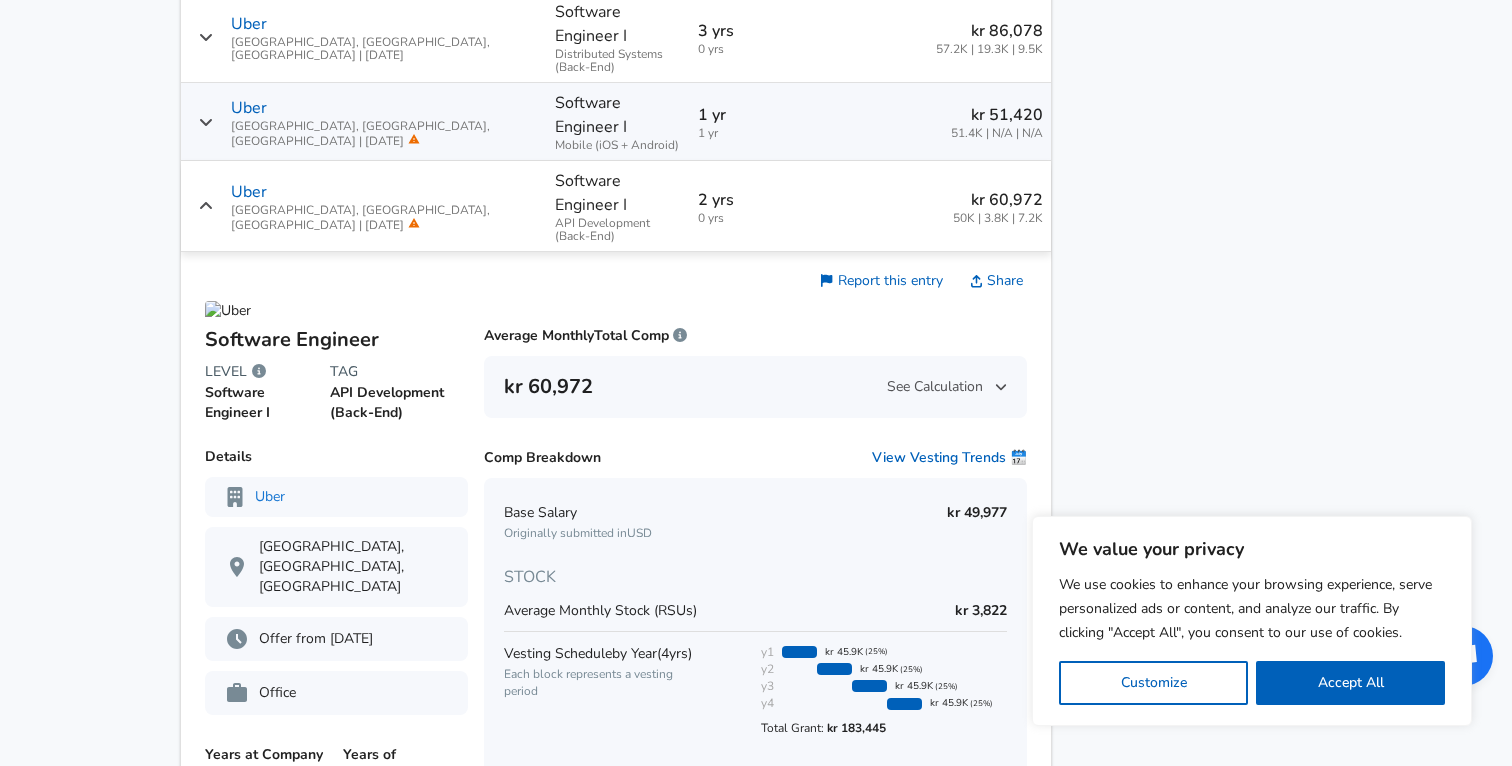scroll, scrollTop: 1638, scrollLeft: 0, axis: vertical 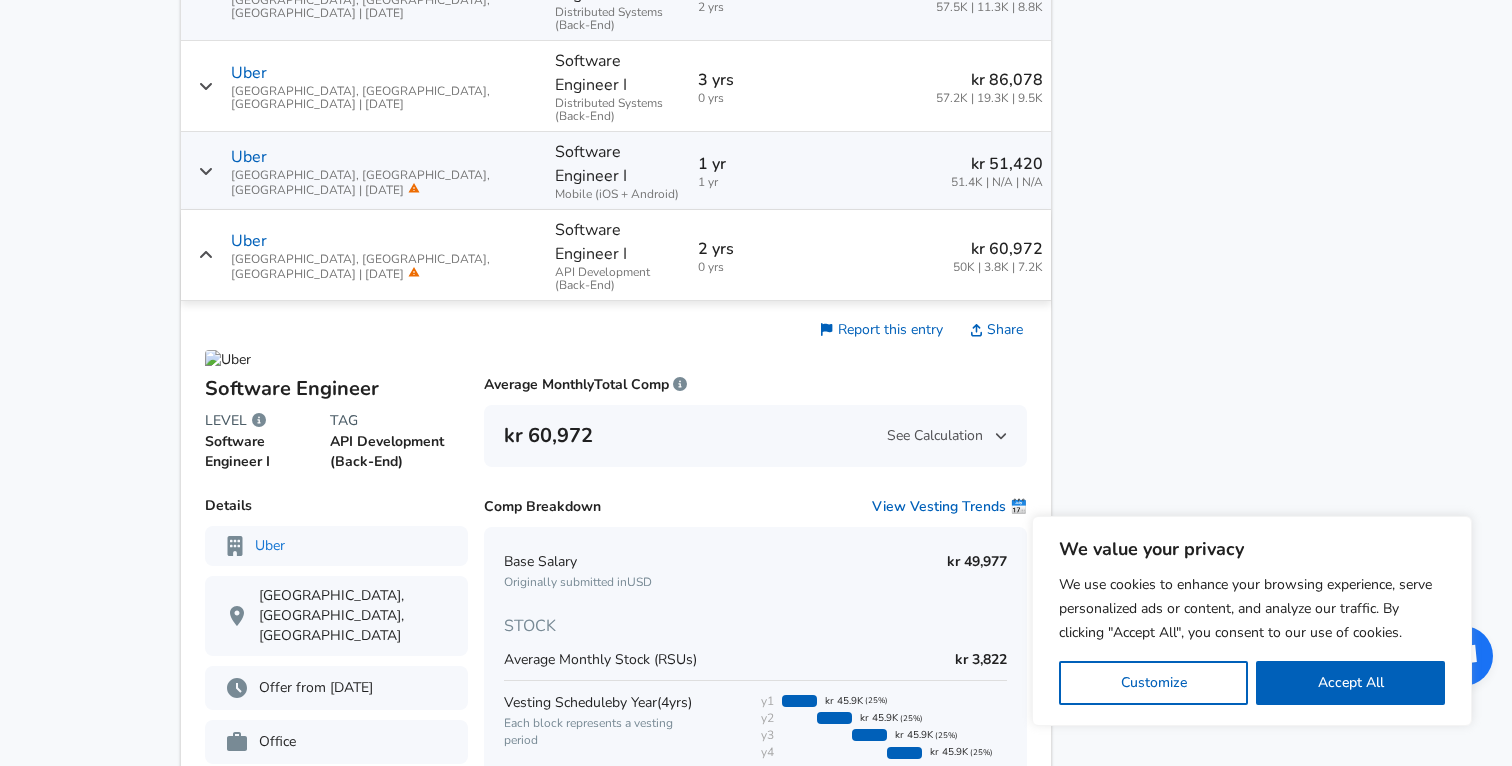 click 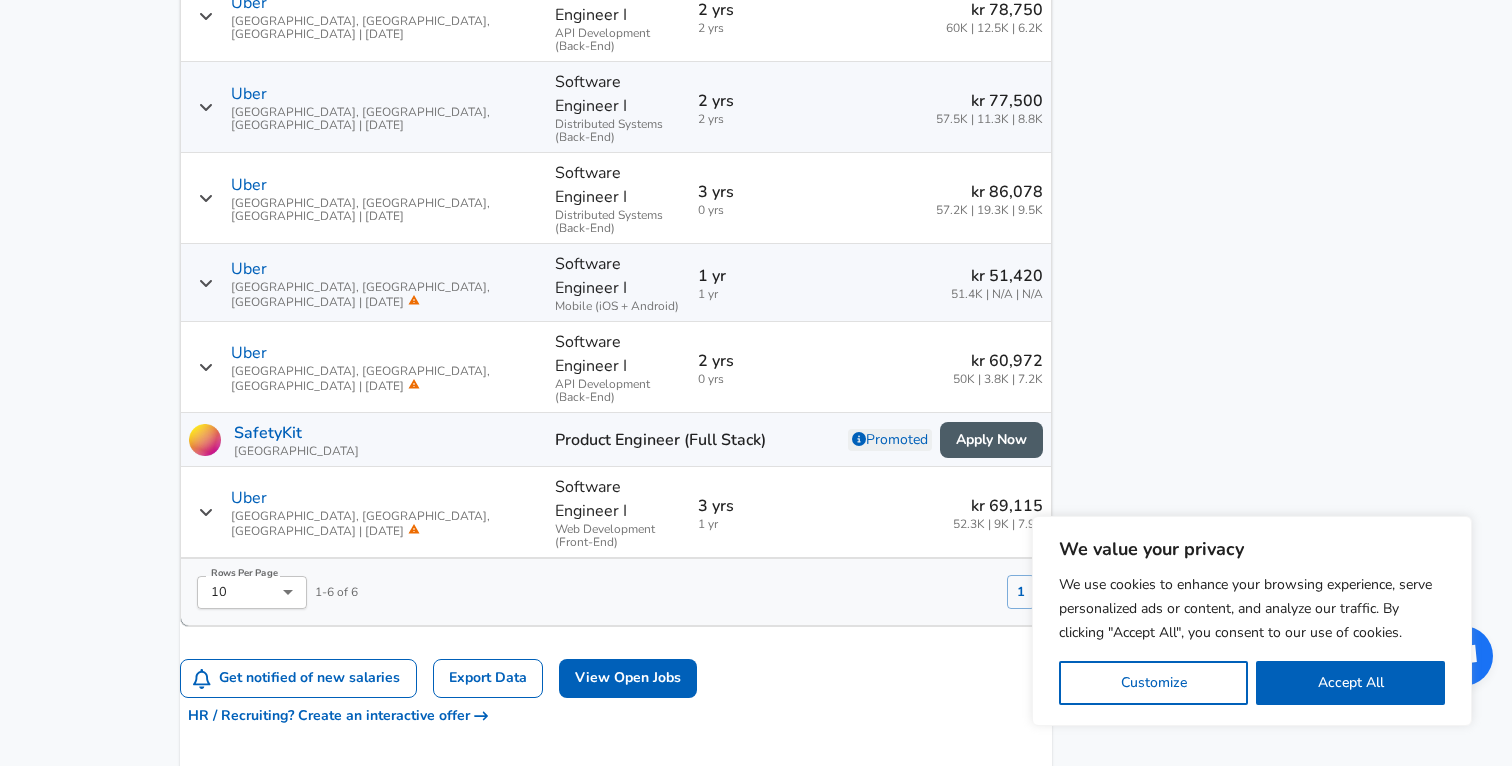 scroll, scrollTop: 1510, scrollLeft: 0, axis: vertical 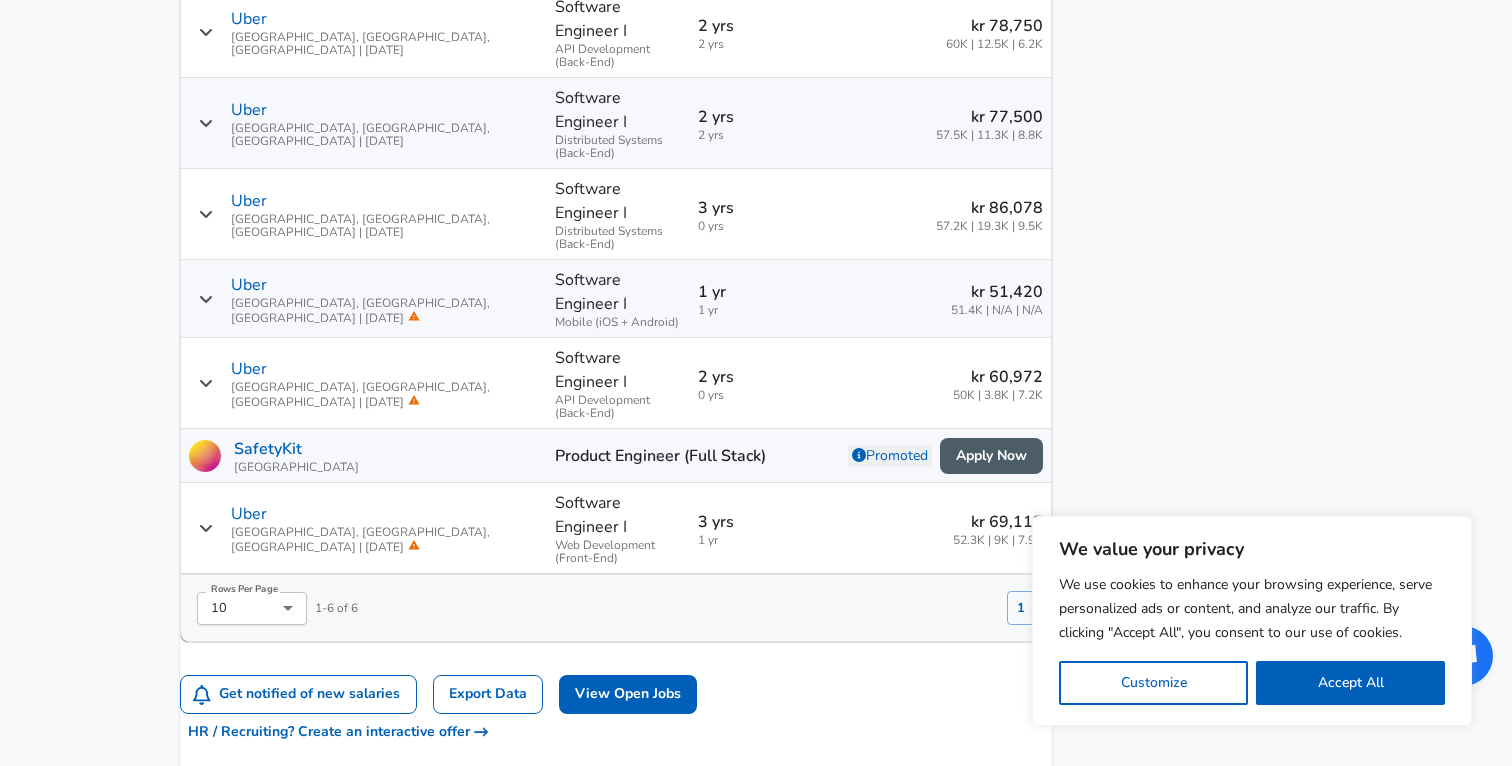 click 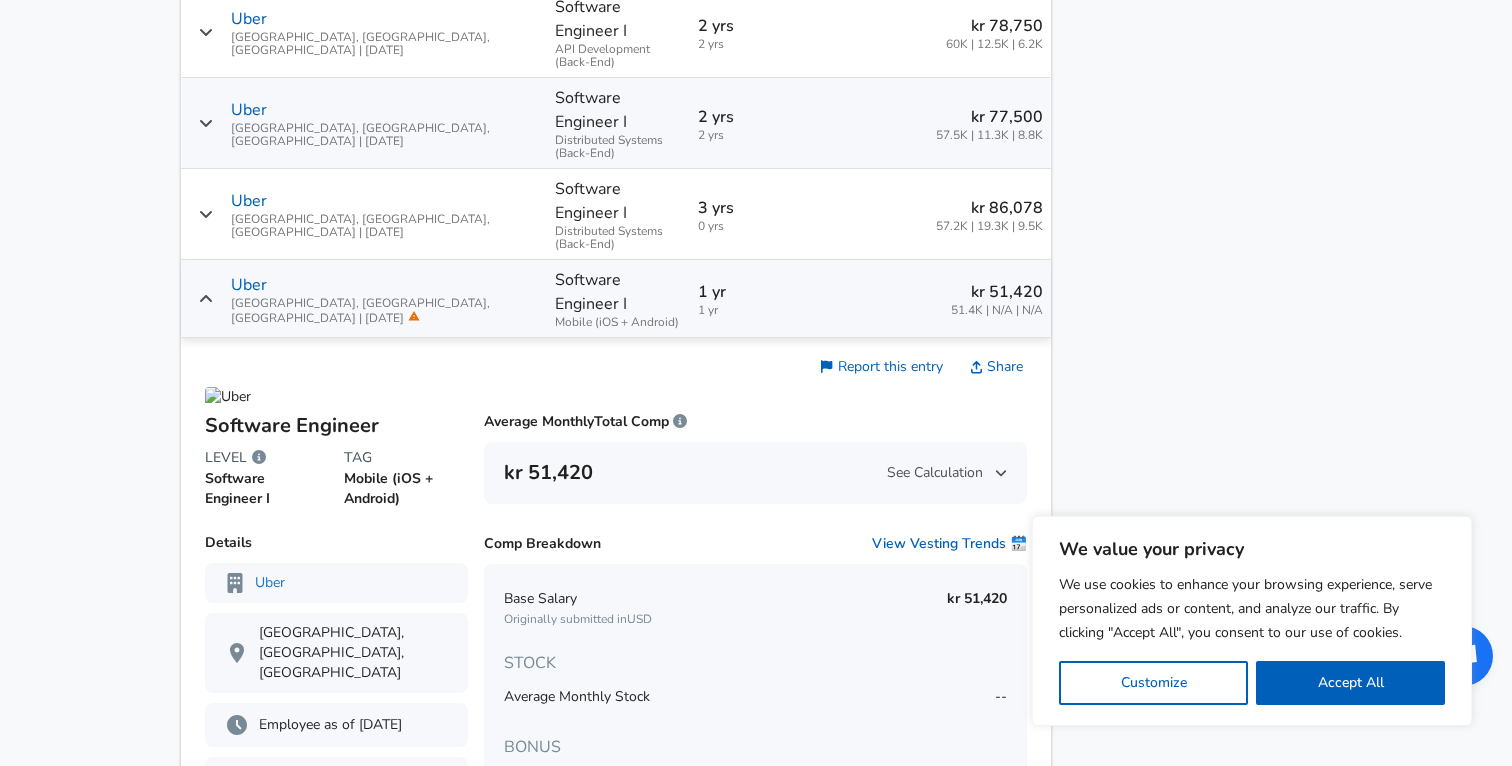 click on "Uber [GEOGRAPHIC_DATA], [GEOGRAPHIC_DATA], [GEOGRAPHIC_DATA]   |   [DATE]" at bounding box center [364, 299] 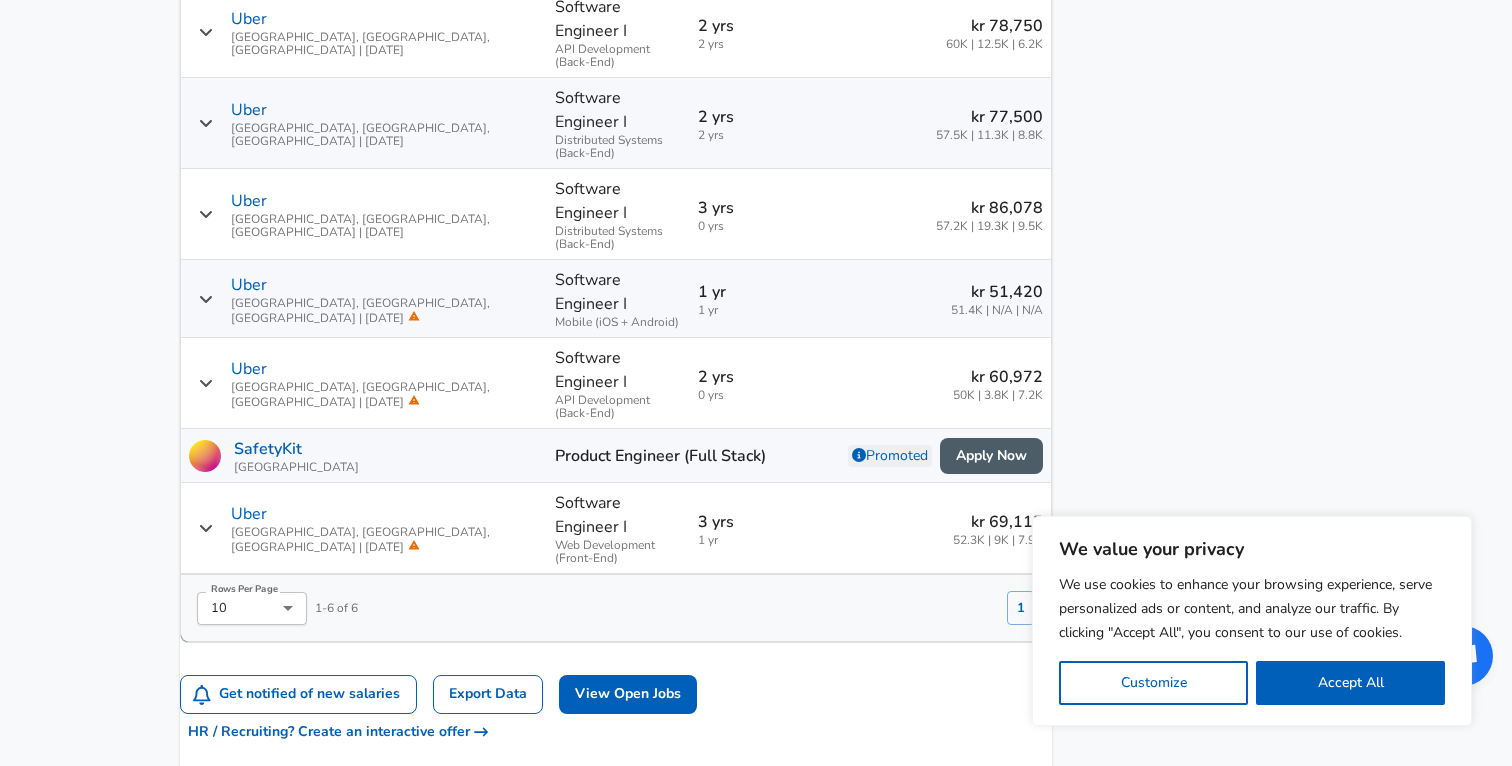 click on "Uber [GEOGRAPHIC_DATA], [GEOGRAPHIC_DATA], [GEOGRAPHIC_DATA]   |   [DATE]" at bounding box center (364, 214) 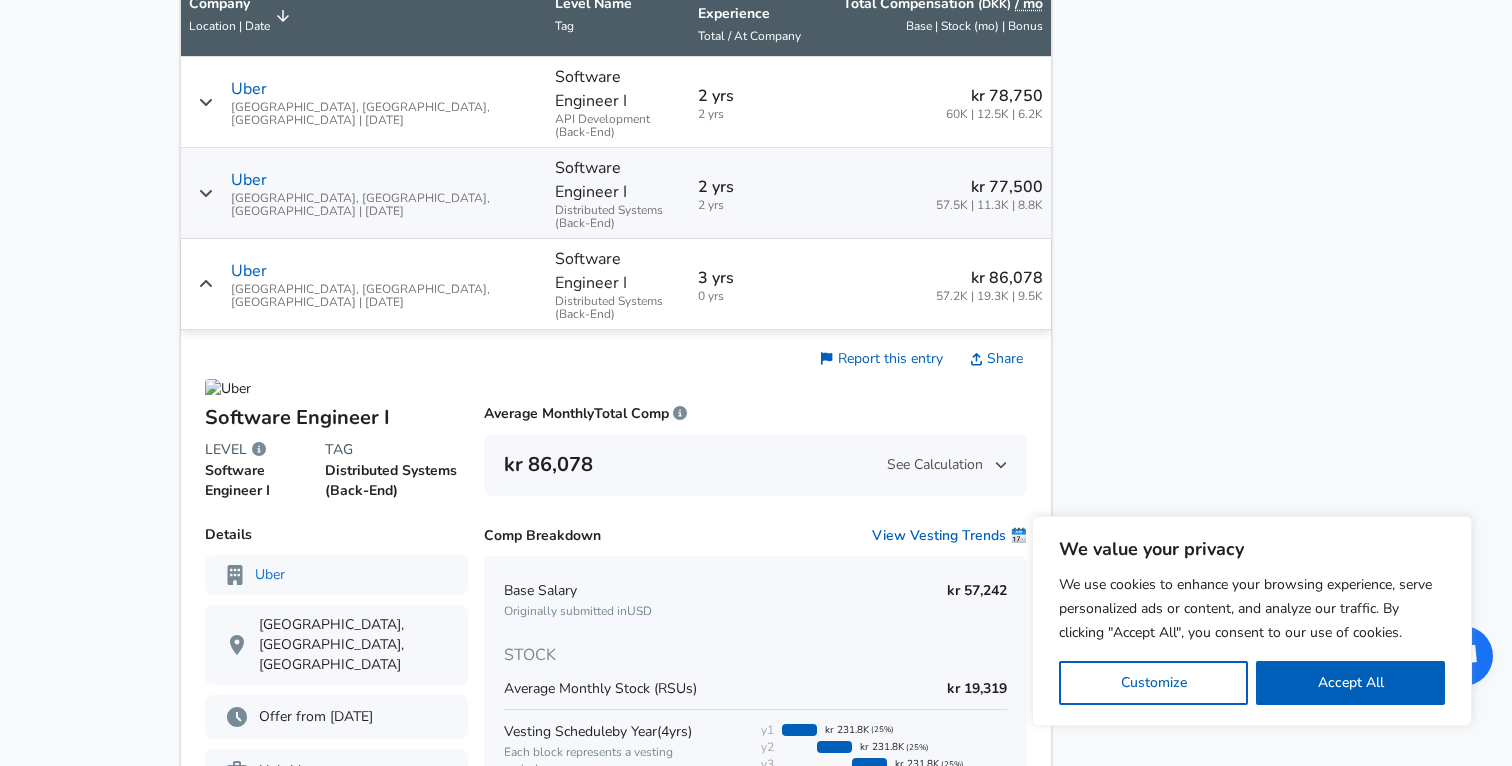 scroll, scrollTop: 1441, scrollLeft: 0, axis: vertical 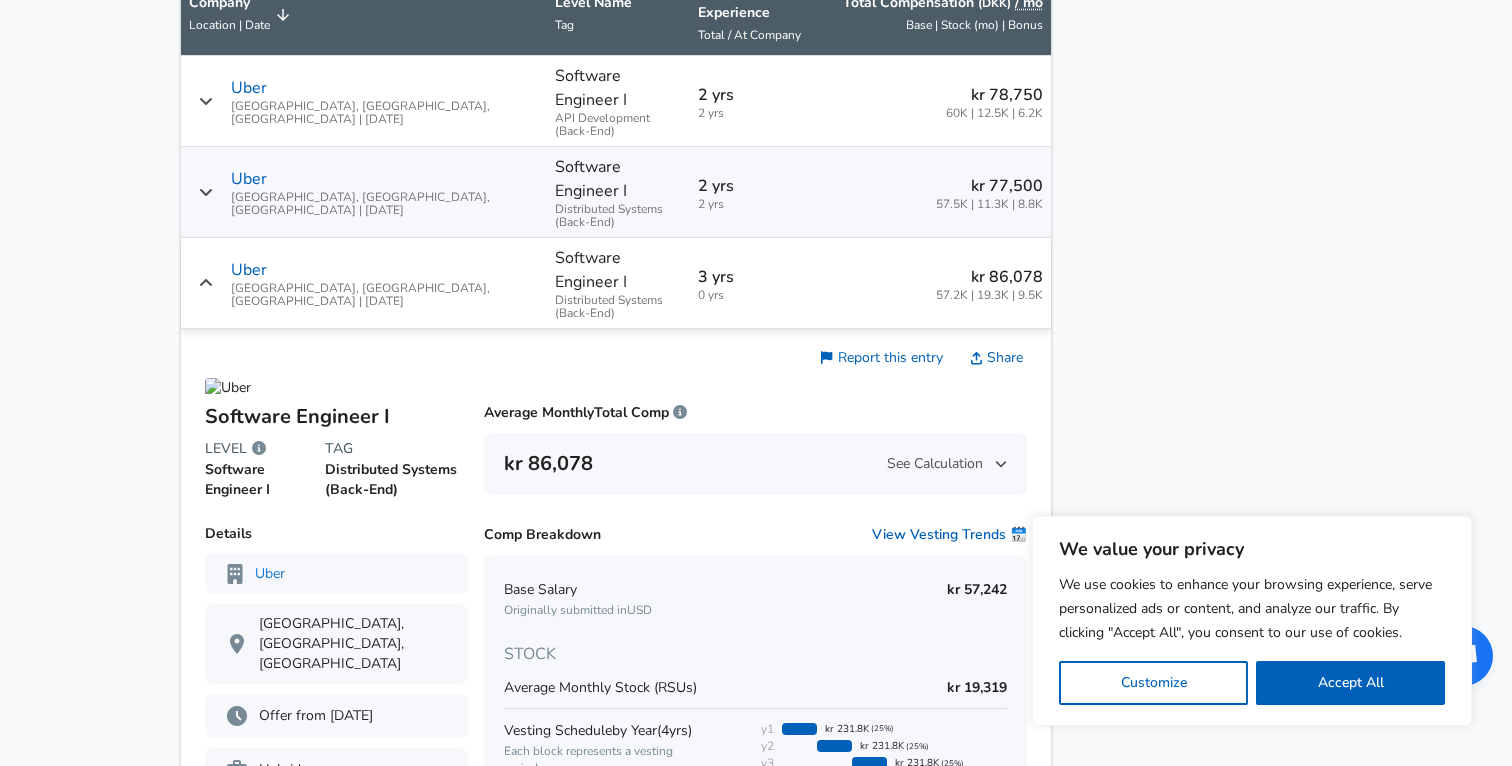 drag, startPoint x: 288, startPoint y: 613, endPoint x: 410, endPoint y: 609, distance: 122.06556 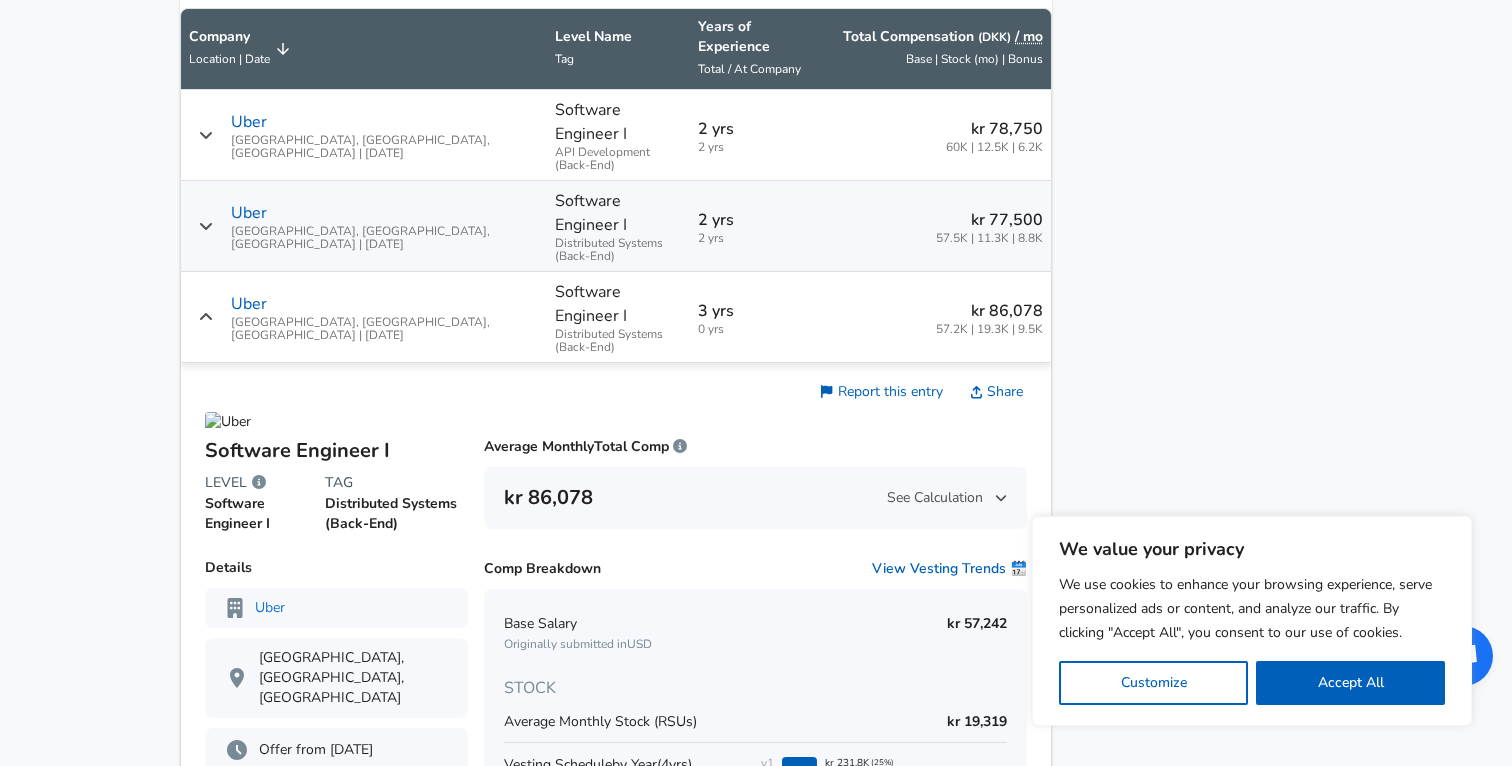 scroll, scrollTop: 1406, scrollLeft: 0, axis: vertical 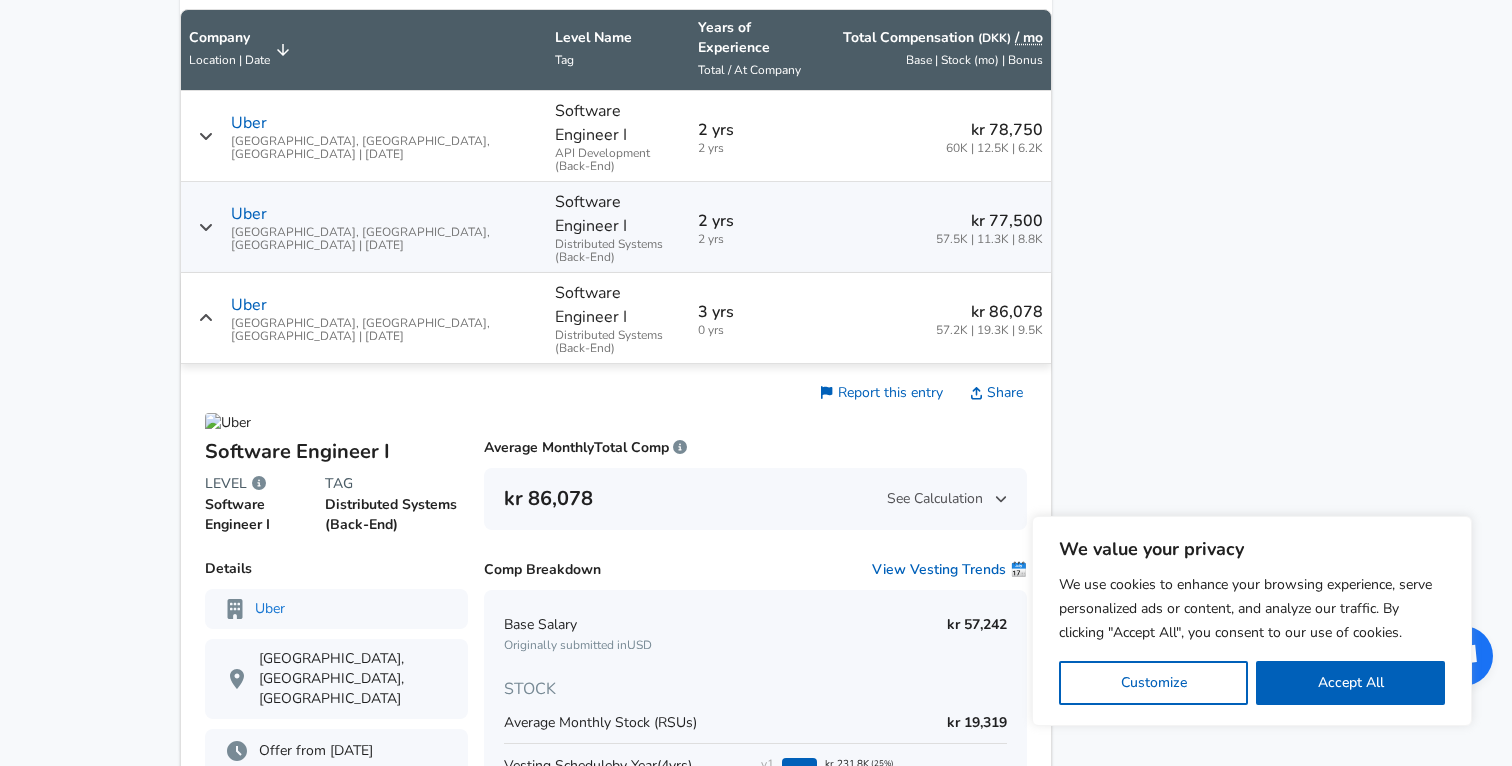 click on "2    yrs" at bounding box center (749, 148) 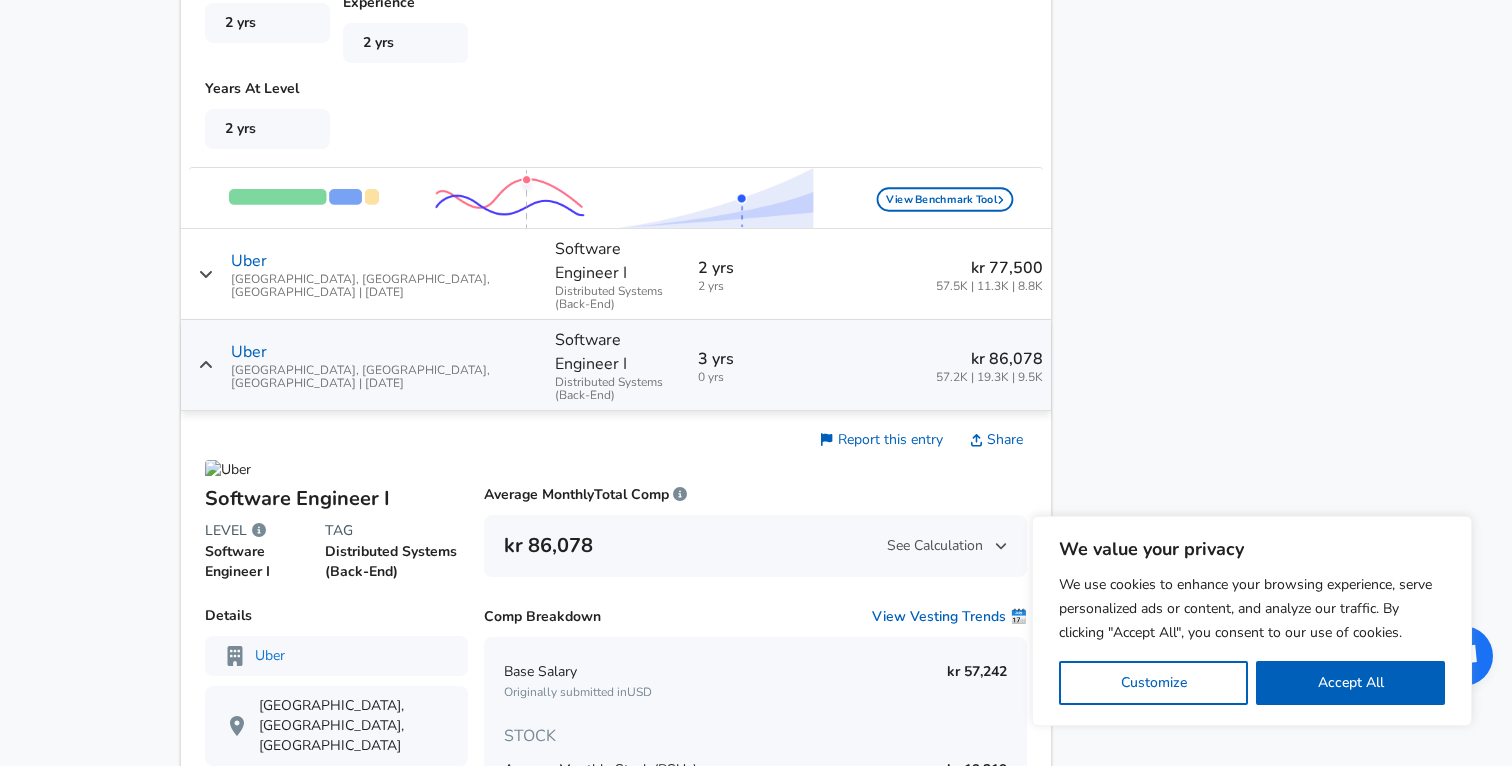 scroll, scrollTop: 2169, scrollLeft: 0, axis: vertical 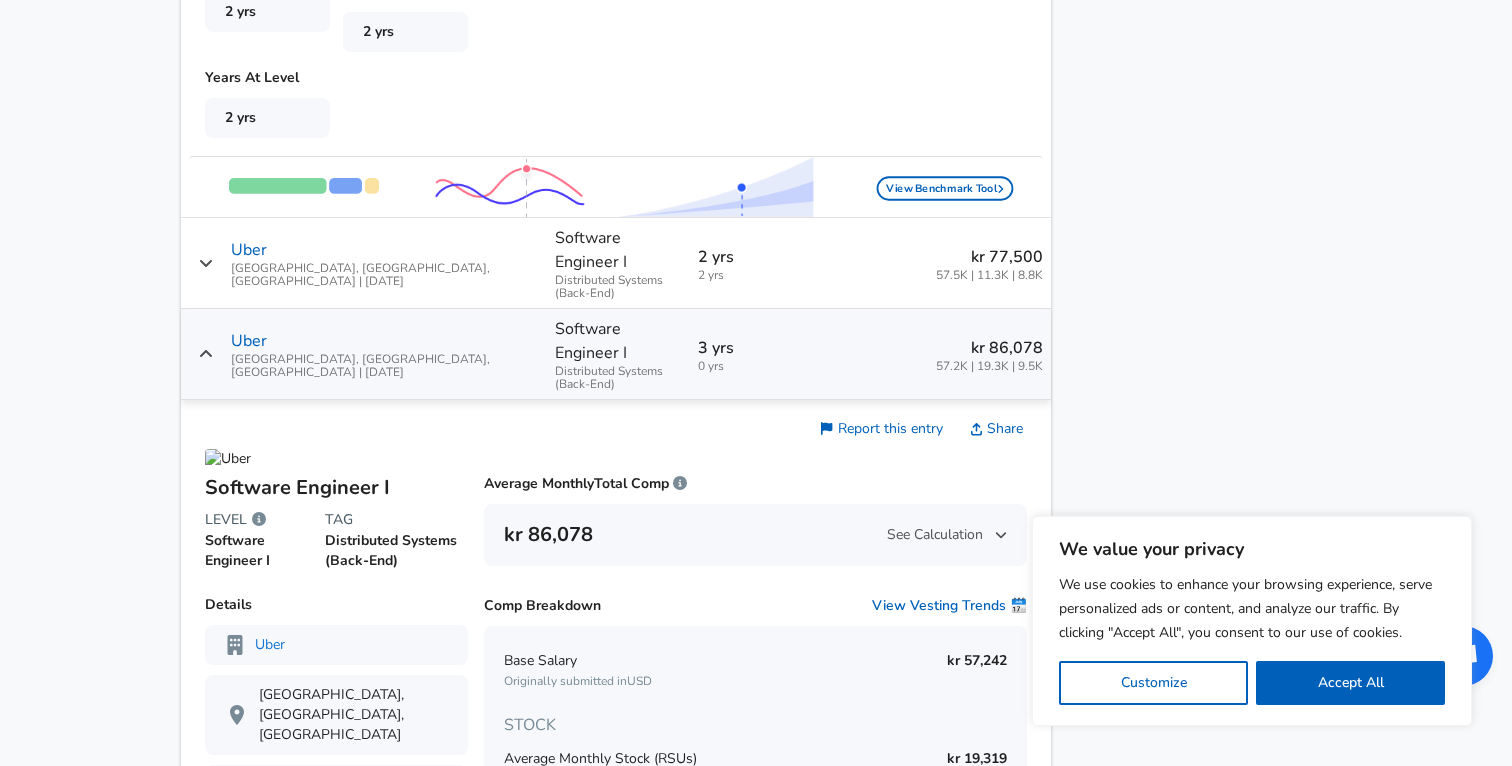 click on "2    yrs   2    yrs" at bounding box center (749, 263) 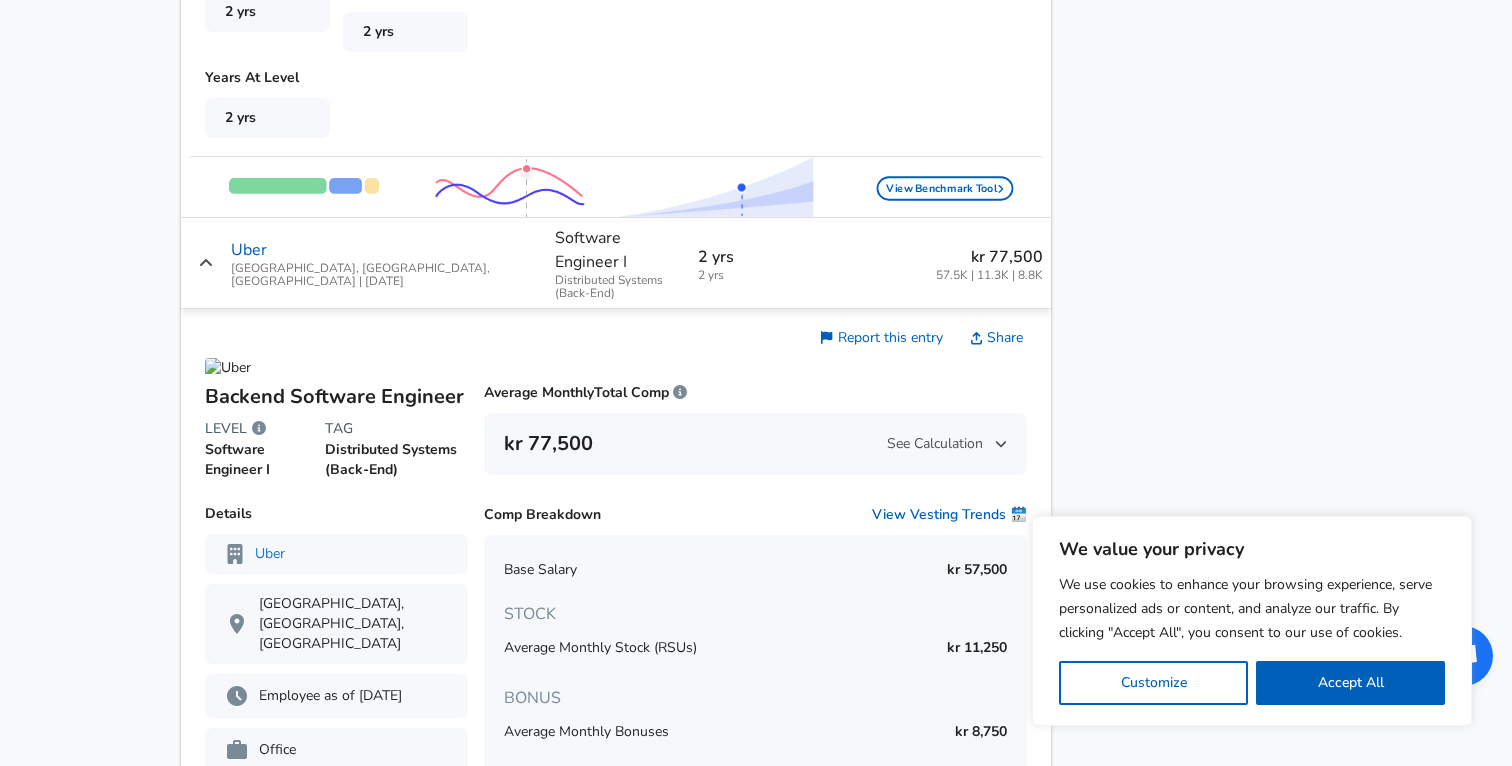 click on "2    yrs" at bounding box center (749, 257) 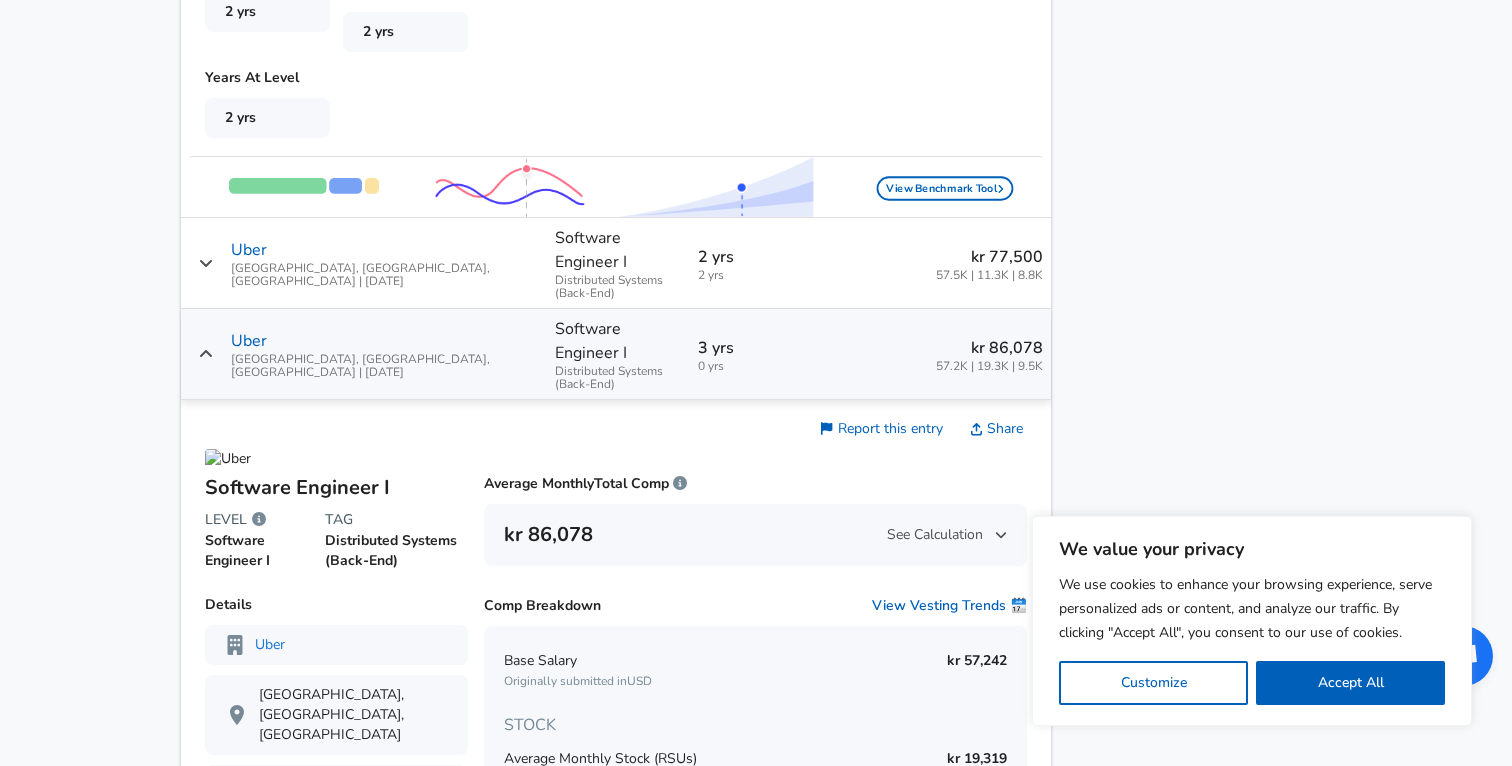 click on "Uber [GEOGRAPHIC_DATA], [GEOGRAPHIC_DATA], [GEOGRAPHIC_DATA]   |   [DATE]" at bounding box center [364, 354] 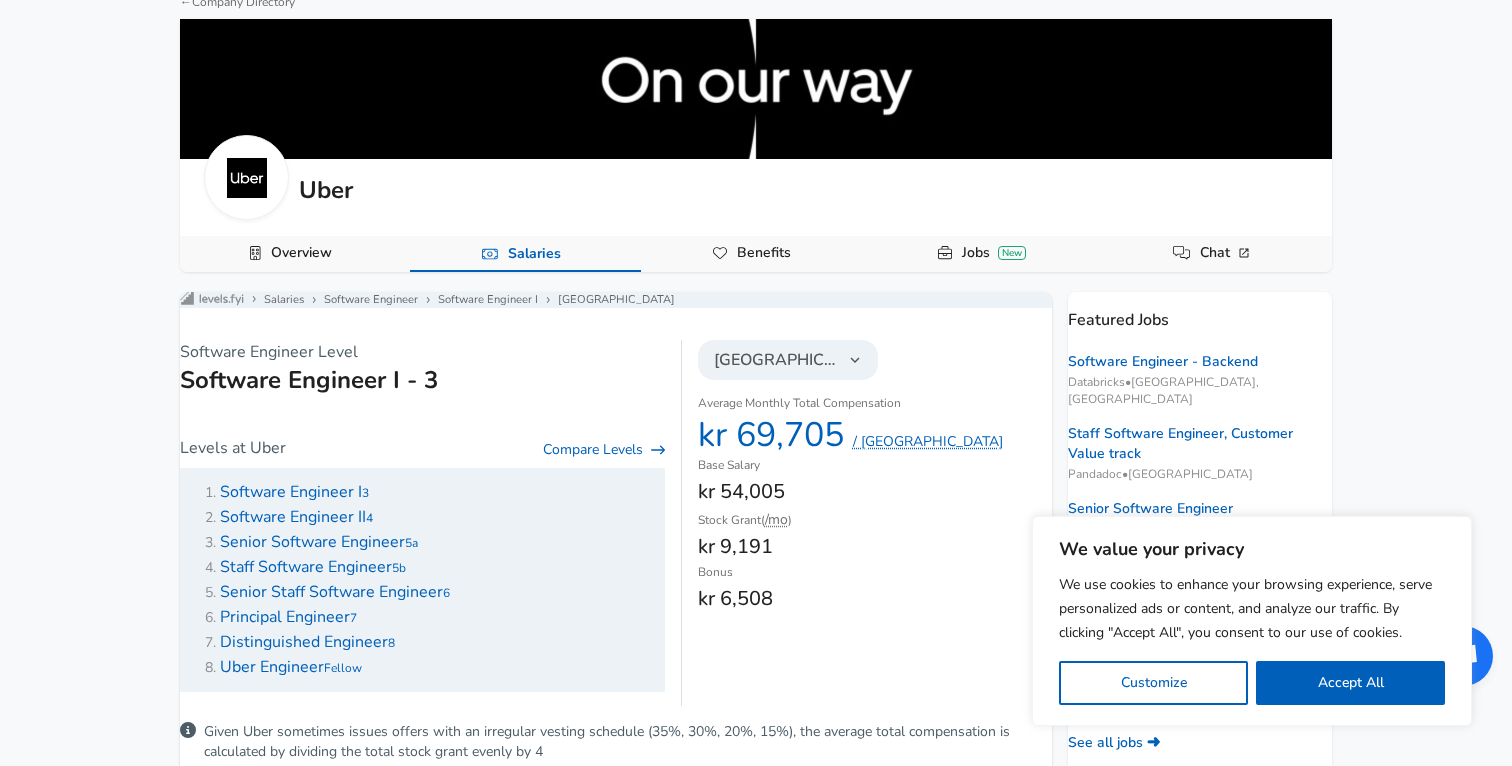 scroll, scrollTop: 0, scrollLeft: 0, axis: both 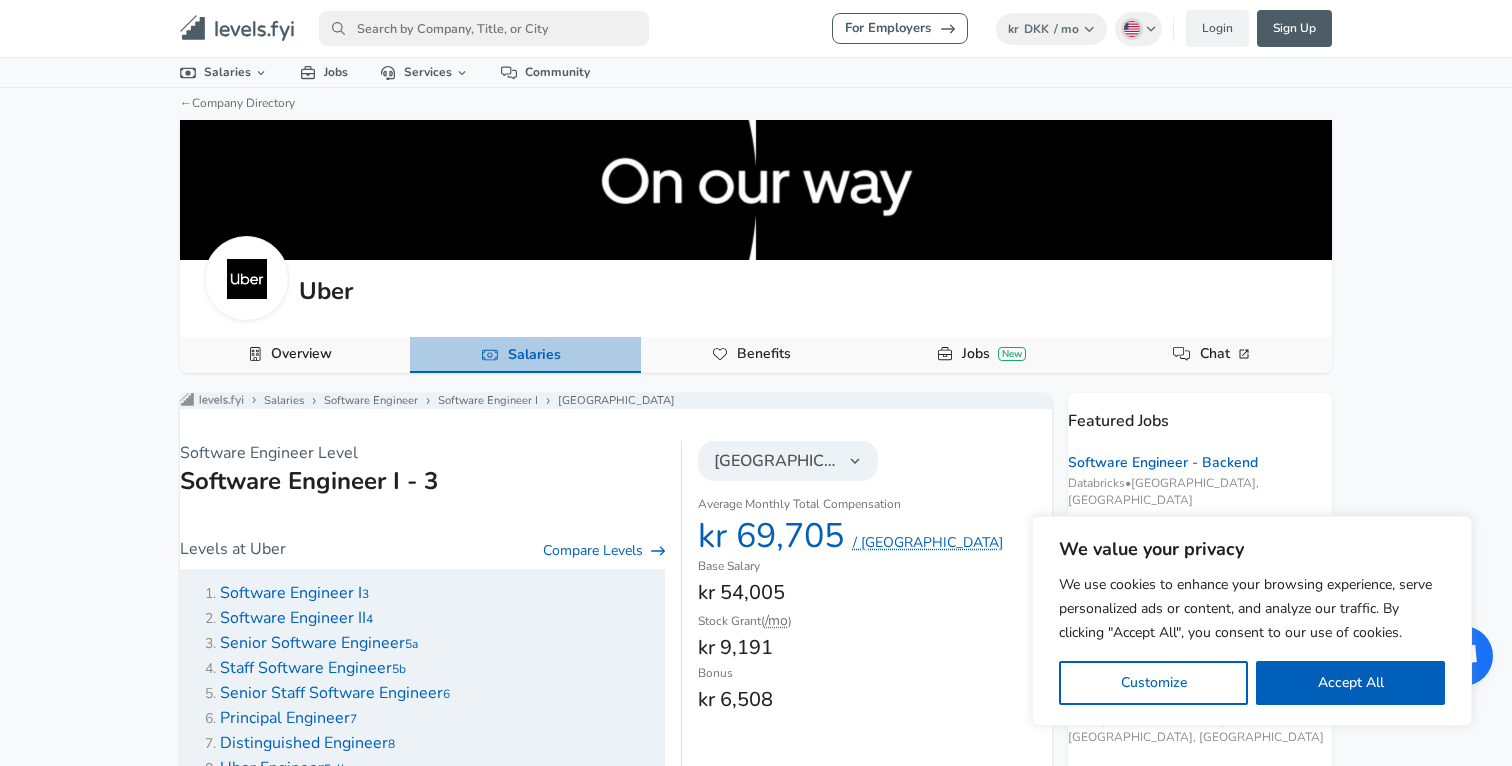 click on "Salaries" at bounding box center [534, 355] 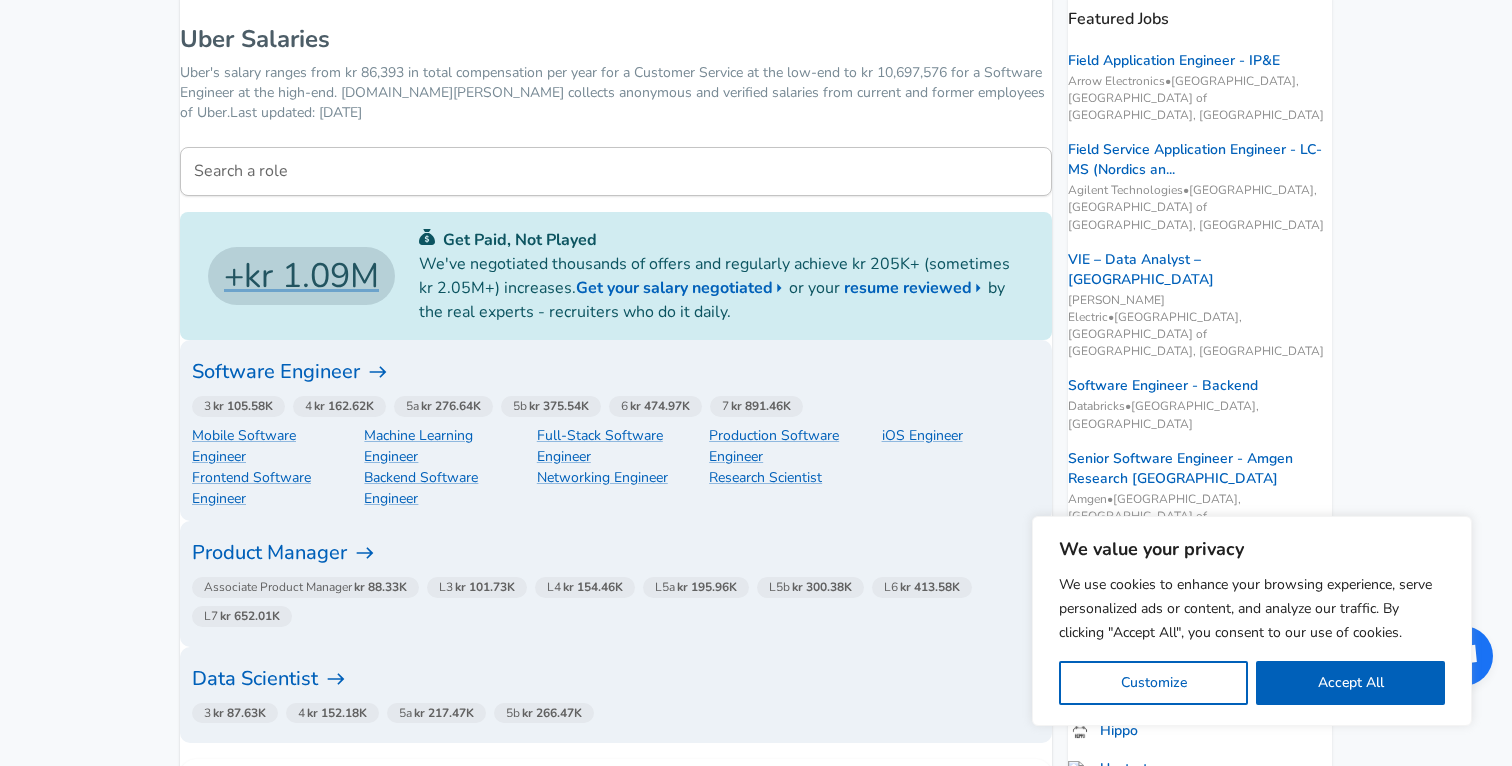 scroll, scrollTop: 436, scrollLeft: 0, axis: vertical 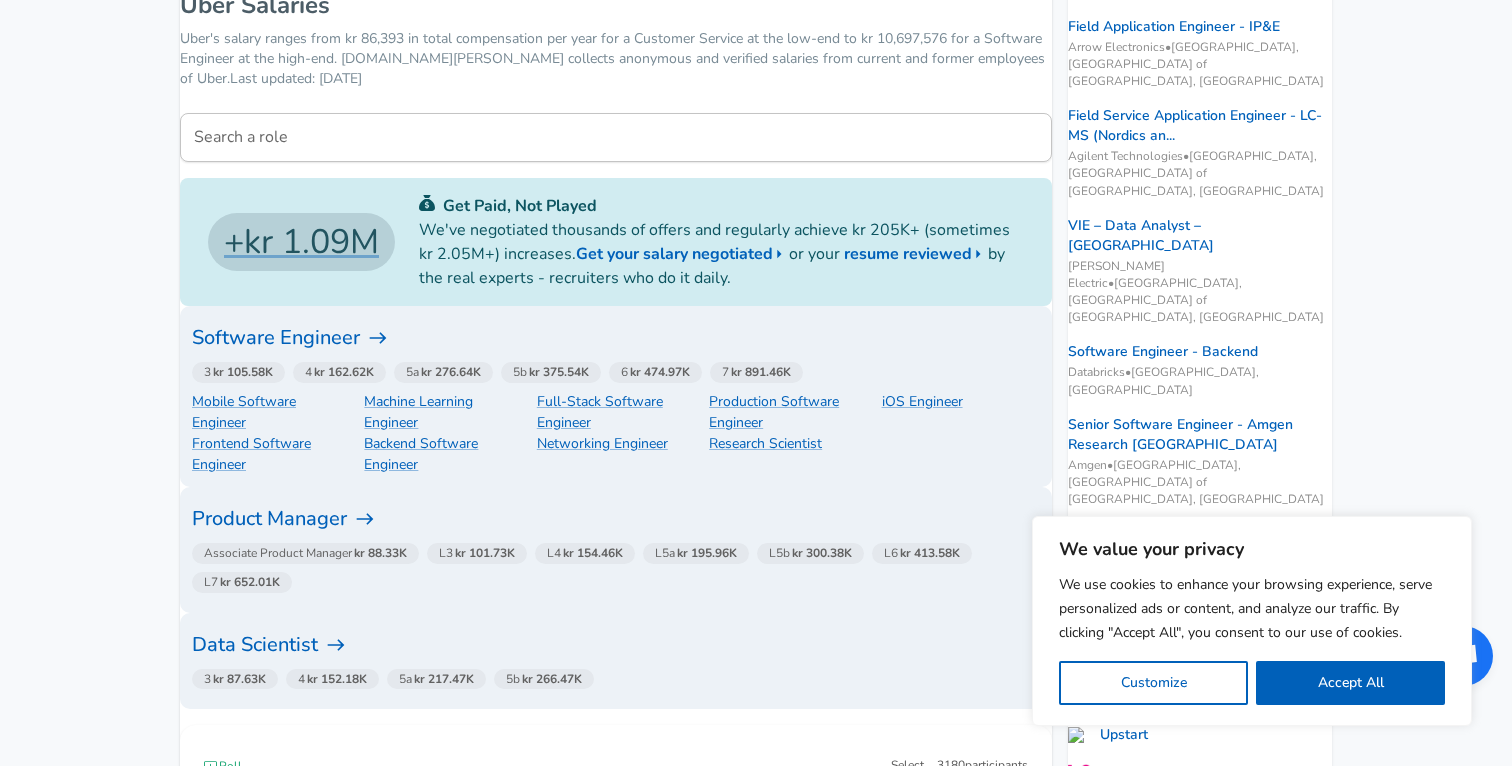 click on "Software Engineer" at bounding box center [616, 338] 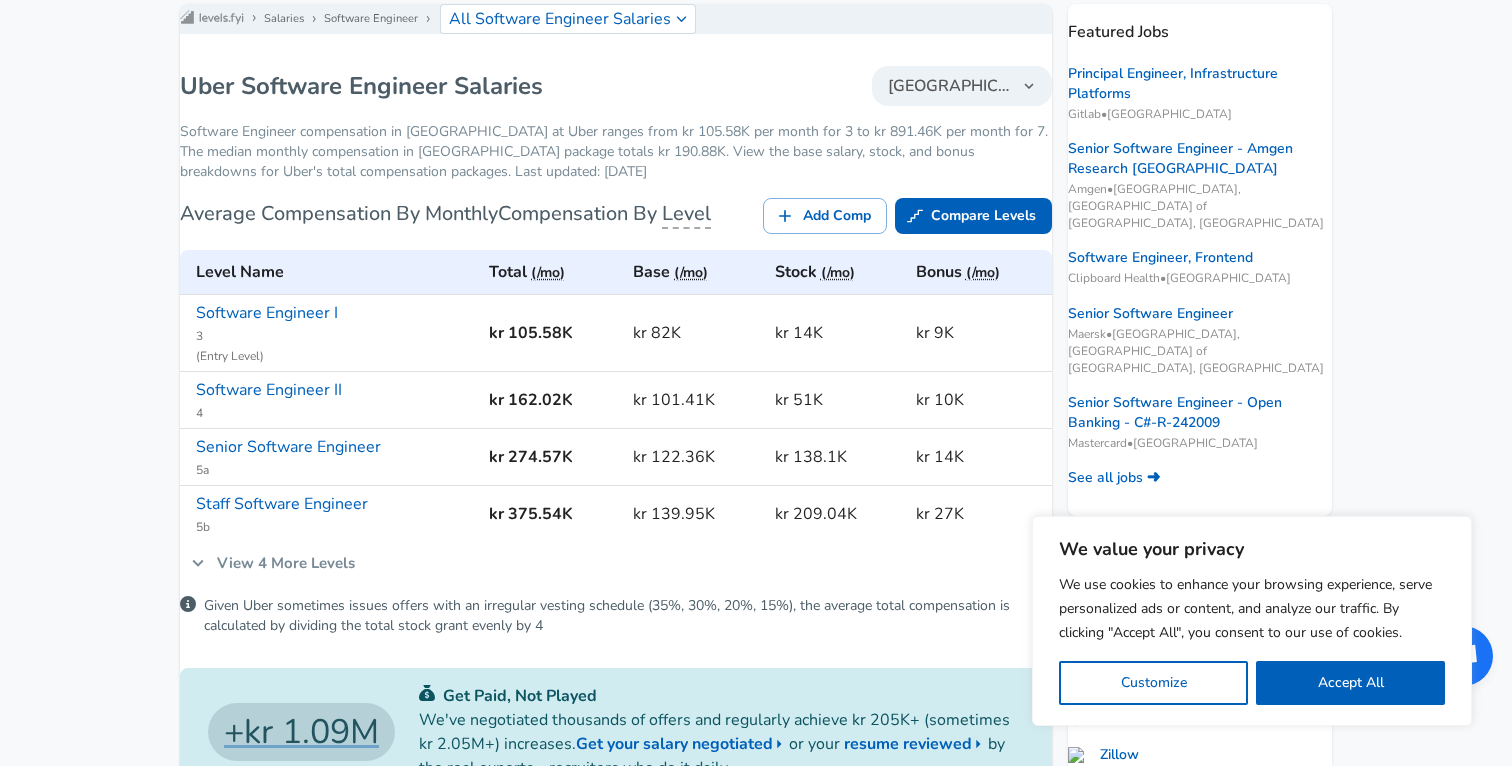 scroll, scrollTop: 395, scrollLeft: 0, axis: vertical 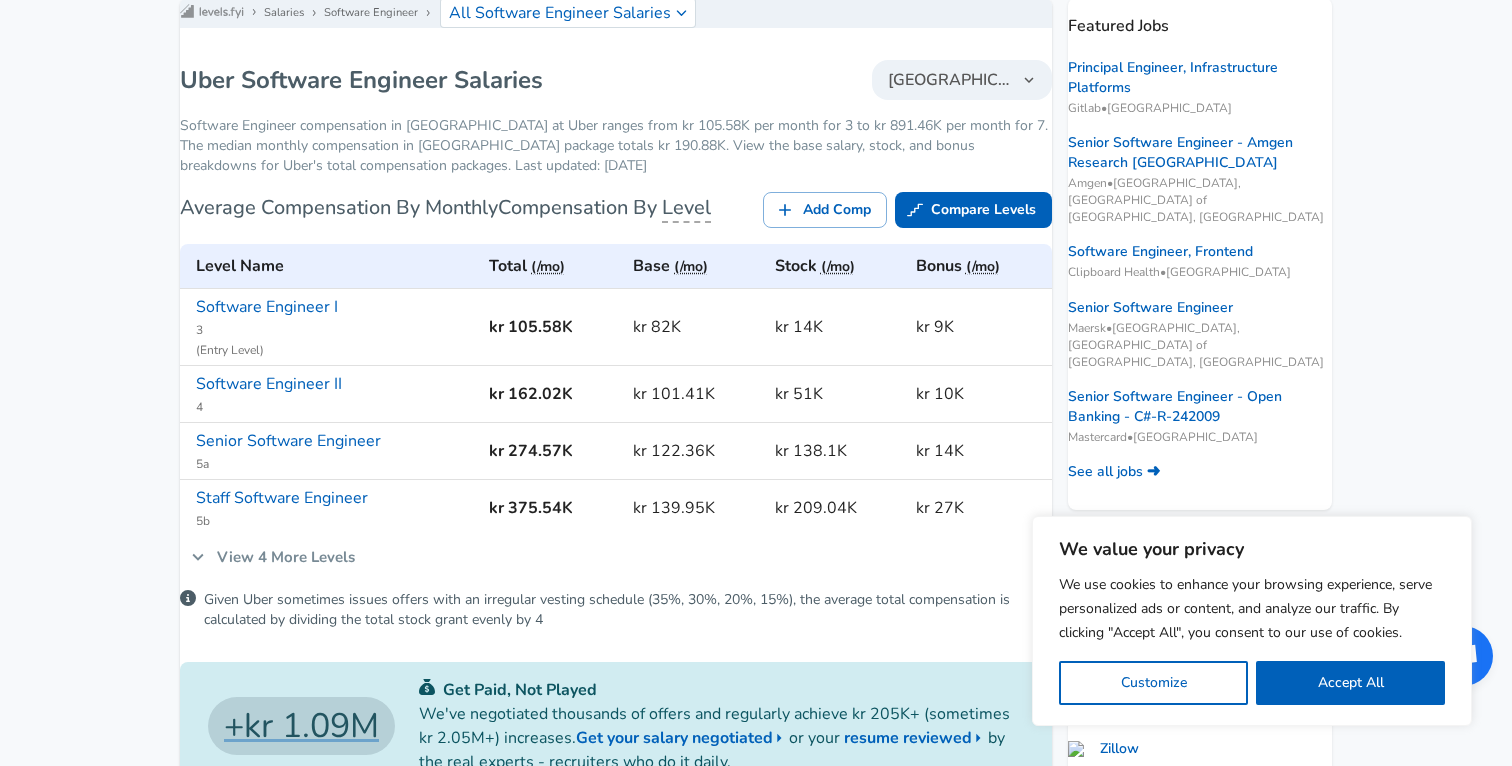 click on "[GEOGRAPHIC_DATA]" at bounding box center [950, 80] 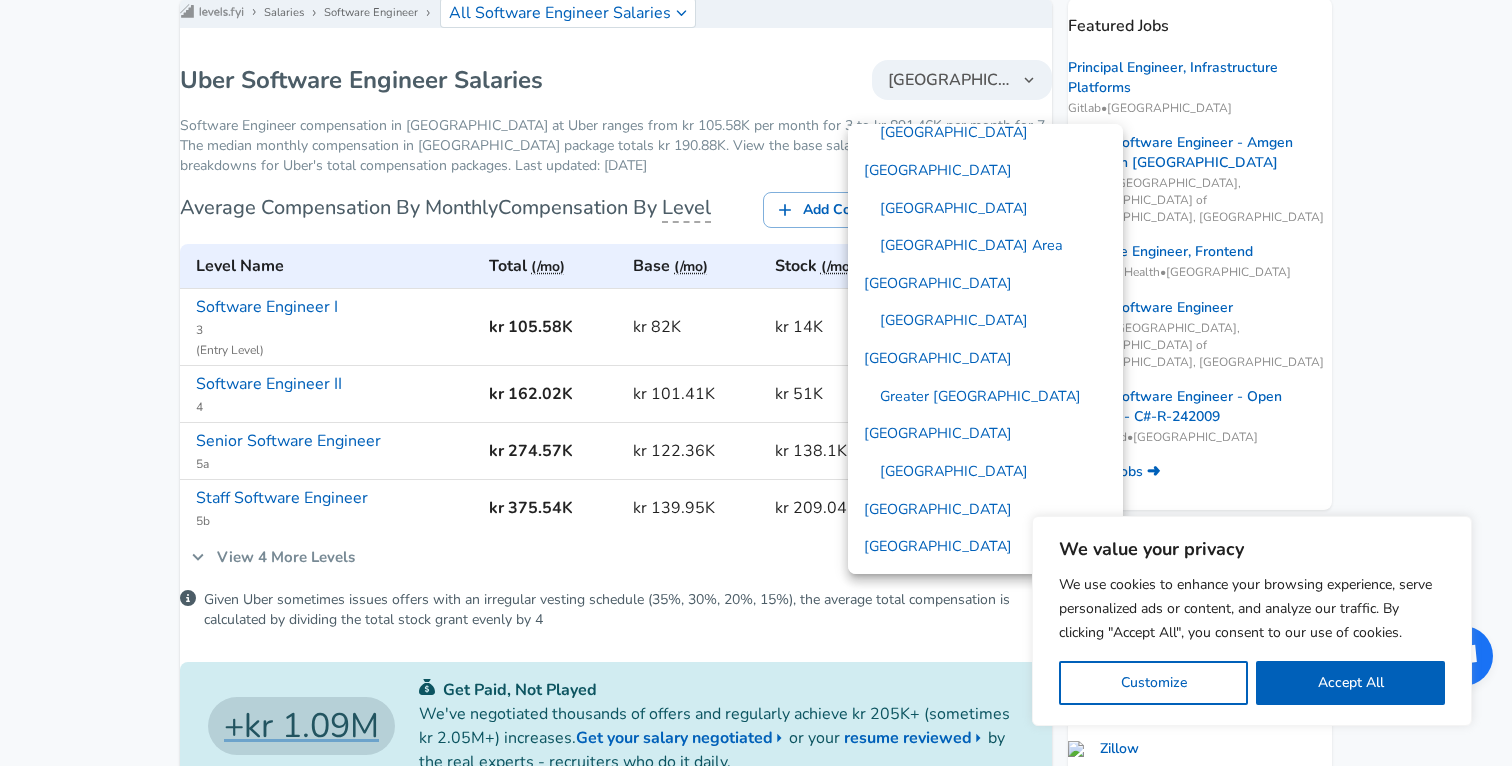 scroll, scrollTop: 225, scrollLeft: 0, axis: vertical 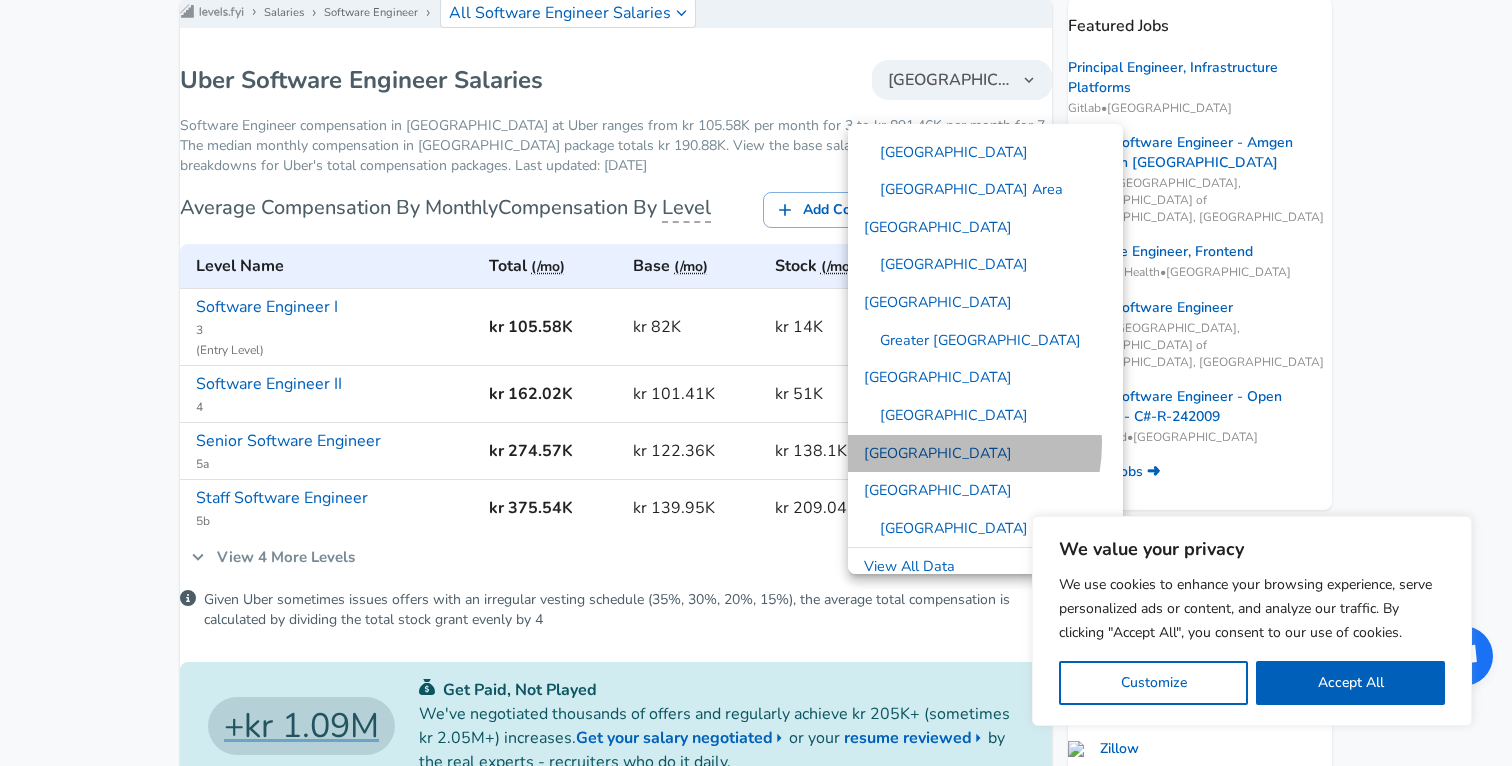 click on "[GEOGRAPHIC_DATA]" at bounding box center [985, 454] 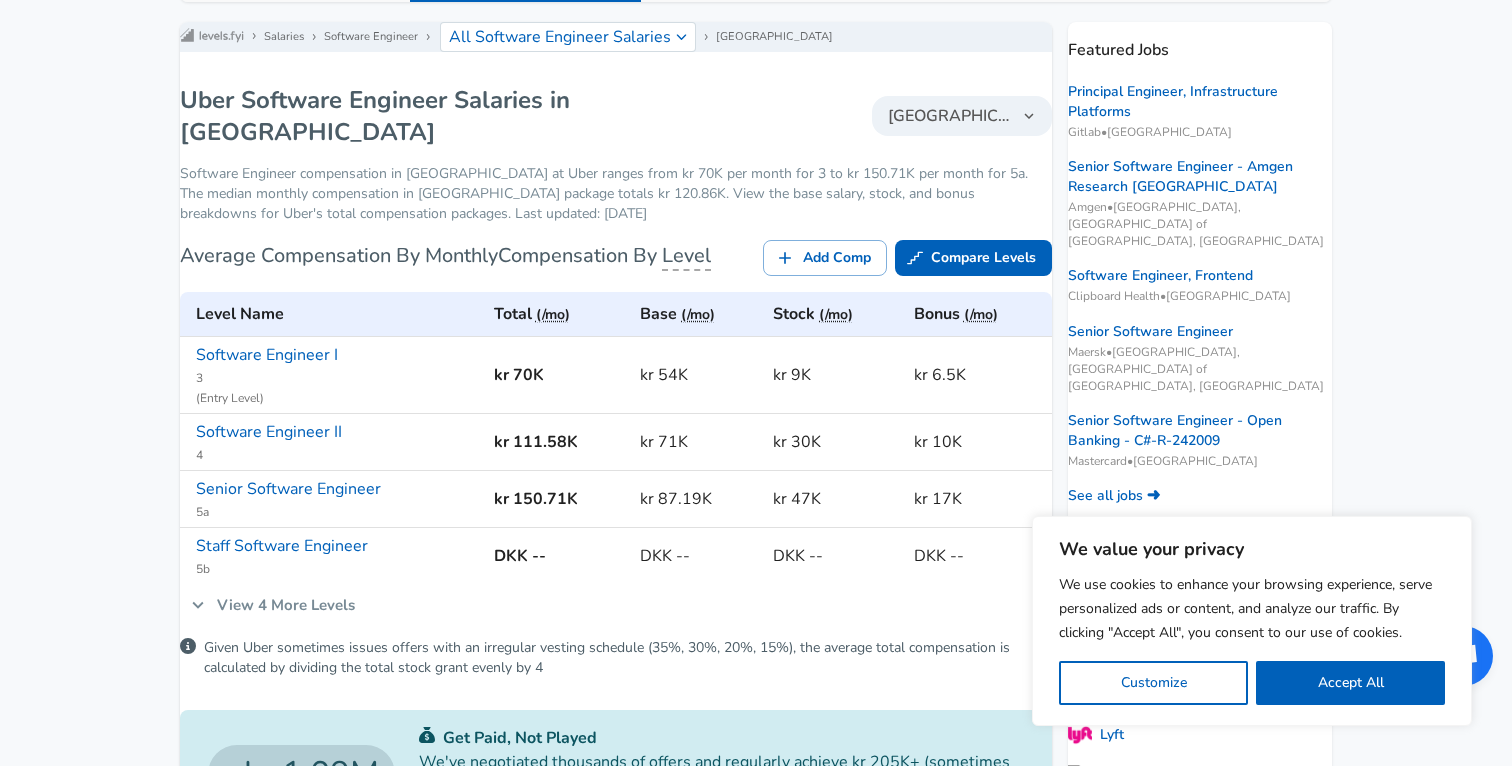 scroll, scrollTop: 372, scrollLeft: 0, axis: vertical 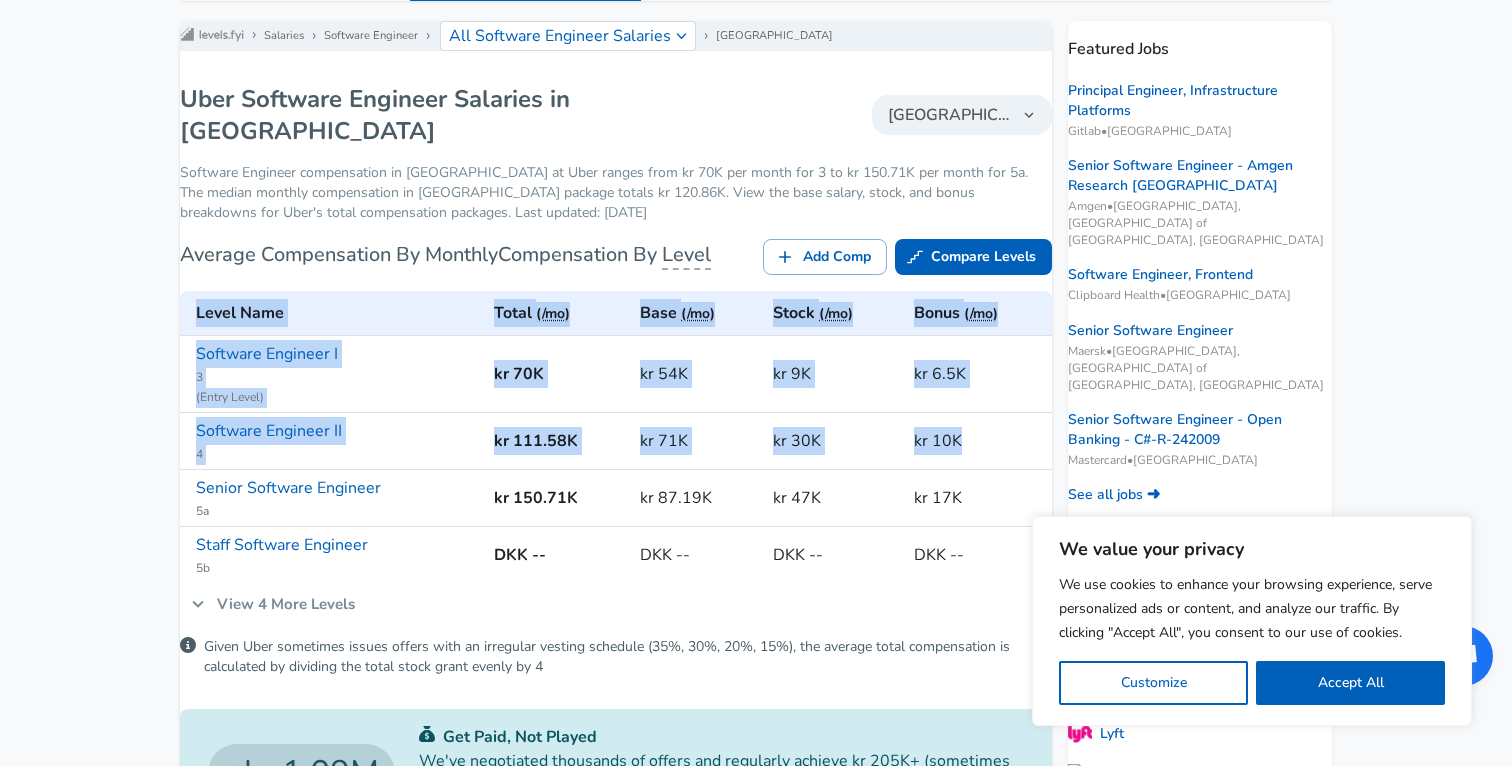 drag, startPoint x: 1009, startPoint y: 423, endPoint x: 154, endPoint y: 459, distance: 855.75757 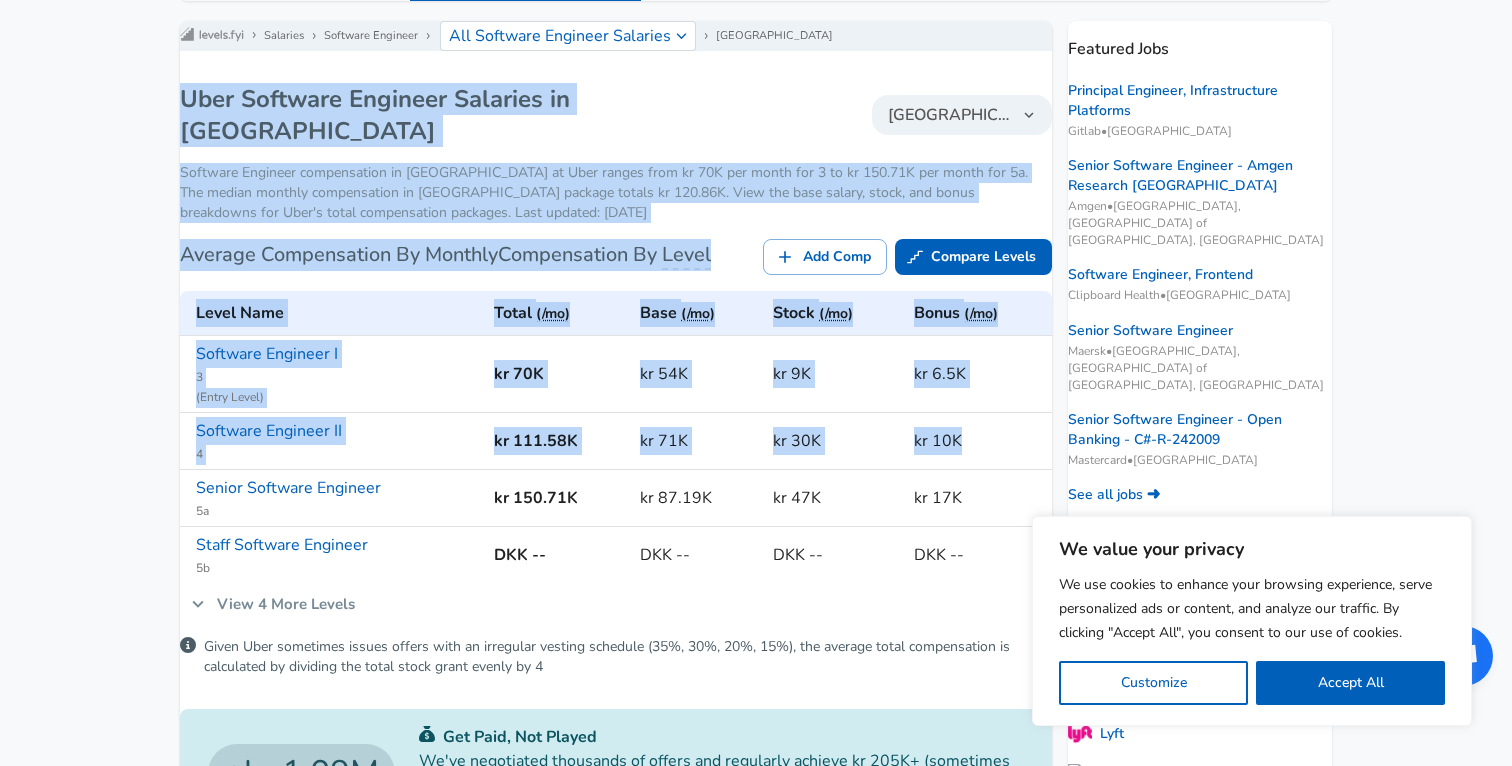 click on "We value your privacy We use cookies to enhance your browsing experience, serve personalized ads or content, and analyze our traffic. By clicking "Accept All", you consent to our use of cookies. Customize    Accept All   Customize Consent Preferences   We use cookies to help you navigate efficiently and perform certain functions. You will find detailed information about all cookies under each consent category below. The cookies that are categorized as "Necessary" are stored on your browser as they are essential for enabling the basic functionalities of the site. ...  Show more Necessary Always Active Necessary cookies are required to enable the basic features of this site, such as providing secure log-in or adjusting your consent preferences. These cookies do not store any personally identifiable data. Cookie _GRECAPTCHA Duration 5 months 27 days Description Google Recaptcha service sets this cookie to identify bots to protect the website against malicious spam attacks. Cookie __stripe_mid Duration 1 year MR" at bounding box center (756, 11) 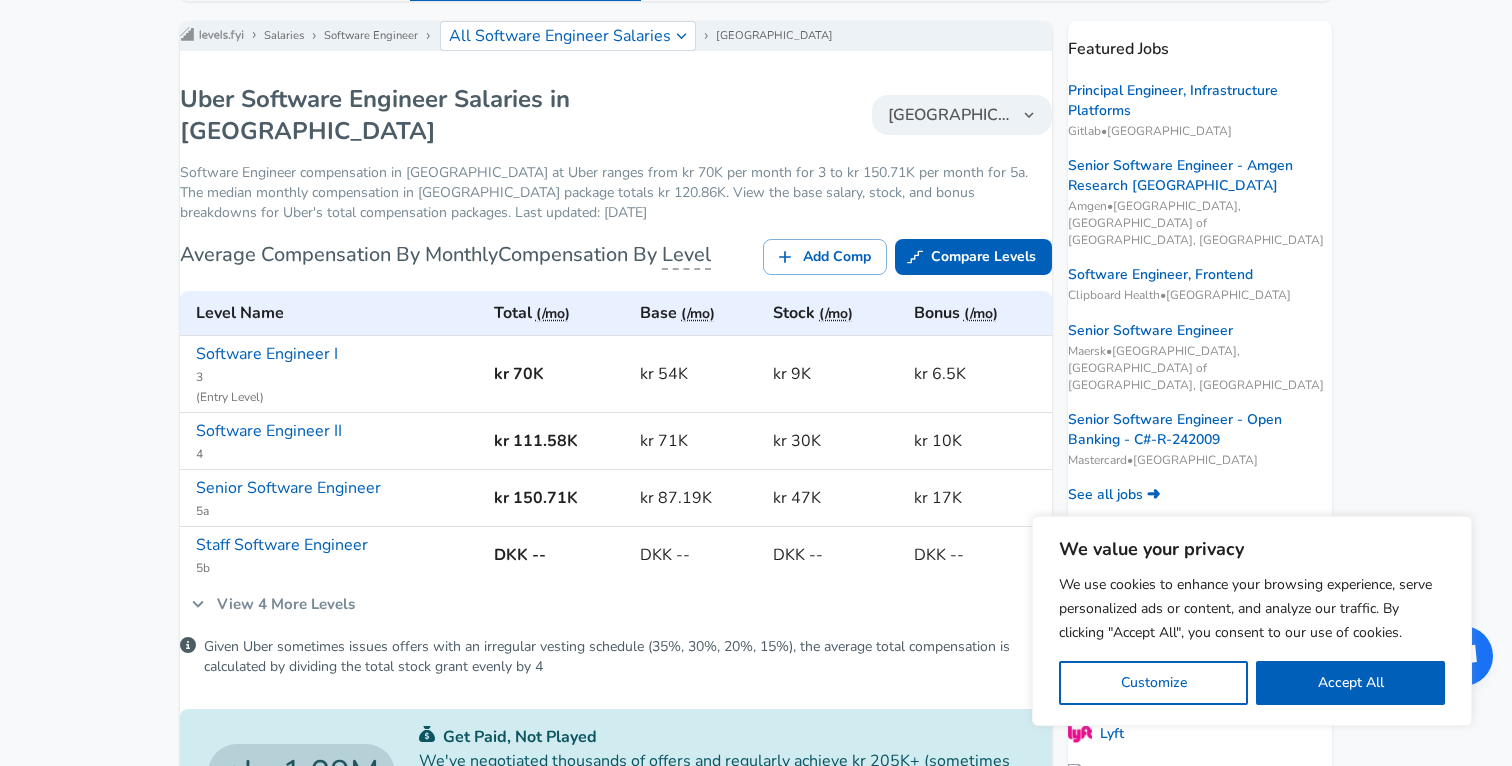 click on "View   4   More Levels" at bounding box center (273, 604) 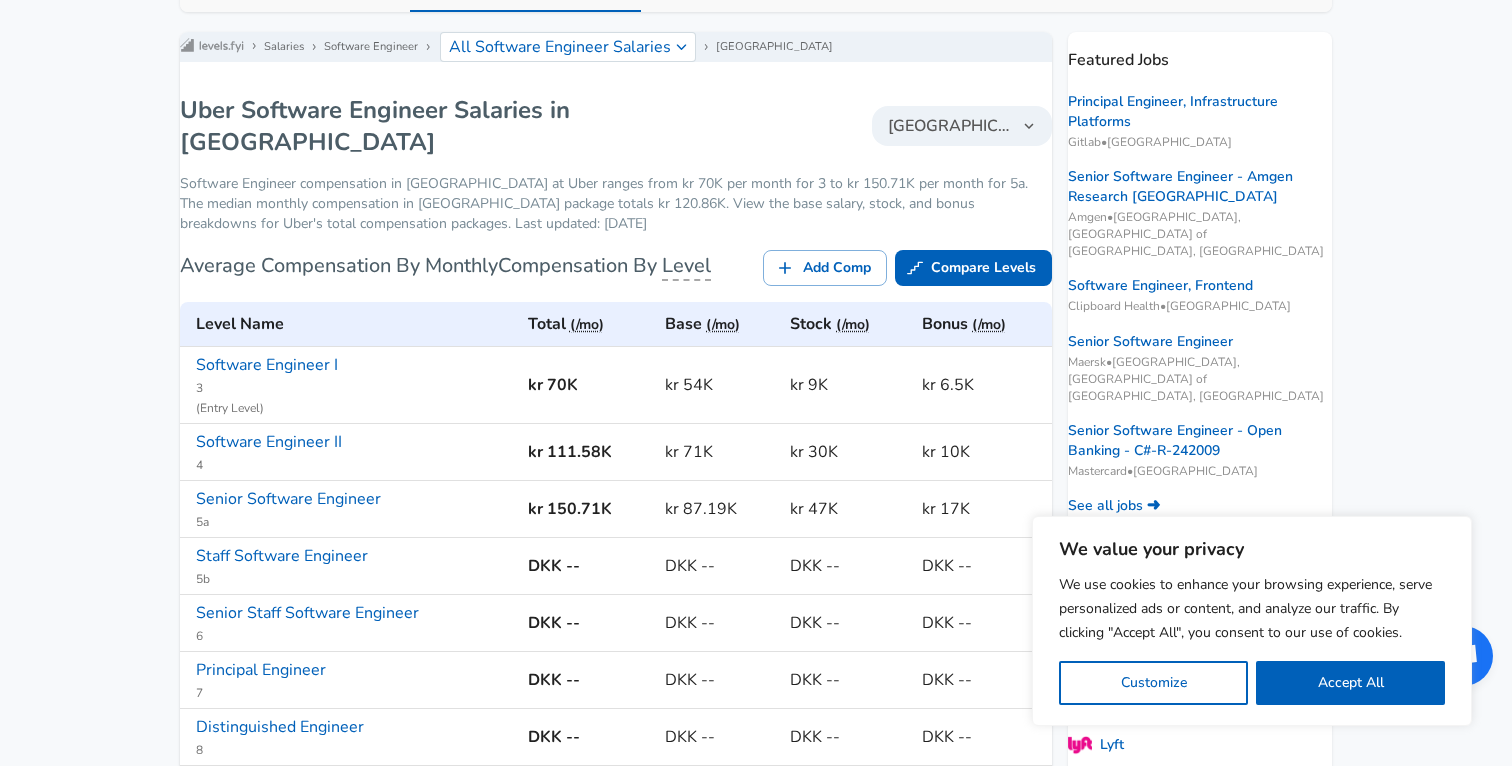 scroll, scrollTop: 347, scrollLeft: 0, axis: vertical 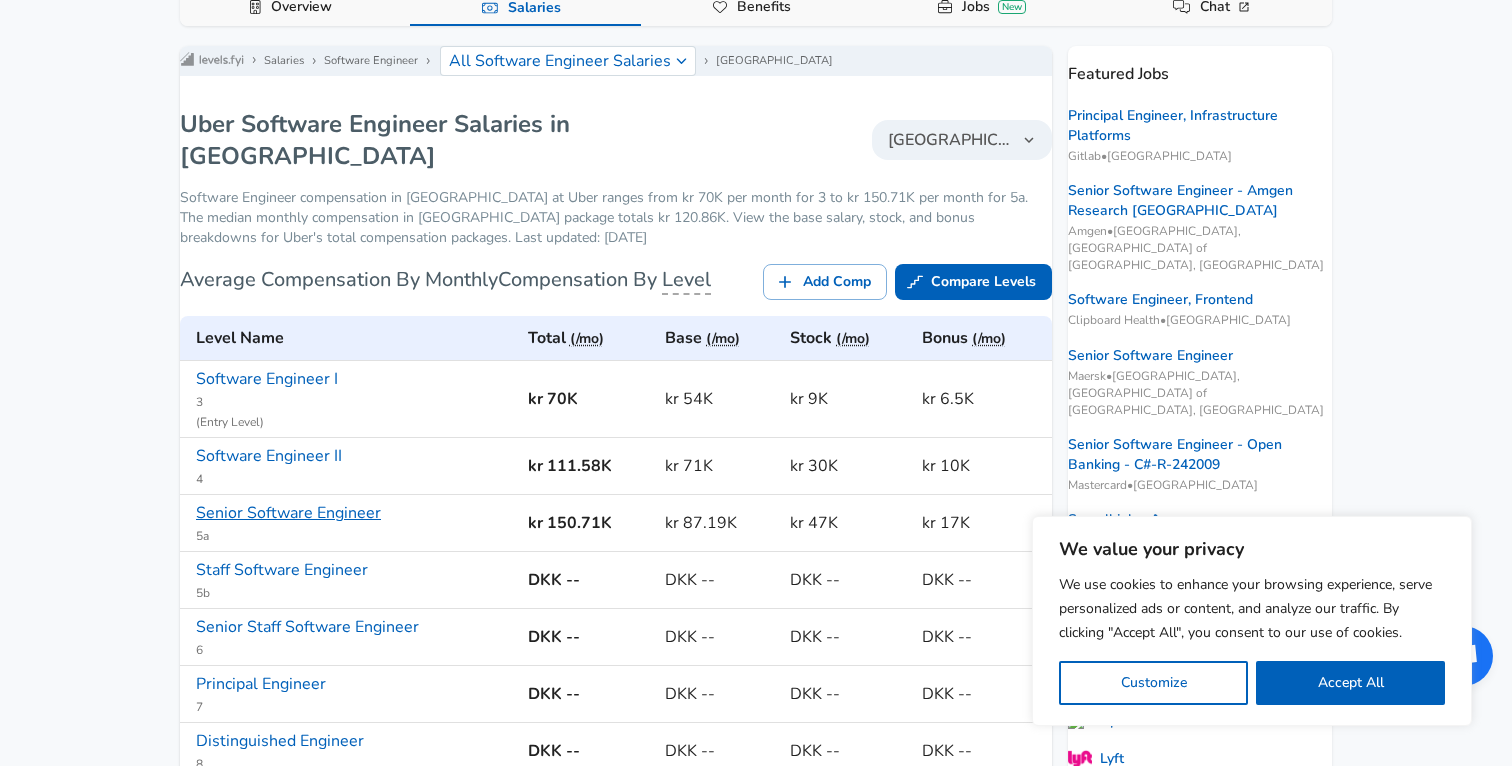 click on "Senior Software Engineer" at bounding box center [288, 513] 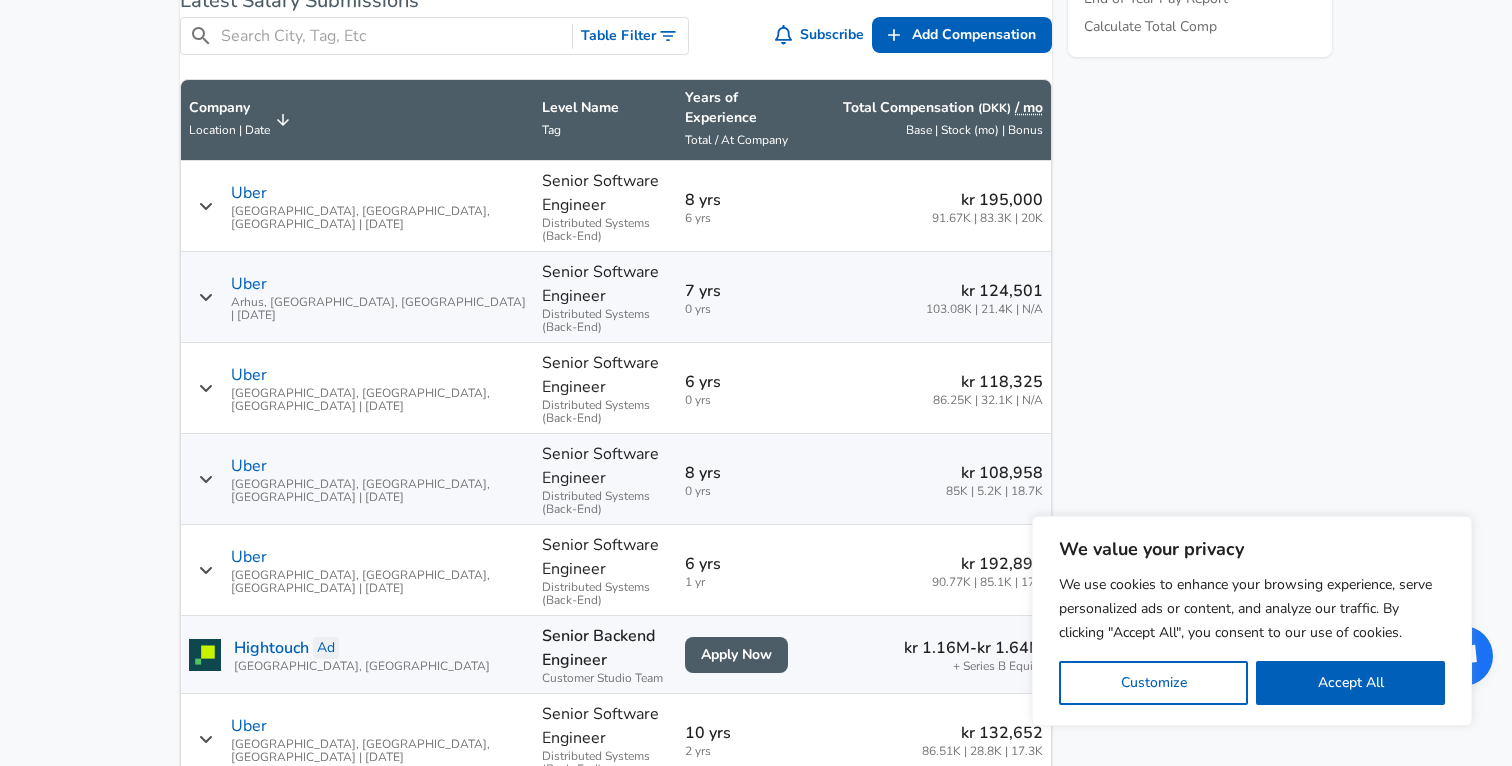 scroll, scrollTop: 1335, scrollLeft: 0, axis: vertical 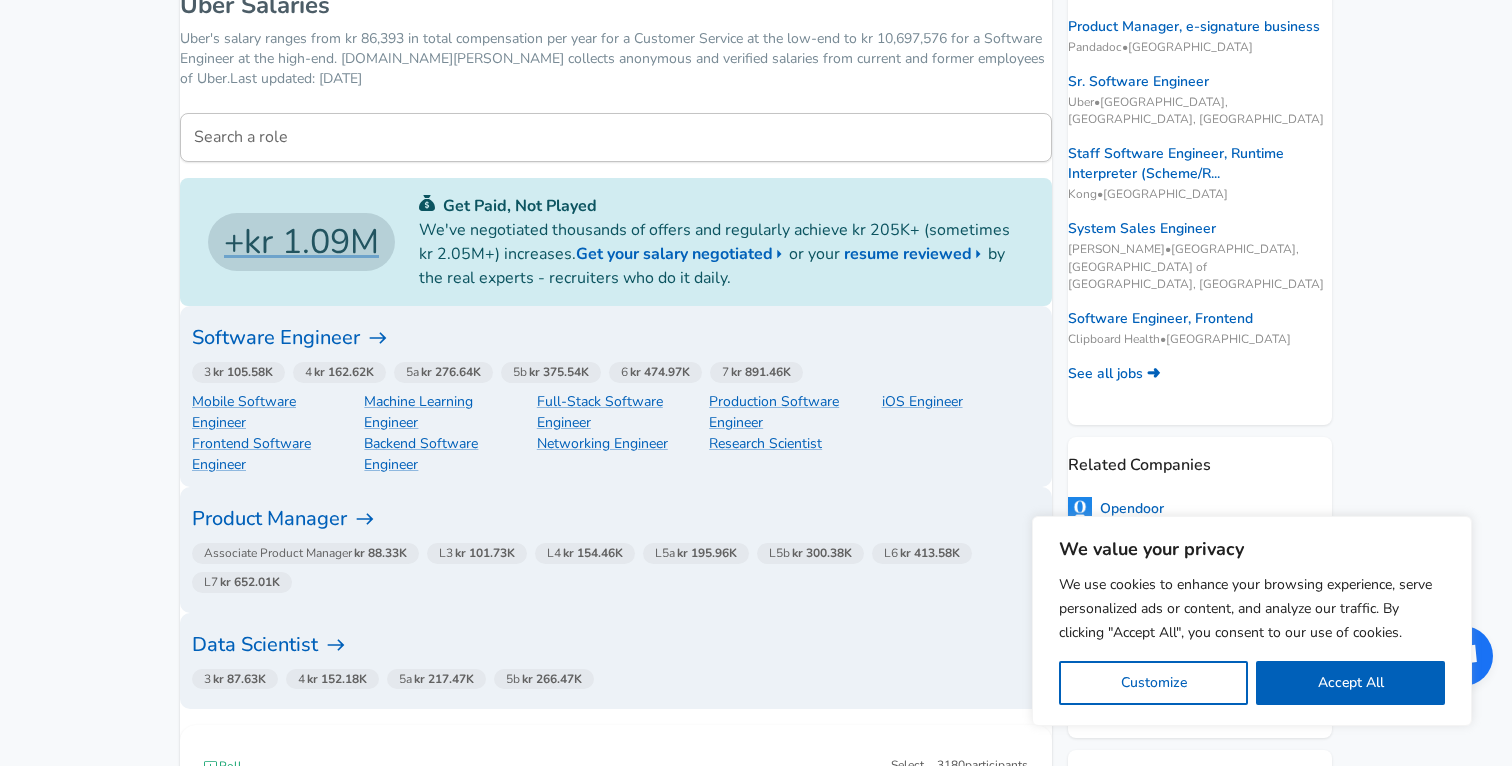 click on "kr 195.96K" at bounding box center [707, 553] 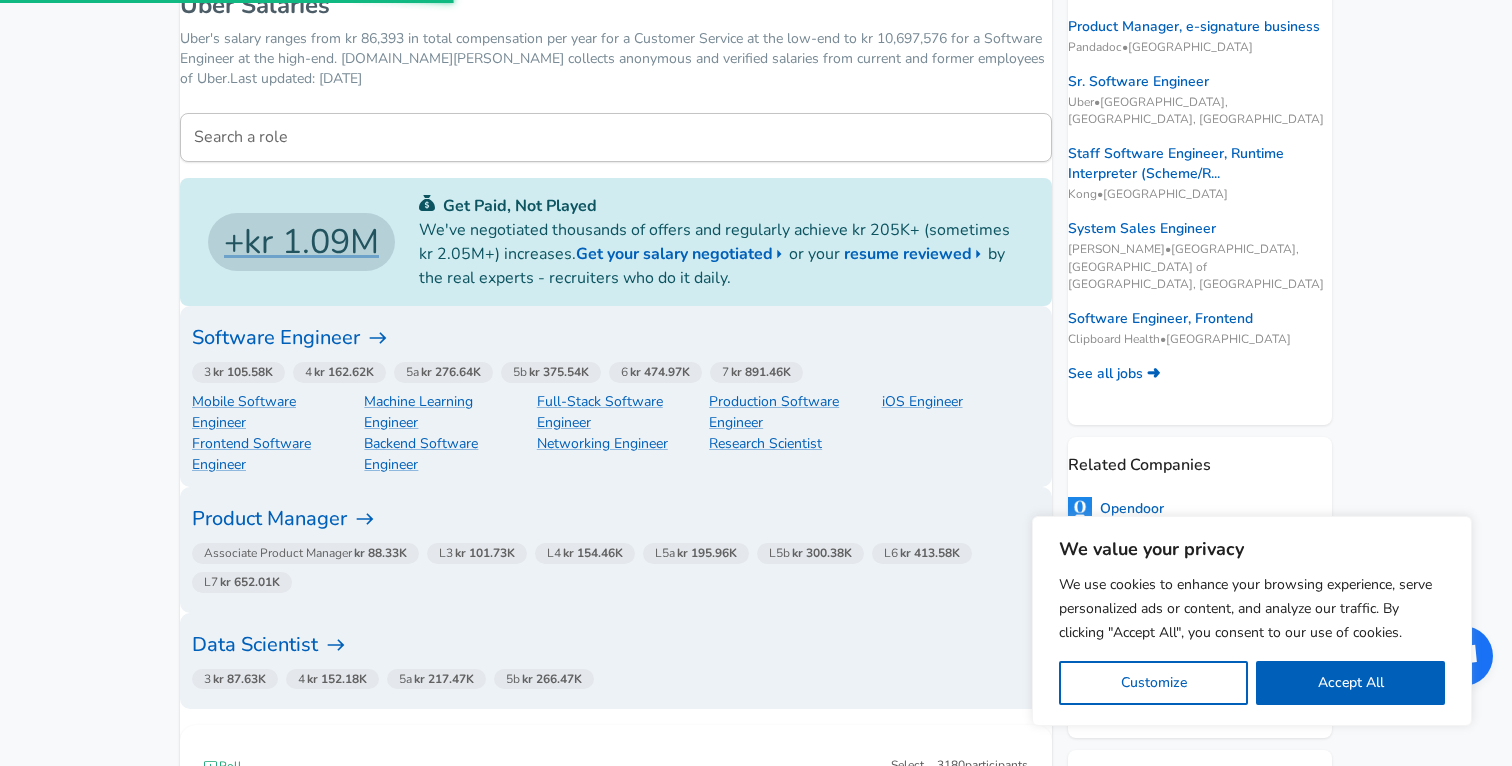 scroll, scrollTop: 0, scrollLeft: 0, axis: both 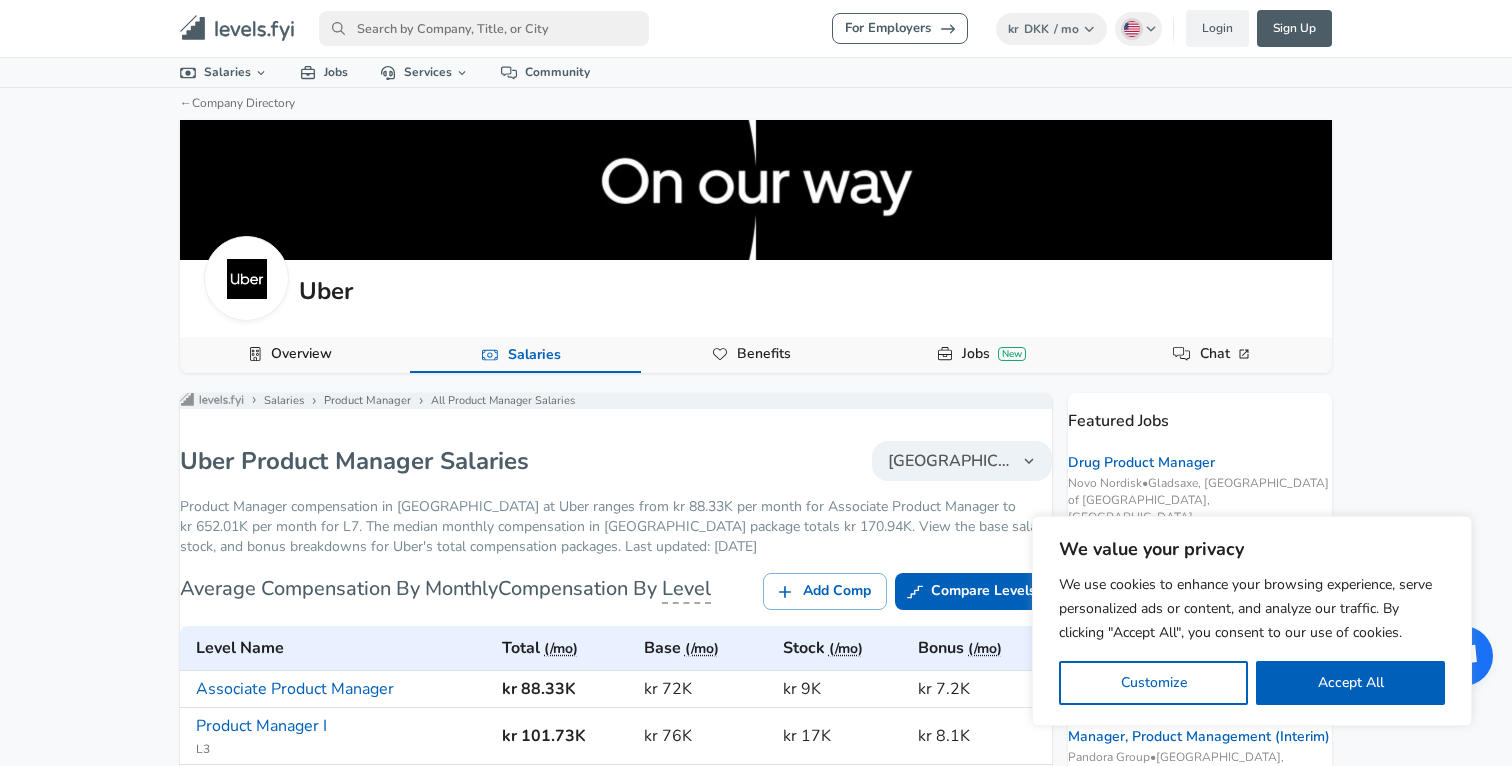 click on "Levels FYI Logo Salaries Product Manager All Product Manager Salaries Uber   Product Manager   Salaries   [GEOGRAPHIC_DATA] Product Manager compensation in [GEOGRAPHIC_DATA] at Uber ranges from kr 88.33K per month for Associate Product Manager to kr 652.01K per month for L7. The median monthly compensation in [GEOGRAPHIC_DATA] package totals kr 170.94K. View the base salary, stock, and bonus breakdowns for Uber's total compensation packages. Last updated: [DATE] Average Compensation By   Monthly  Compensation By   Level Add Comp Compare Levels Level Name Total   (/mo) Base   (/mo) Stock   (/mo) Bonus   (/mo) Associate Product Manager kr 88.33K kr 72K kr 9K kr 7.2K Product Manager I L3 kr 101.73K kr 76K kr 17K kr 8.1K Product Manager II L4 kr 154.92K kr 102.38K kr 40K kr 12K Senior Product Manager L5a kr 195.96K kr 113.74K kr 66K kr 16K View   5   More Levels Add Comp Compare Levels kr 1.09M Get Paid, Not Played Get your salary negotiated    or your   resume reviewed   Latest Salary Submissions ​" at bounding box center (616, 1888) 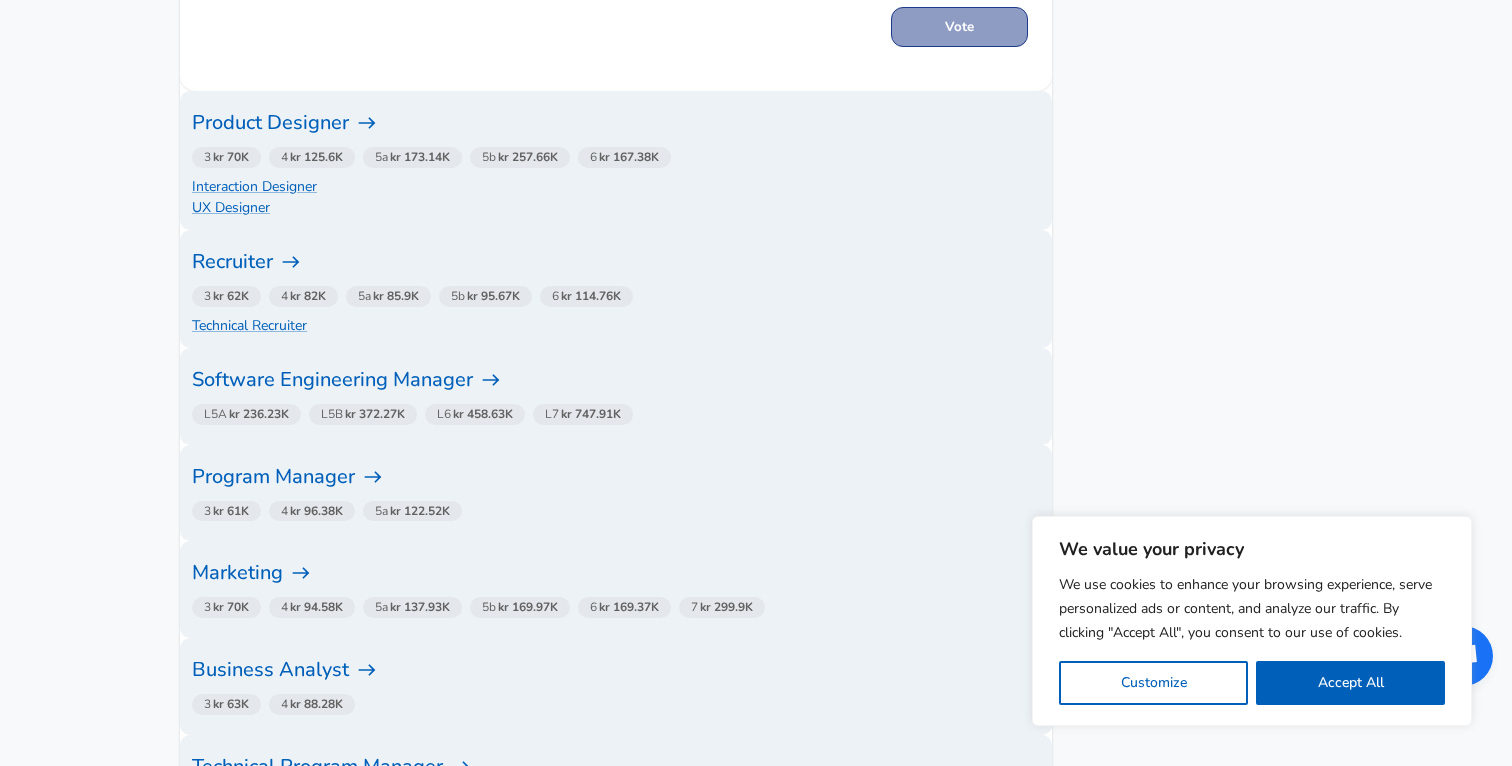 scroll, scrollTop: 1625, scrollLeft: 0, axis: vertical 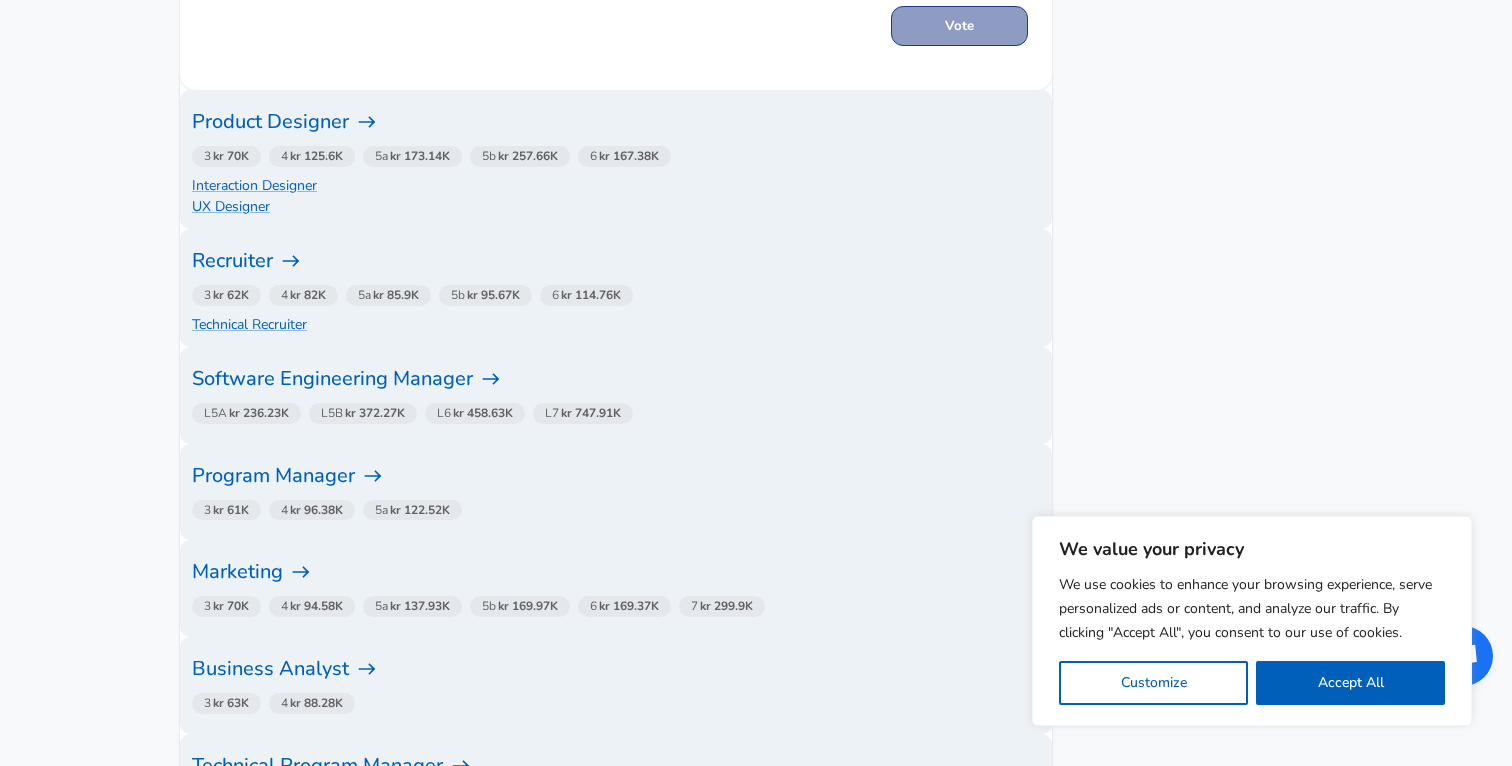 click on "kr 236.23K" at bounding box center (259, 413) 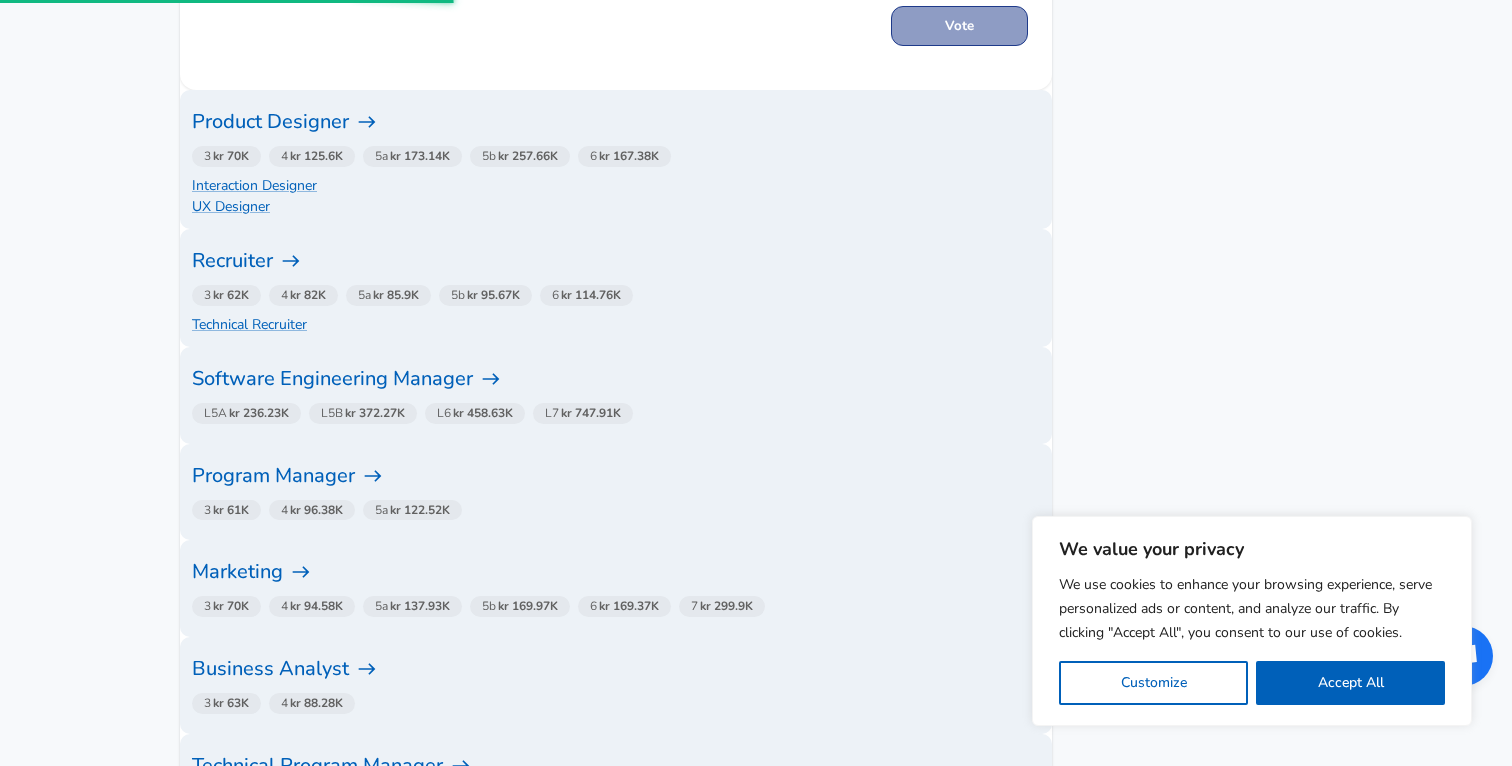 scroll, scrollTop: 0, scrollLeft: 0, axis: both 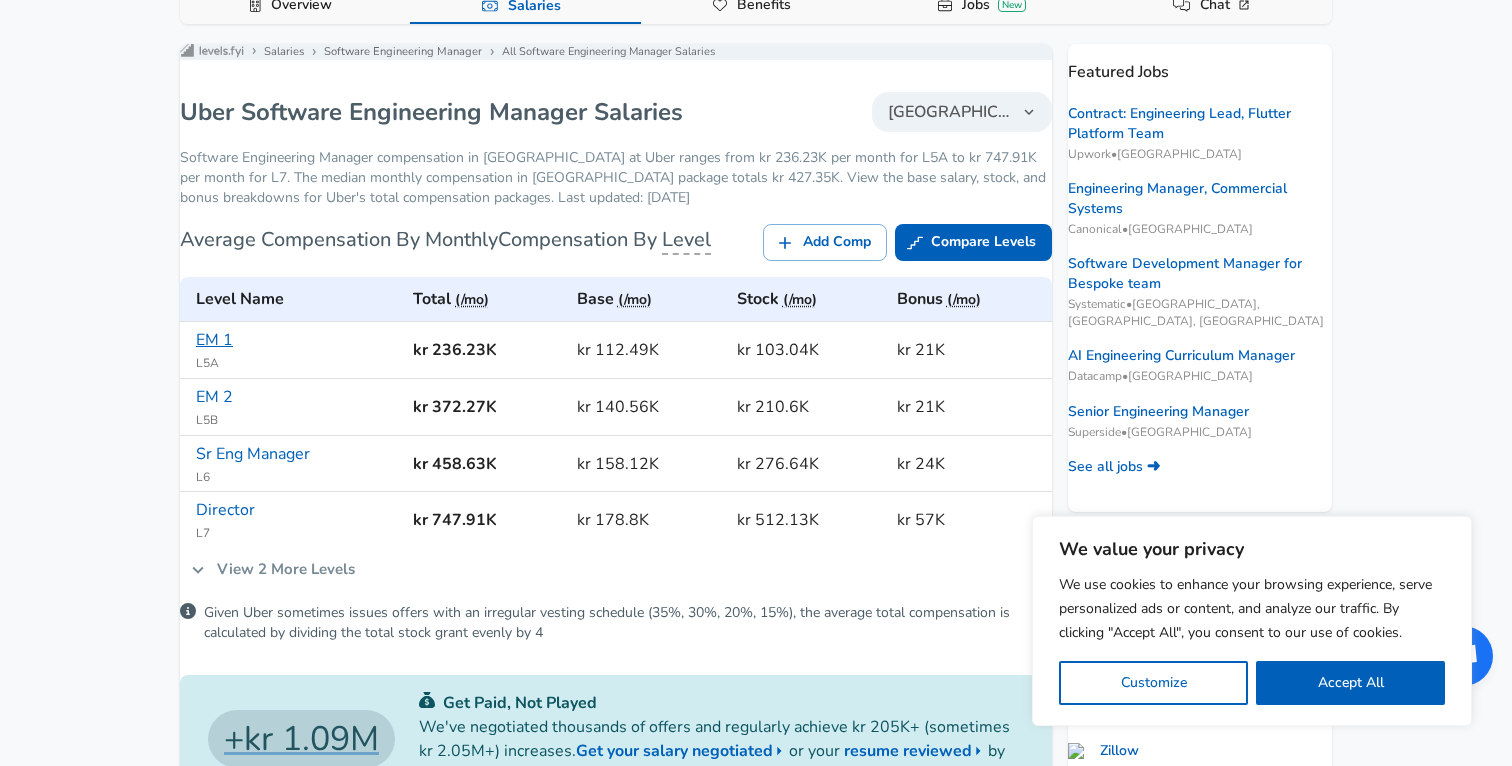 click on "EM 1" at bounding box center (214, 340) 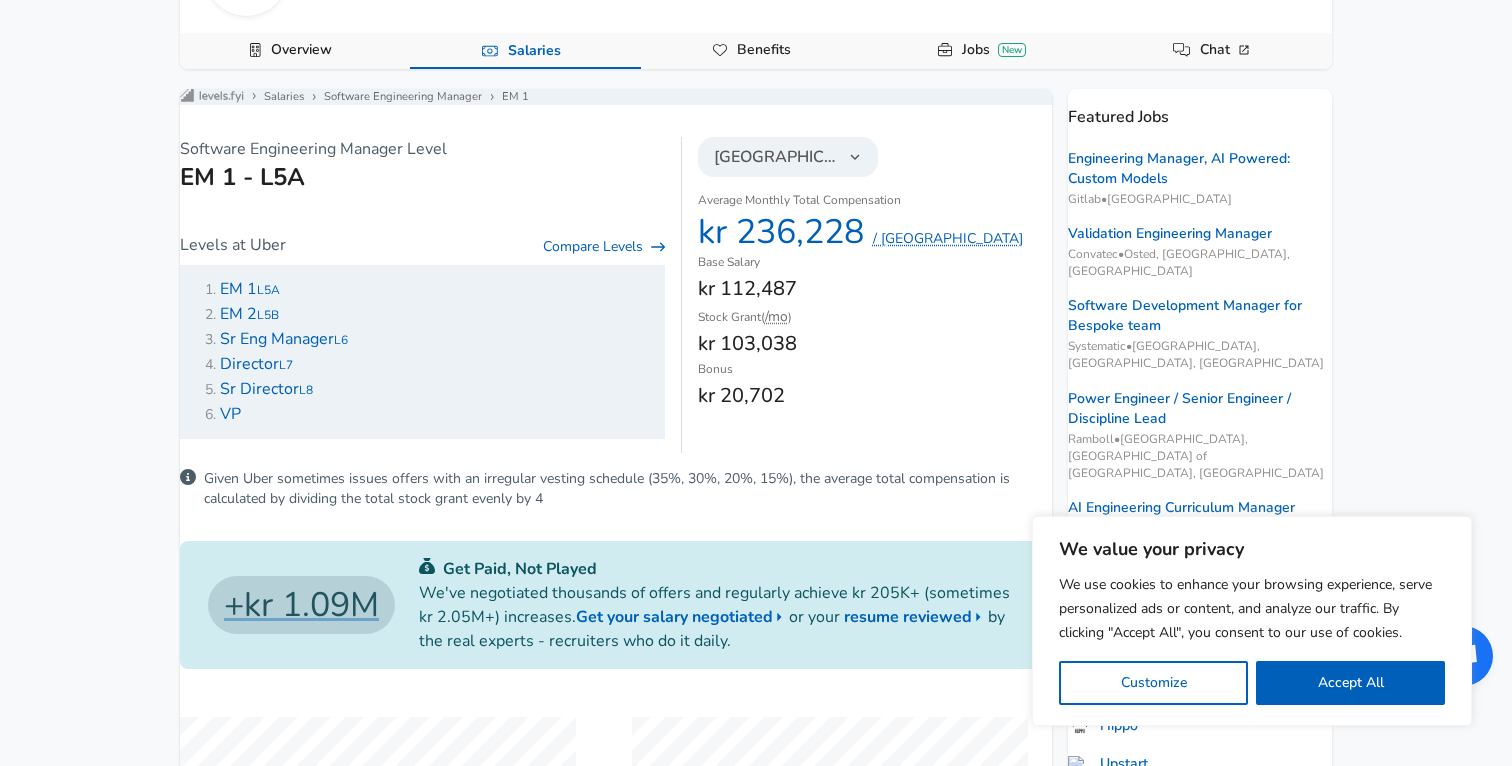 scroll, scrollTop: 308, scrollLeft: 0, axis: vertical 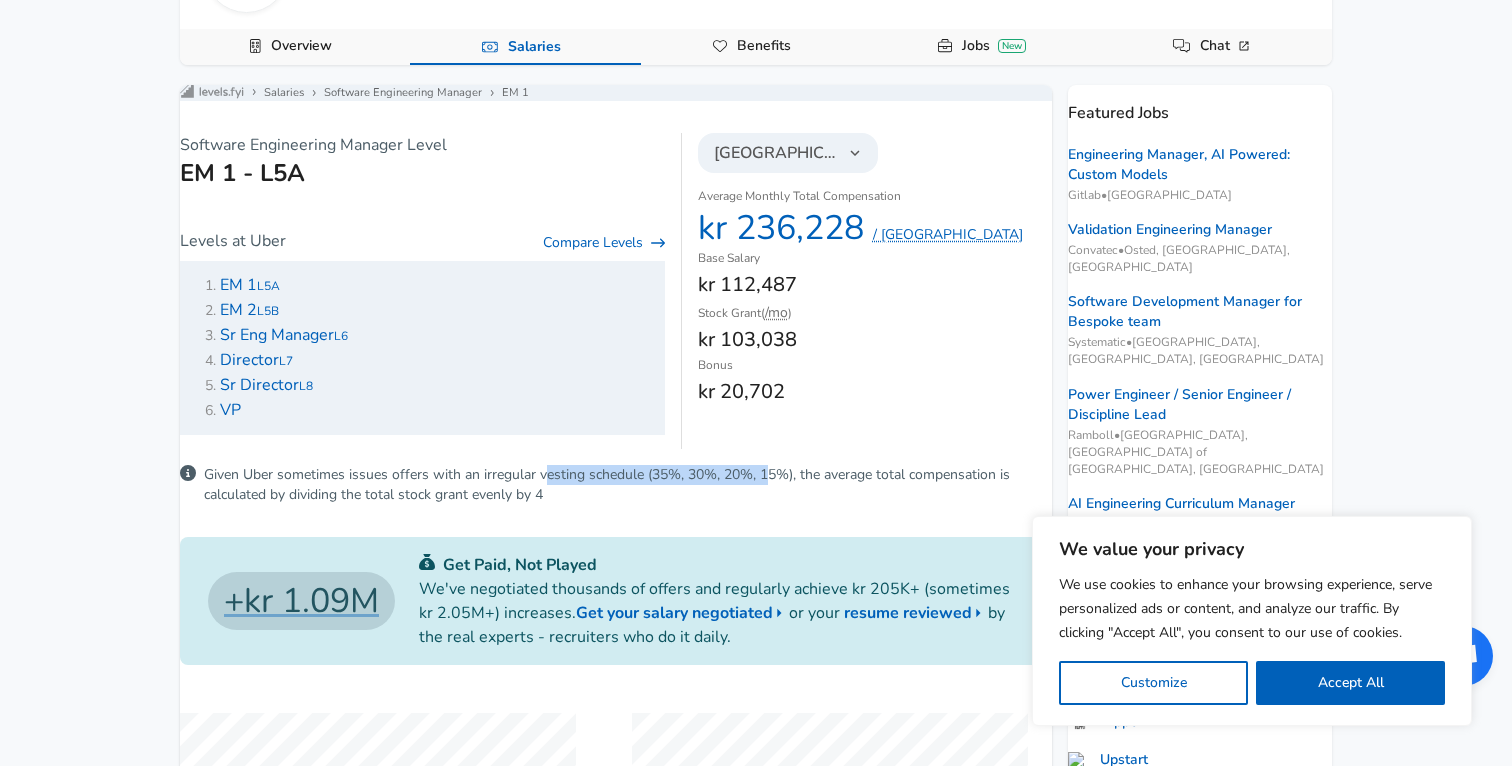drag, startPoint x: 567, startPoint y: 499, endPoint x: 794, endPoint y: 496, distance: 227.01982 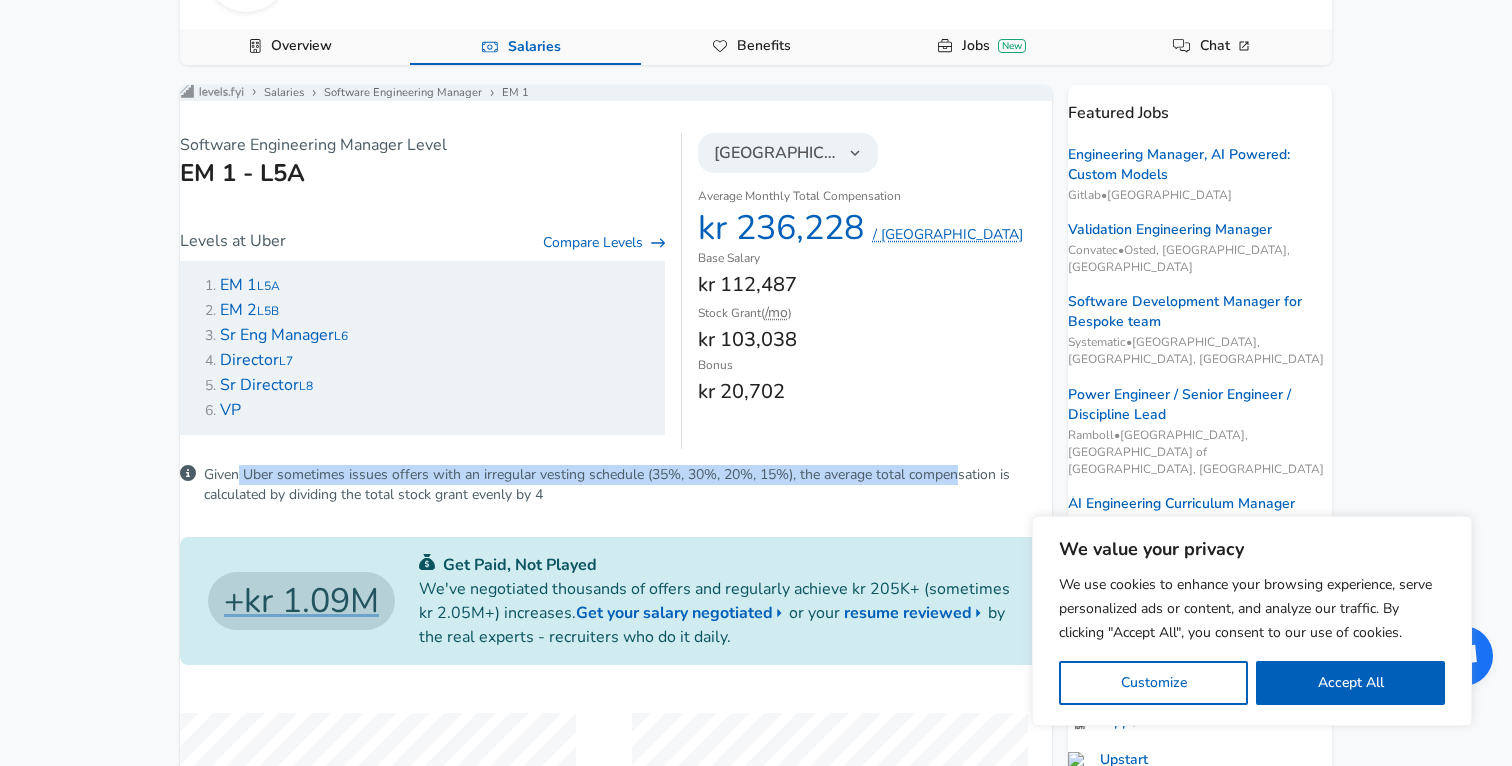 drag, startPoint x: 989, startPoint y: 493, endPoint x: 262, endPoint y: 482, distance: 727.0832 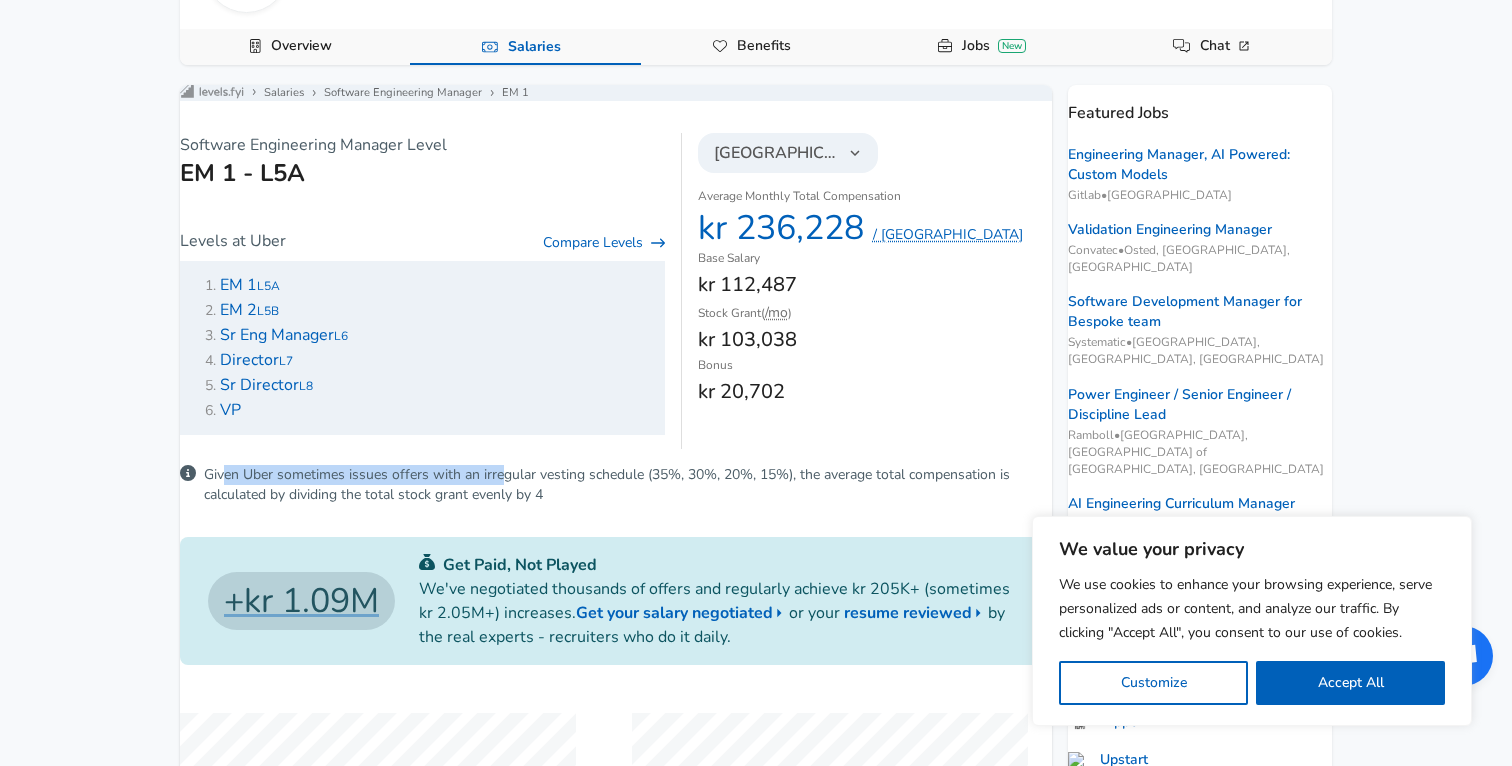 drag, startPoint x: 250, startPoint y: 484, endPoint x: 537, endPoint y: 490, distance: 287.0627 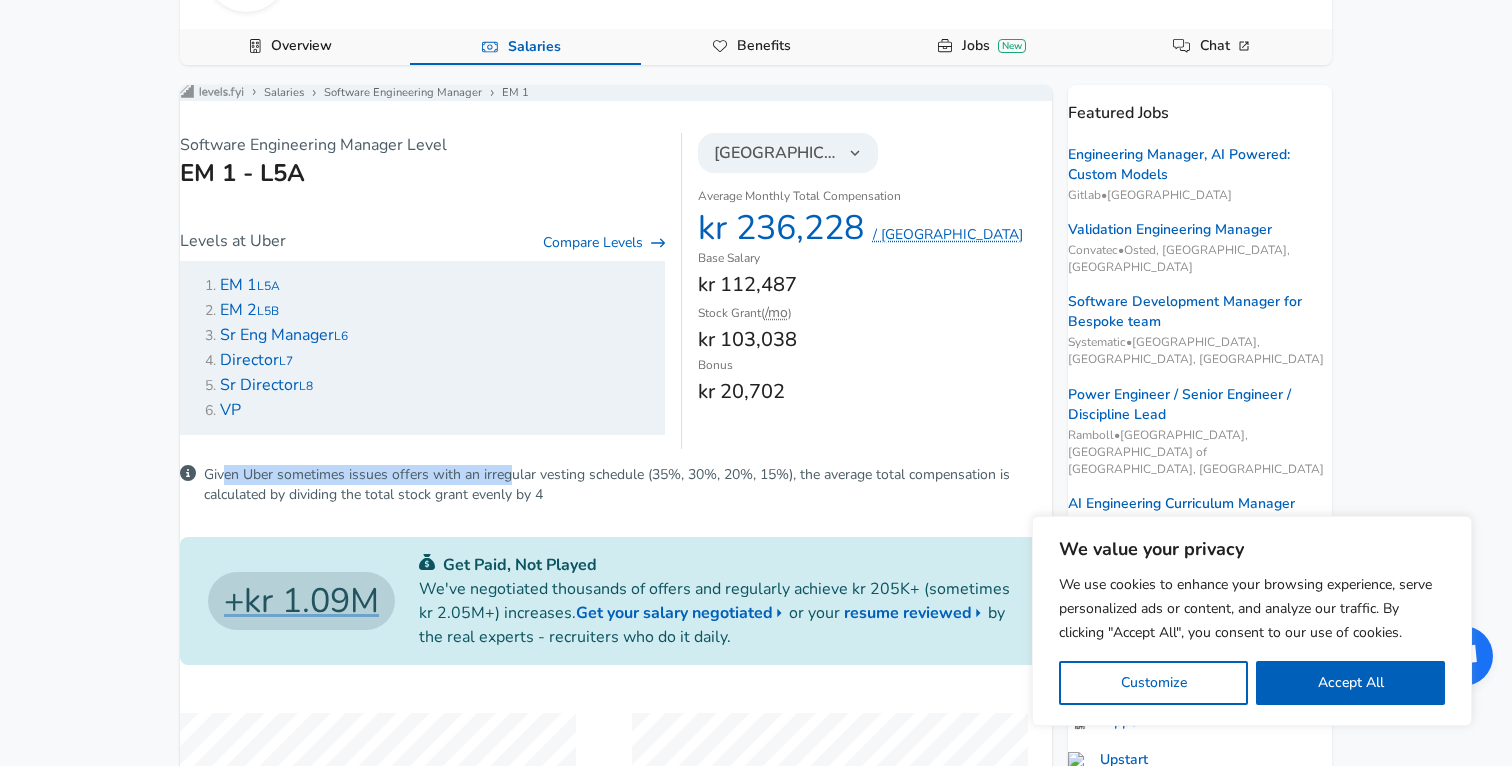 click on "Given Uber sometimes issues offers with an irregular vesting schedule (35%, 30%, 20%, 15%), the average total compensation is calculated by dividing the total stock grant evenly by 4" at bounding box center [628, 485] 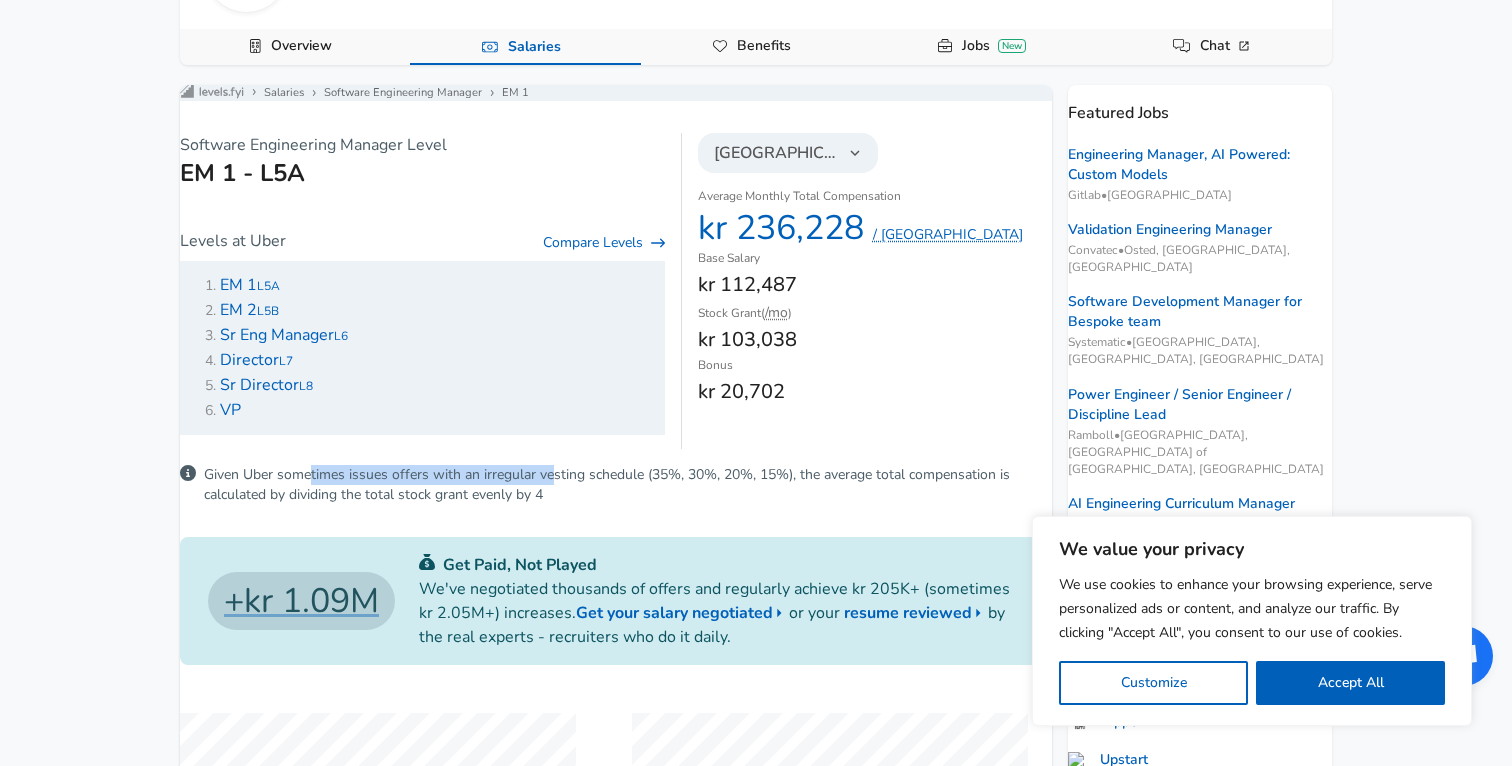 drag, startPoint x: 334, startPoint y: 491, endPoint x: 607, endPoint y: 482, distance: 273.14832 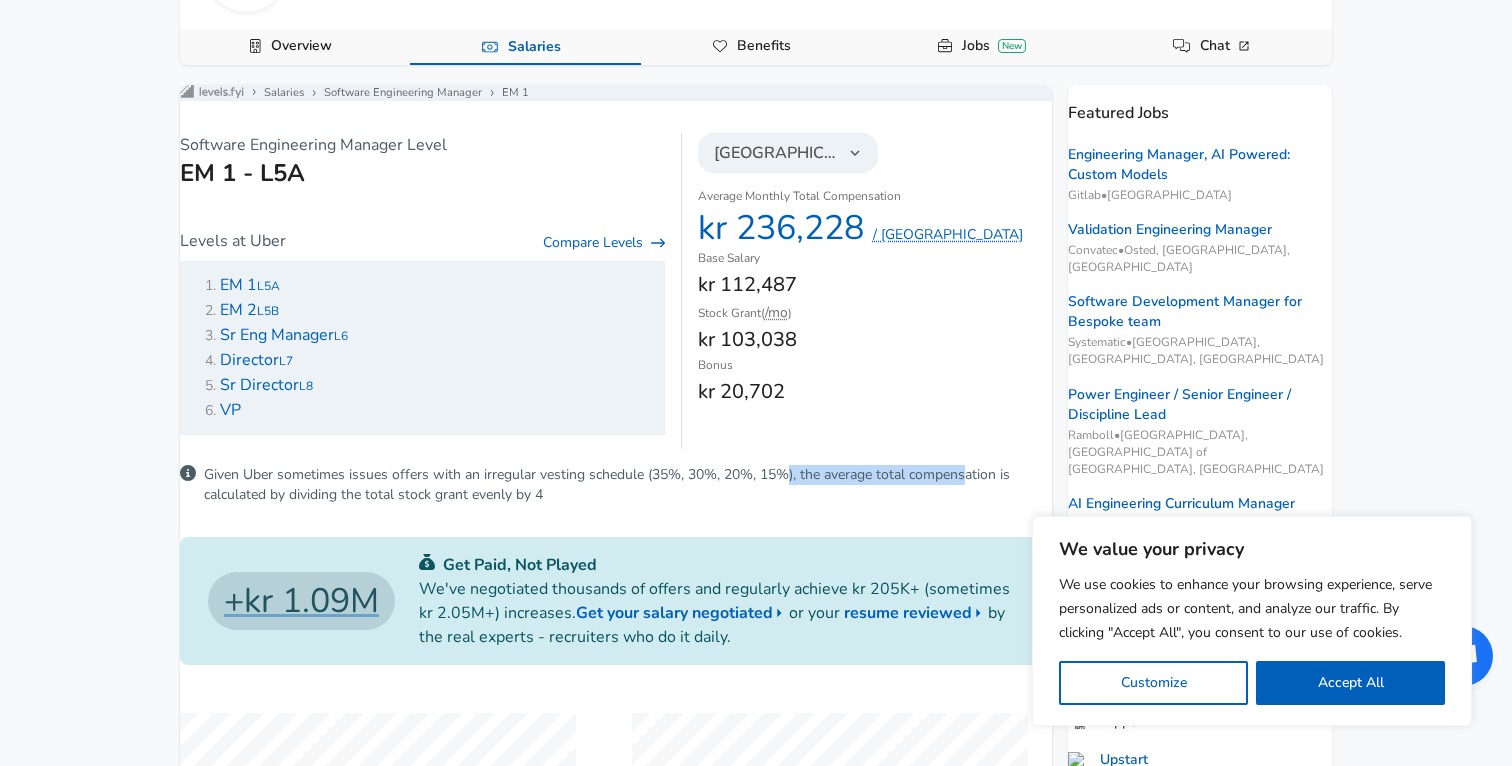 drag, startPoint x: 992, startPoint y: 488, endPoint x: 811, endPoint y: 488, distance: 181 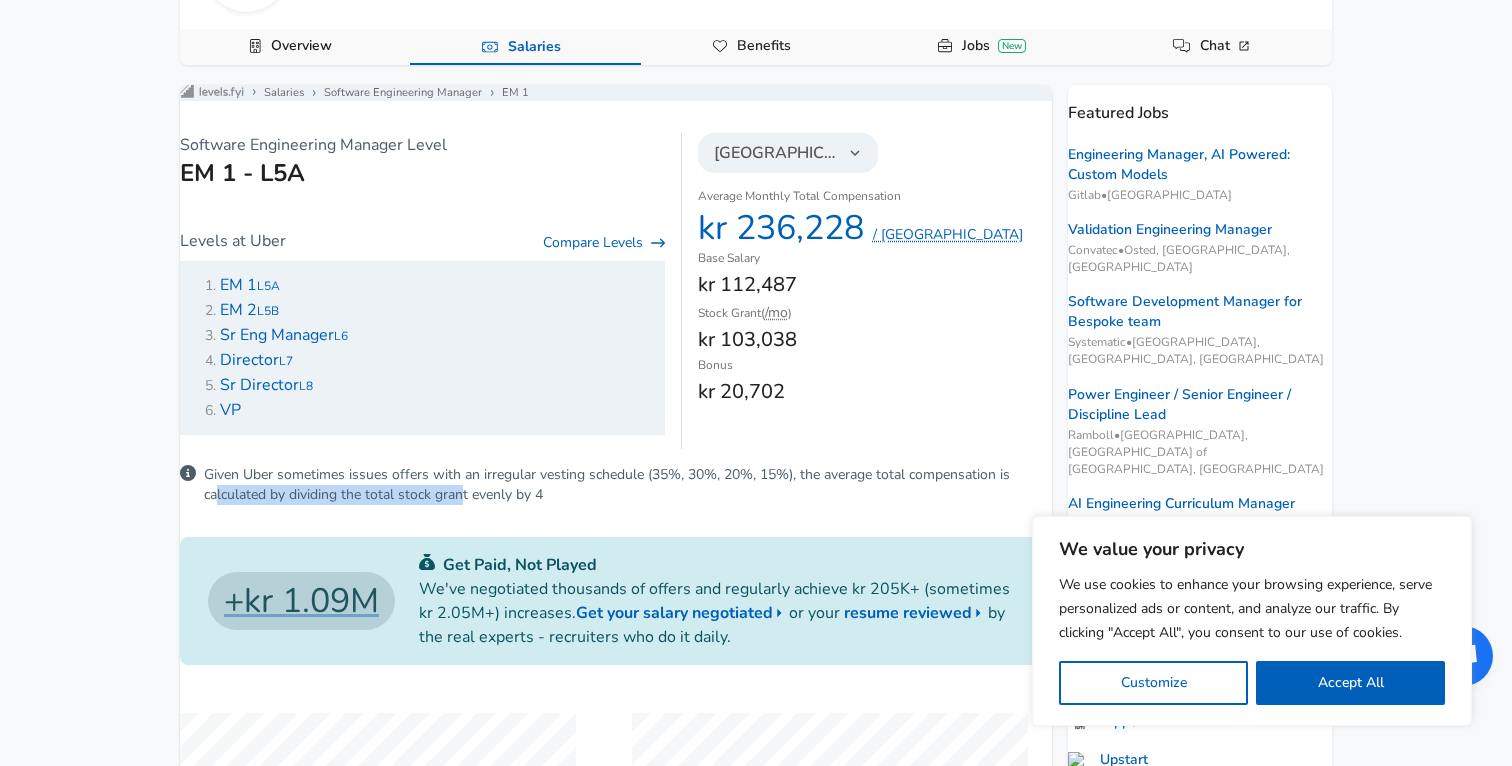 drag, startPoint x: 252, startPoint y: 512, endPoint x: 507, endPoint y: 516, distance: 255.03137 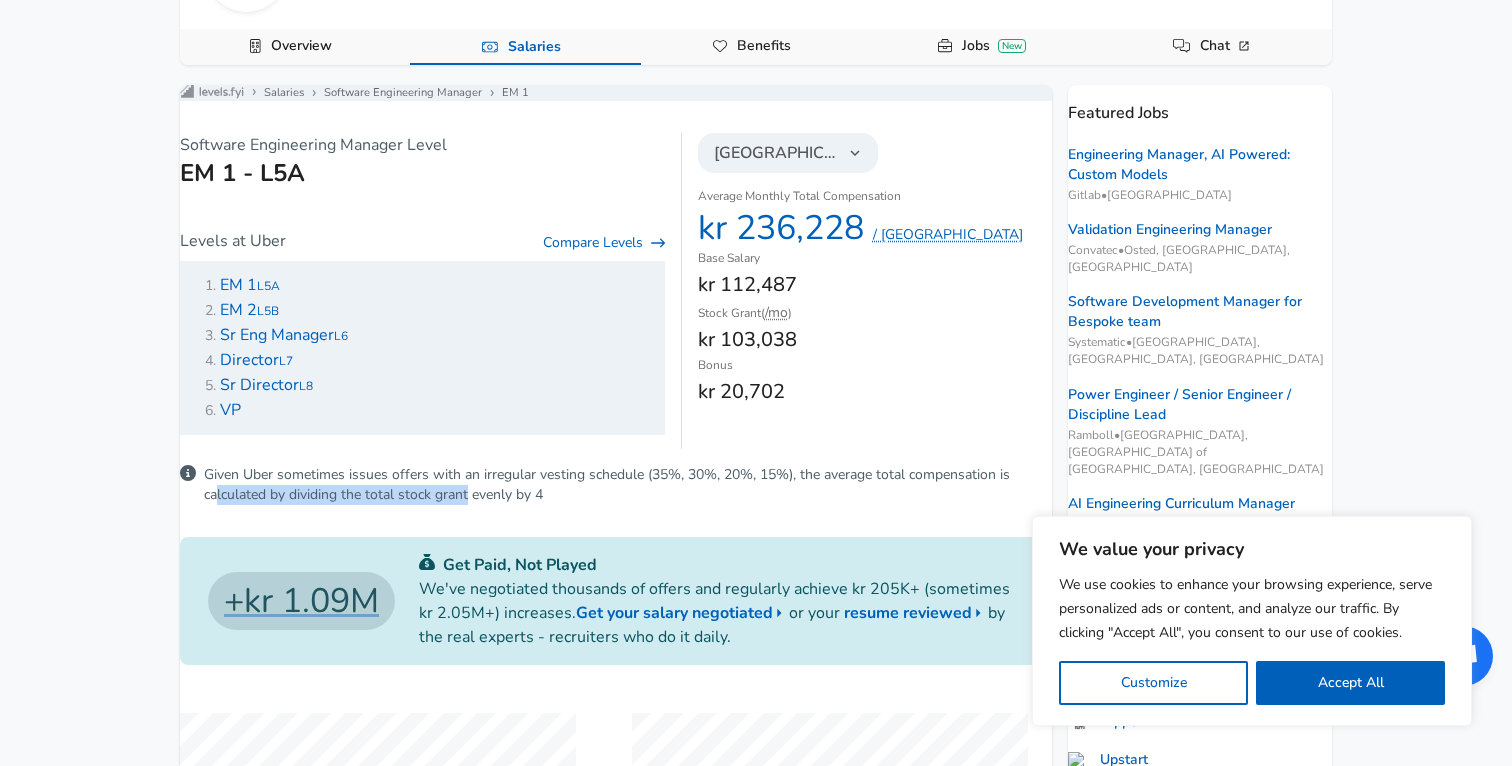 click on "Given Uber sometimes issues offers with an irregular vesting schedule (35%, 30%, 20%, 15%), the average total compensation is calculated by dividing the total stock grant evenly by 4" at bounding box center [628, 485] 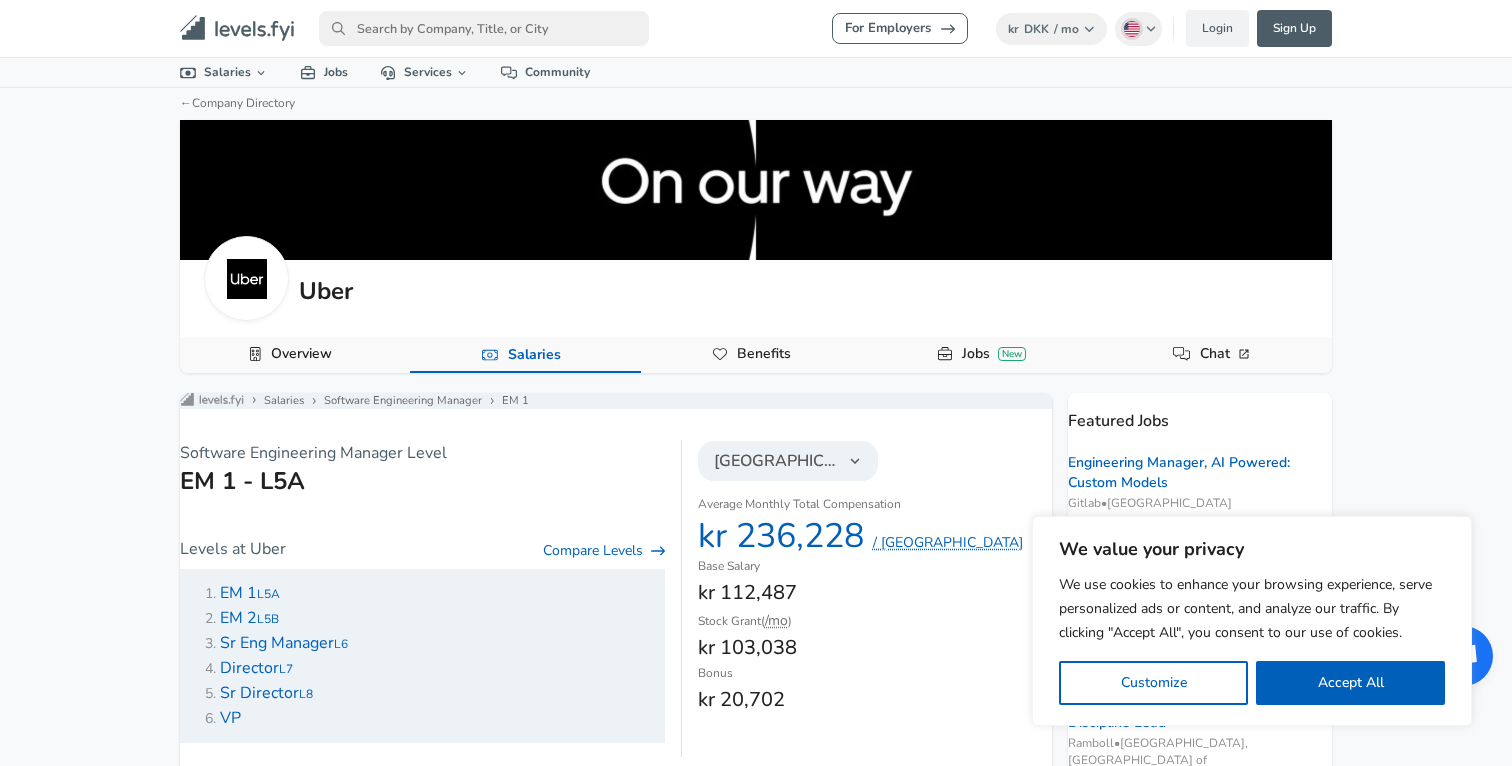 scroll, scrollTop: 32, scrollLeft: 0, axis: vertical 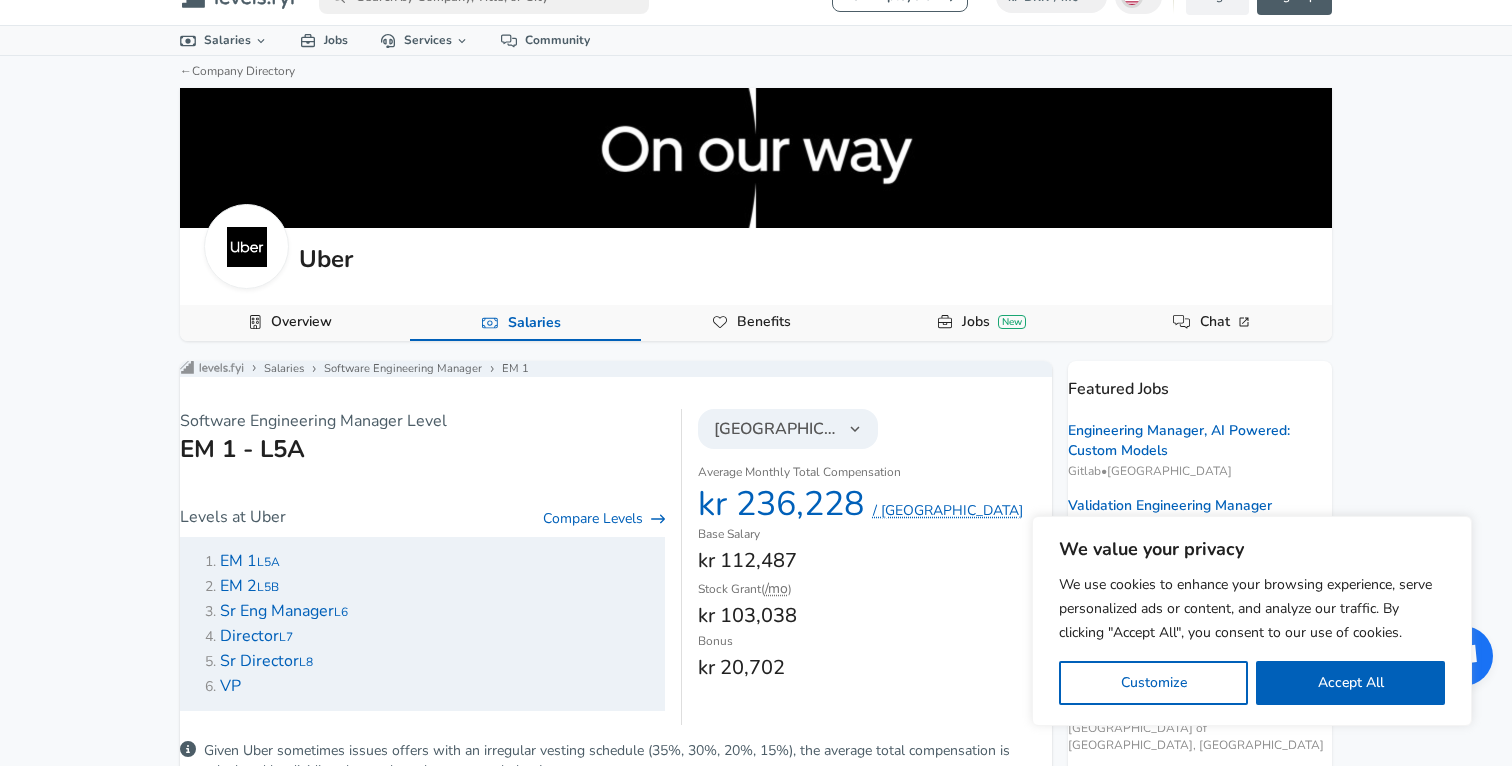 click 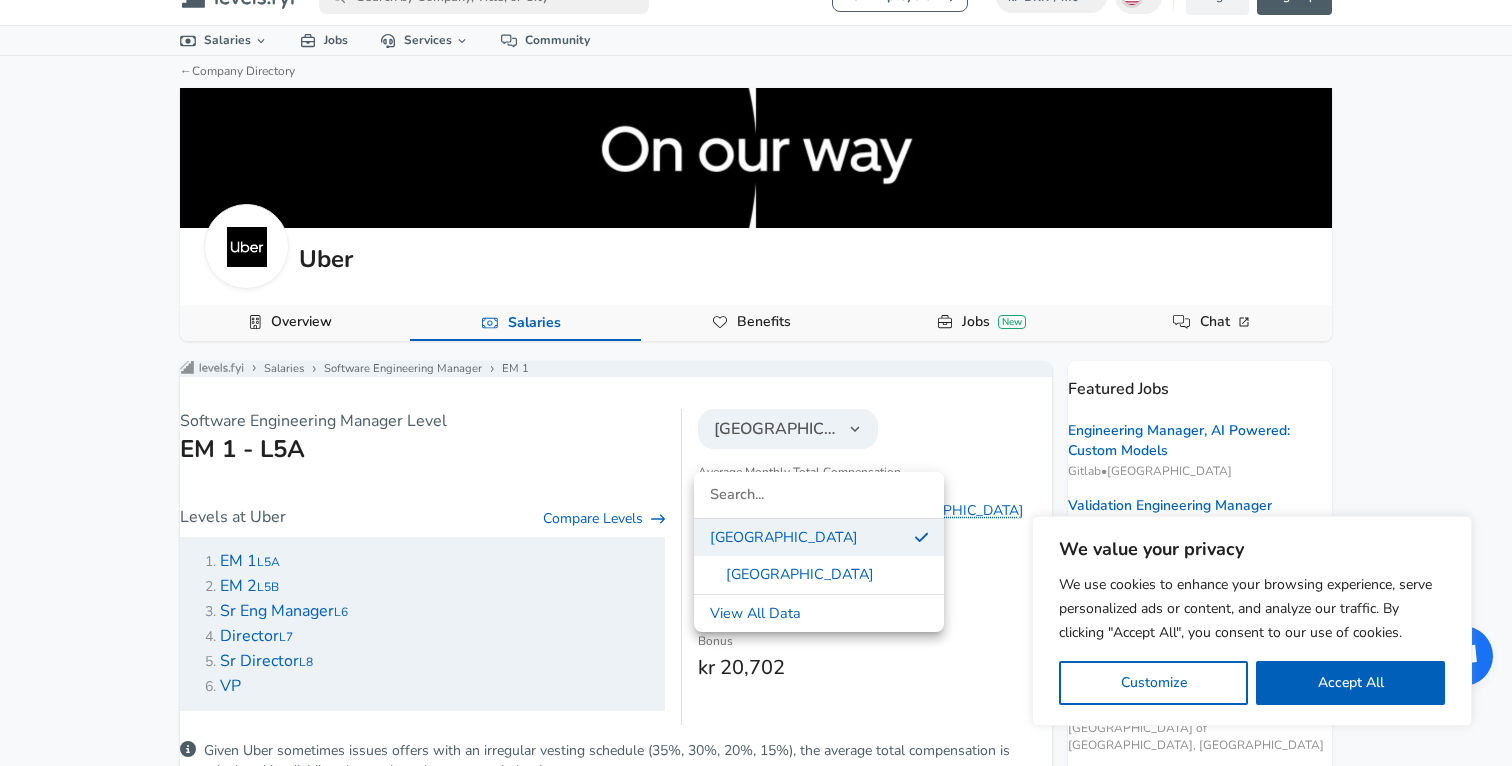 click at bounding box center [756, 383] 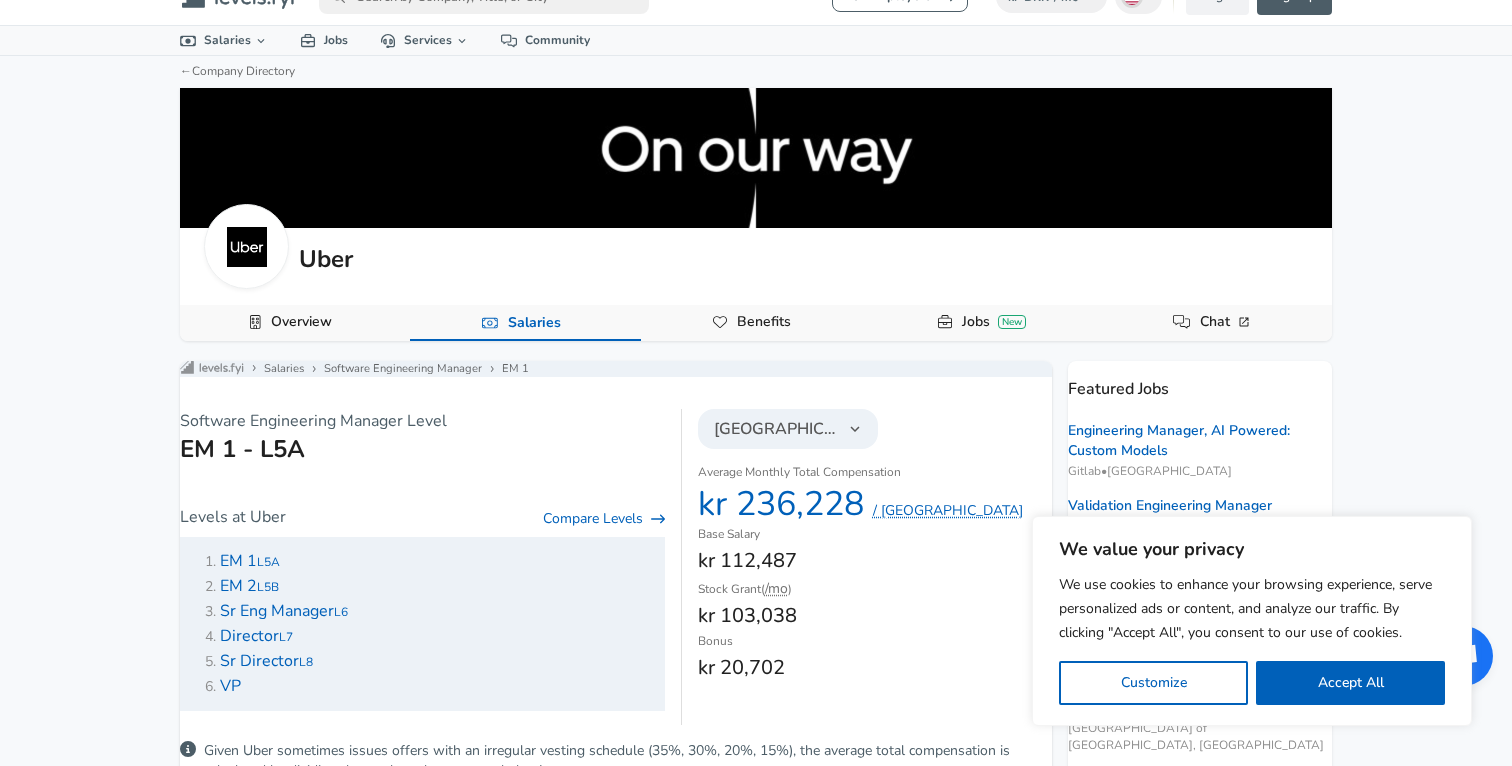 scroll, scrollTop: 349, scrollLeft: 0, axis: vertical 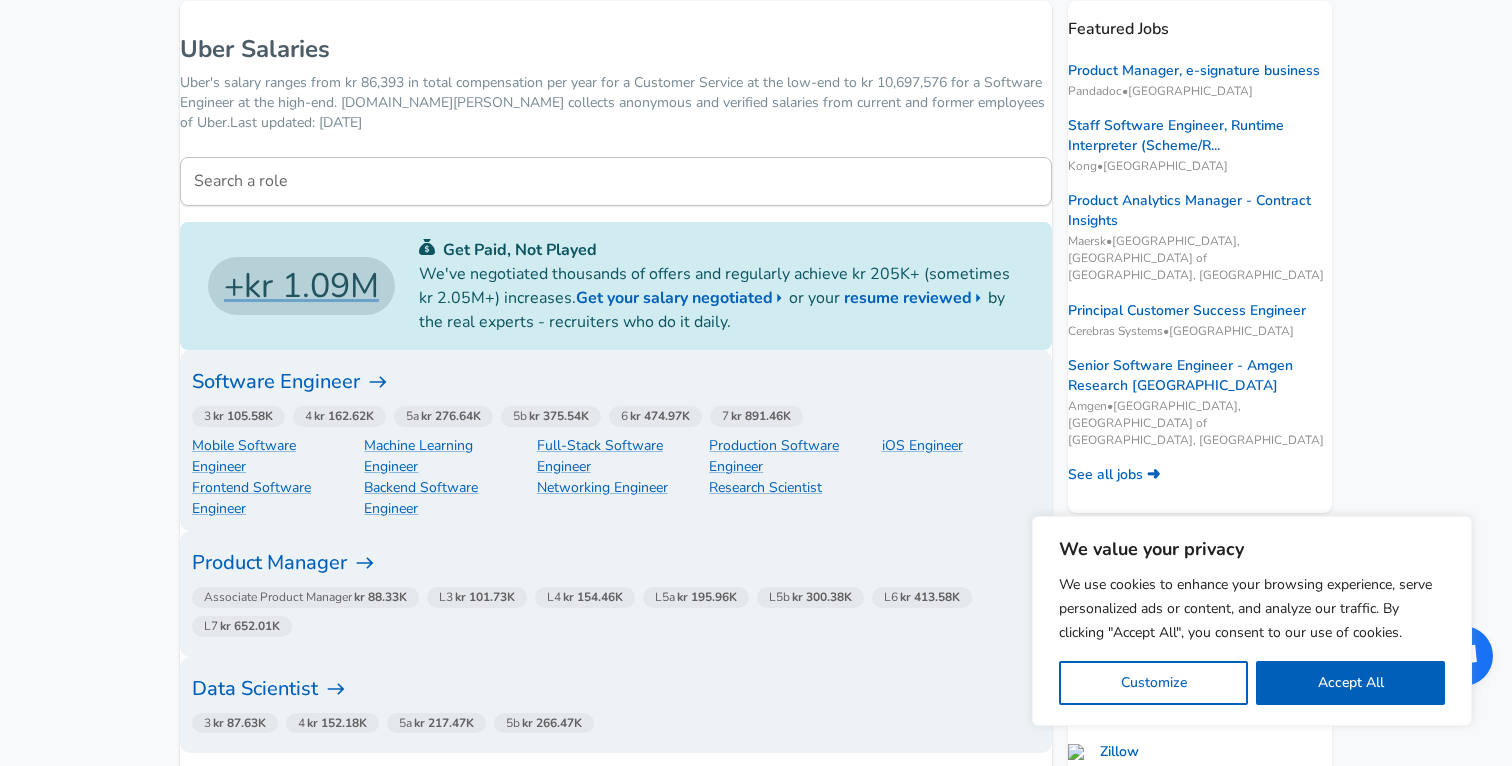 click on "Mobile Software Engineer Frontend Software Engineer Machine Learning Engineer Backend Software Engineer Full-Stack Software Engineer Networking Engineer Production Software Engineer Research Scientist iOS Engineer" at bounding box center (616, 477) 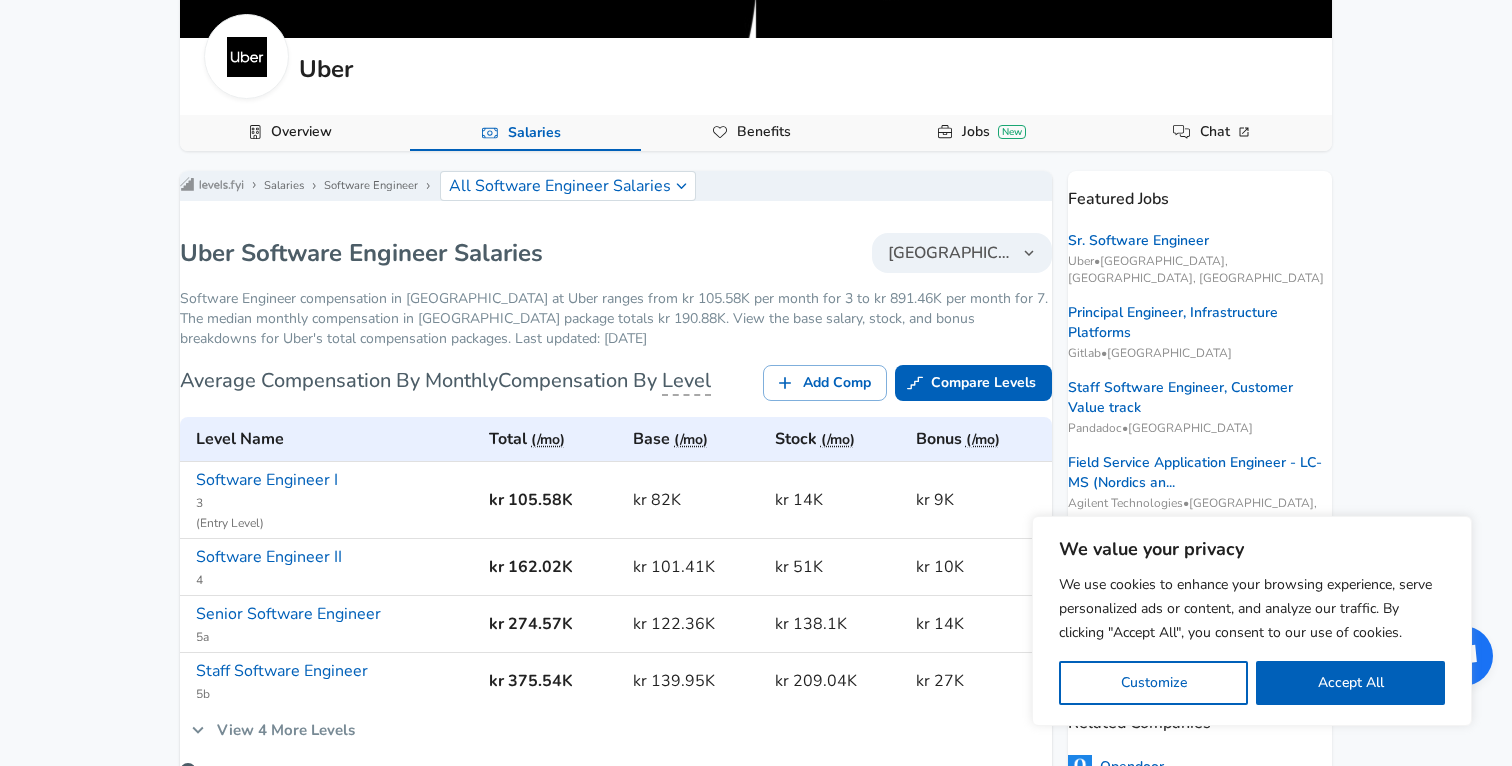 scroll, scrollTop: 223, scrollLeft: 0, axis: vertical 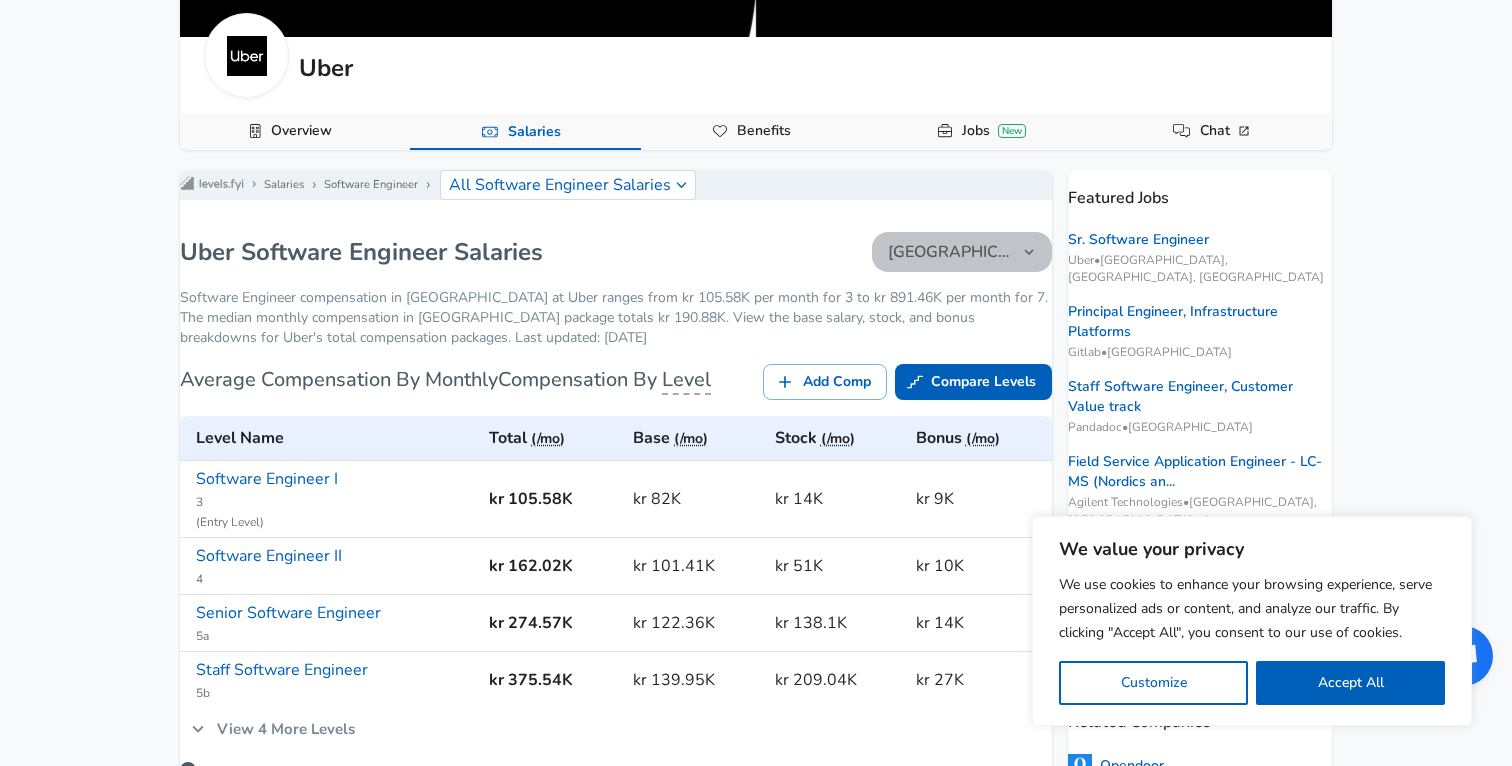 click on "[GEOGRAPHIC_DATA]" at bounding box center [950, 252] 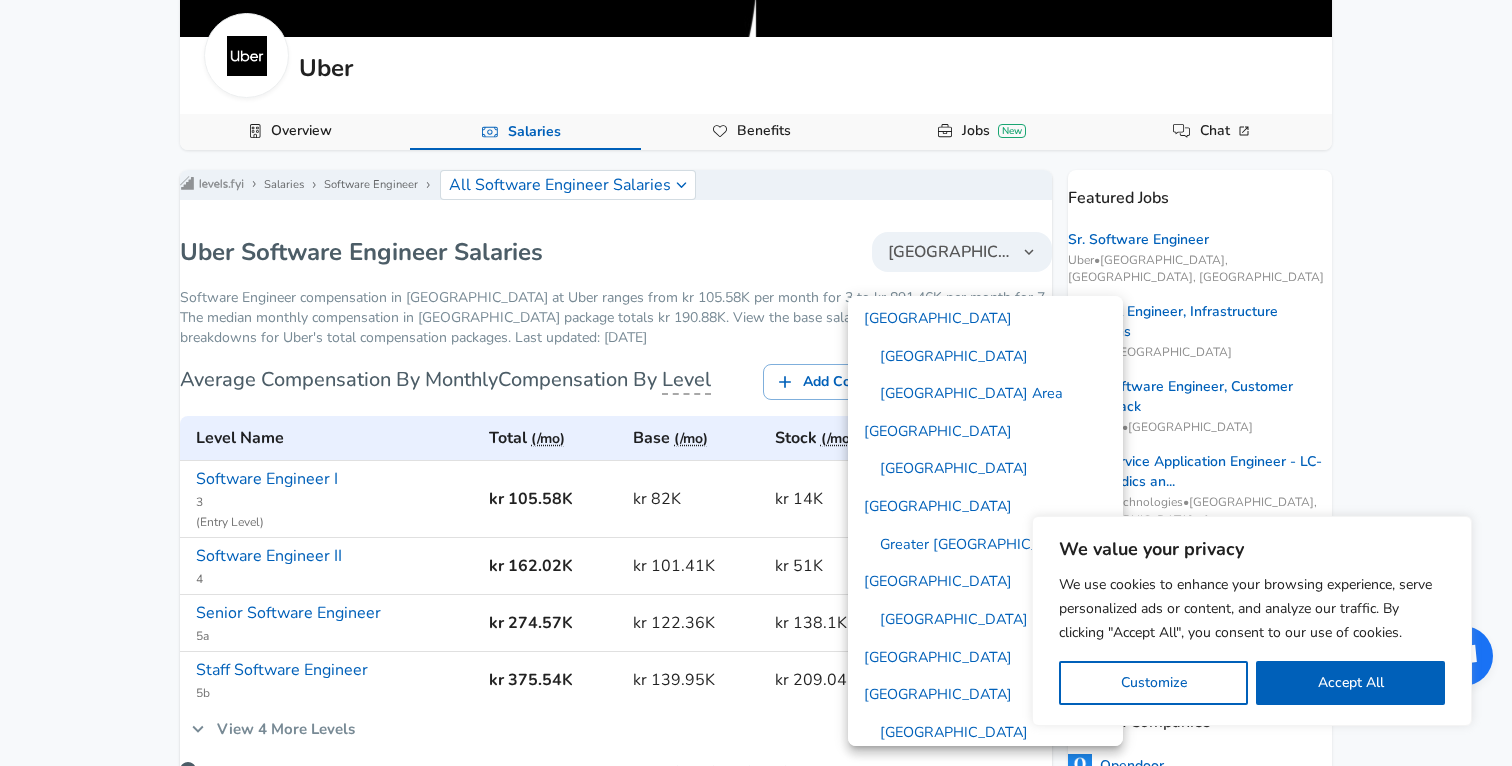 scroll, scrollTop: 236, scrollLeft: 0, axis: vertical 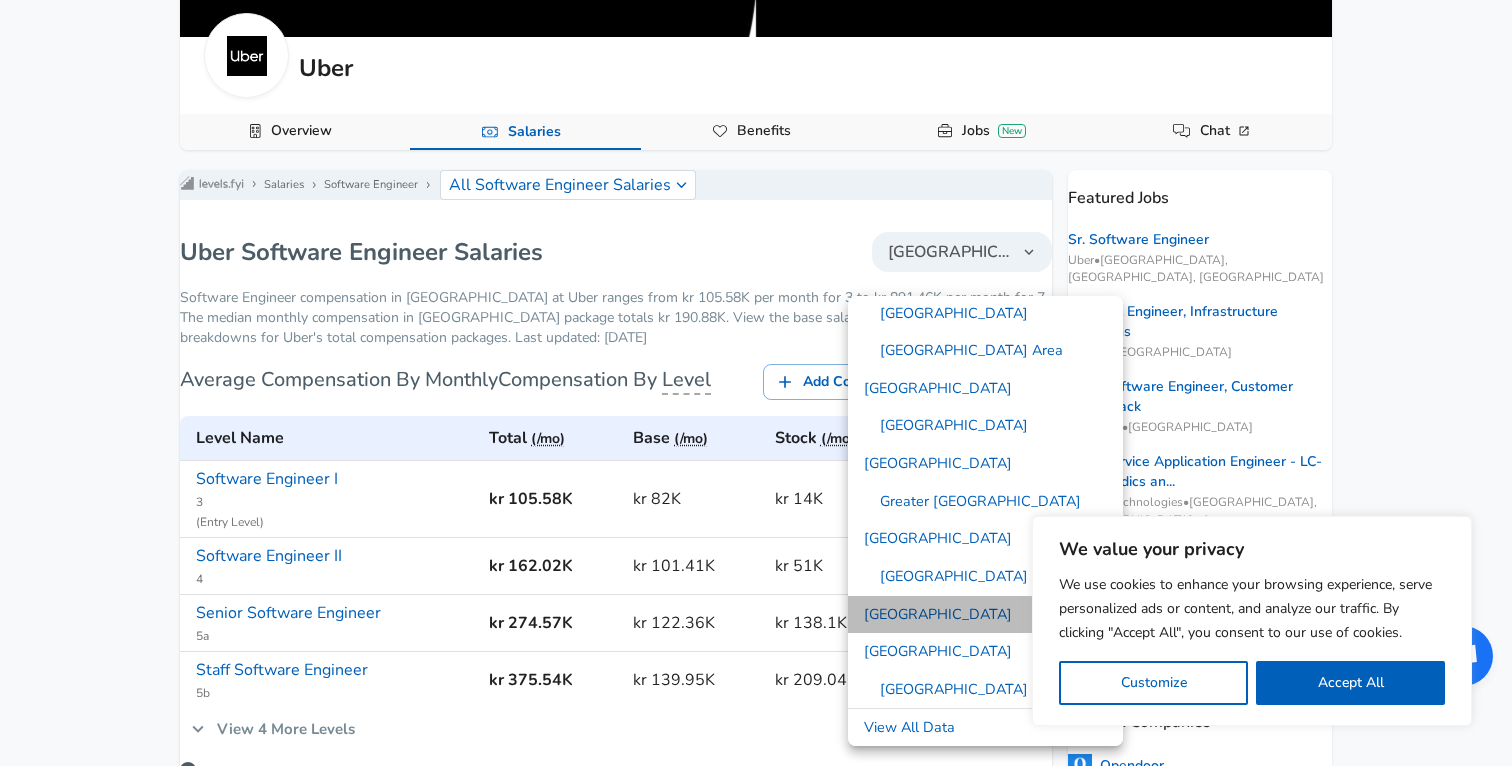 click on "[GEOGRAPHIC_DATA]" at bounding box center (985, 615) 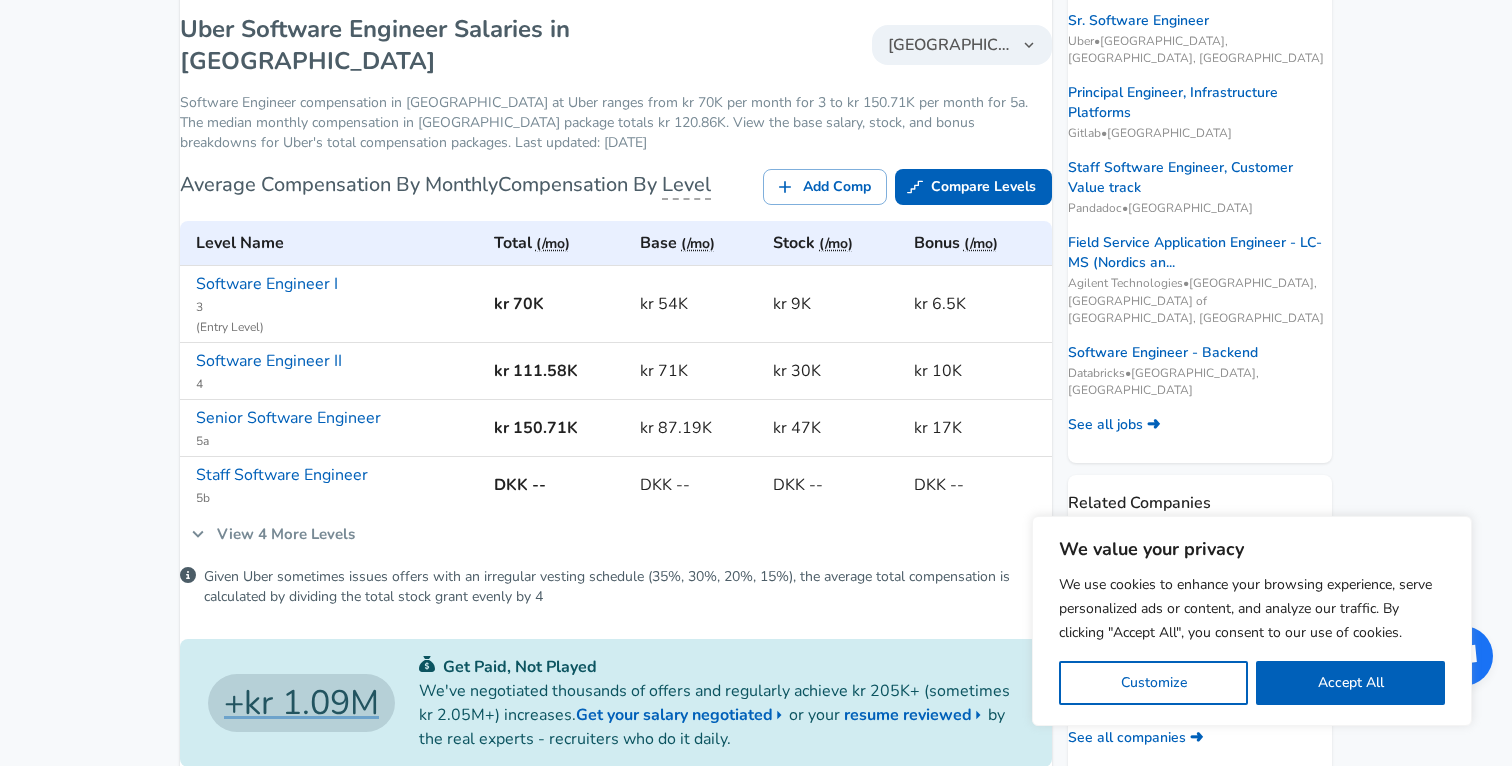 scroll, scrollTop: 449, scrollLeft: 0, axis: vertical 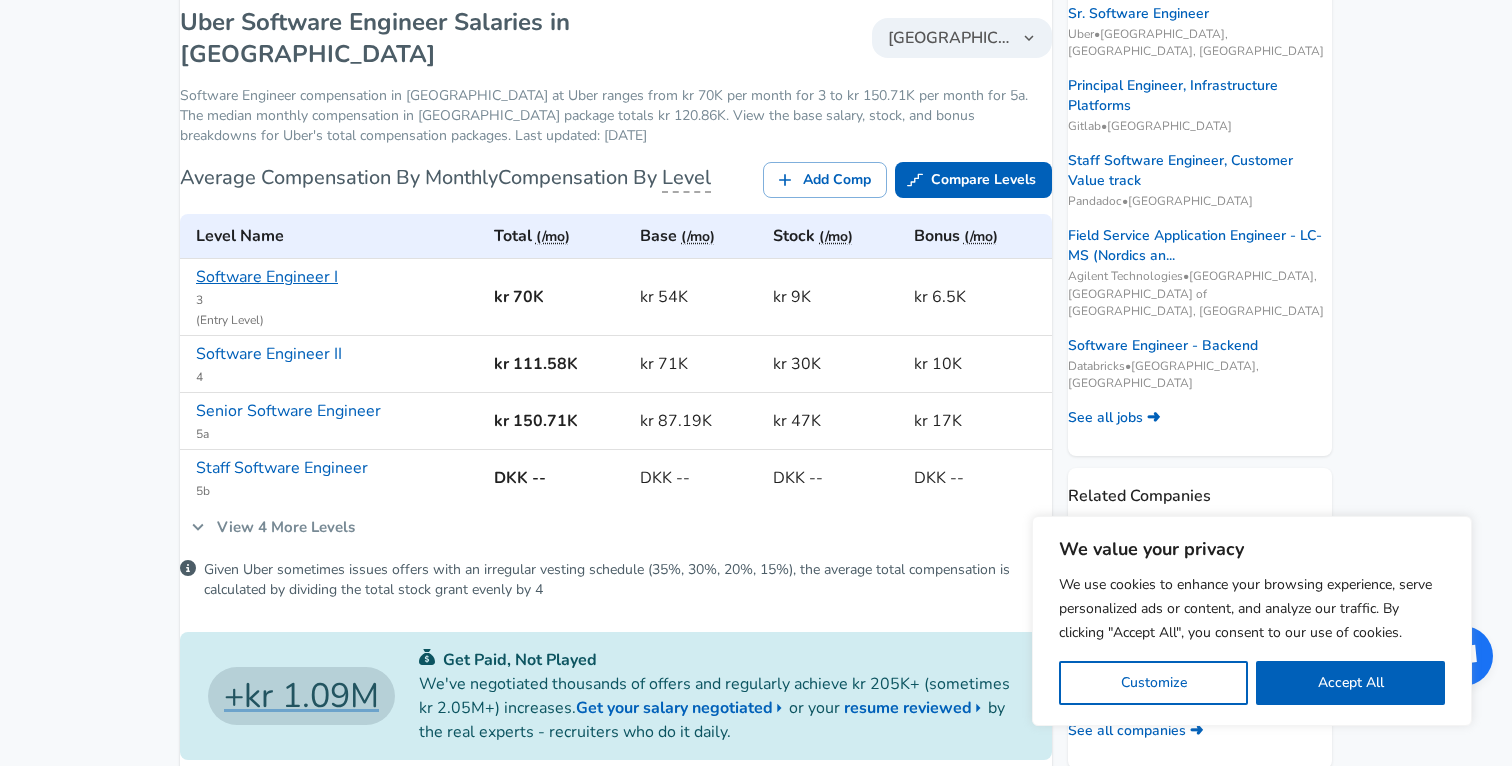 click on "Software Engineer I" at bounding box center [267, 277] 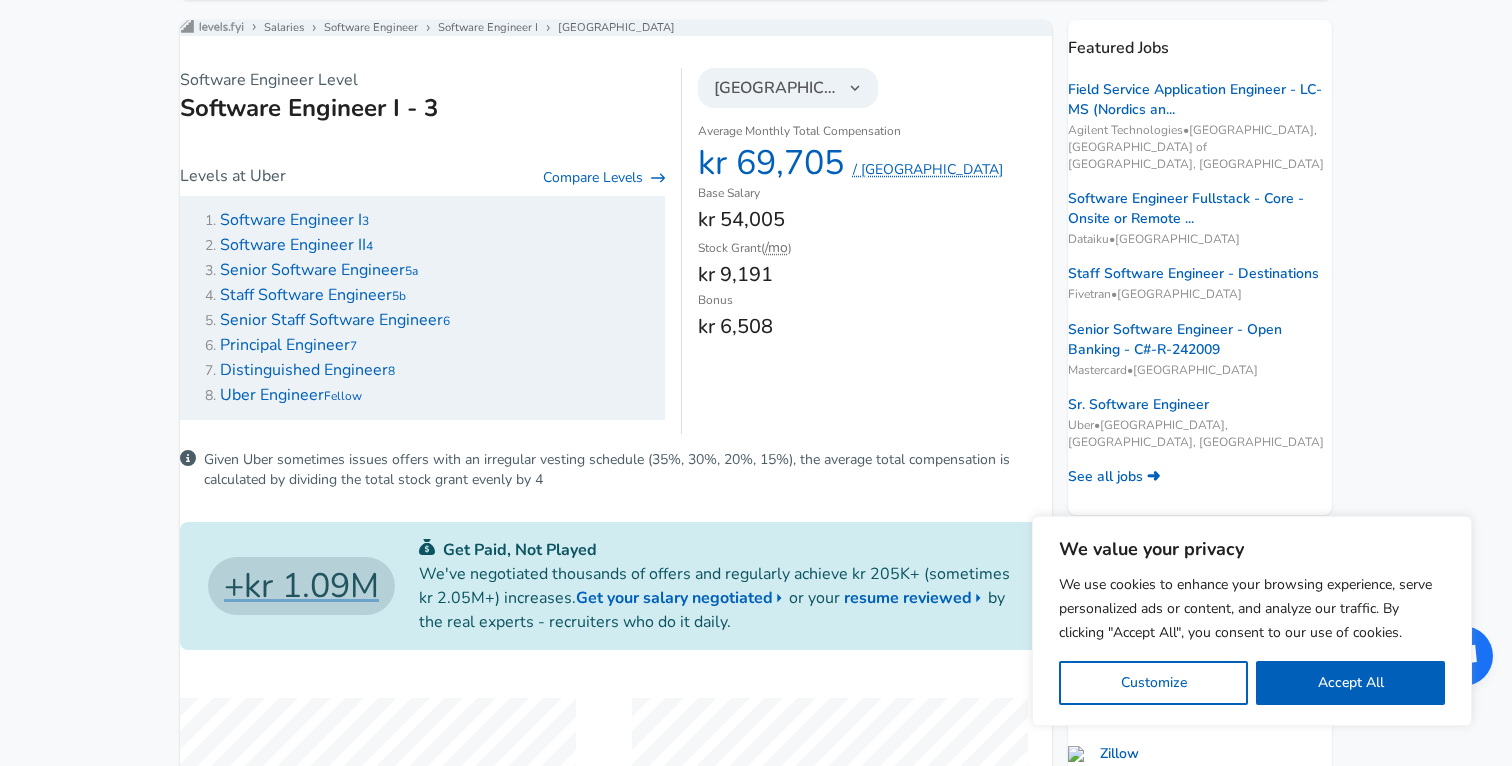 scroll, scrollTop: 393, scrollLeft: 0, axis: vertical 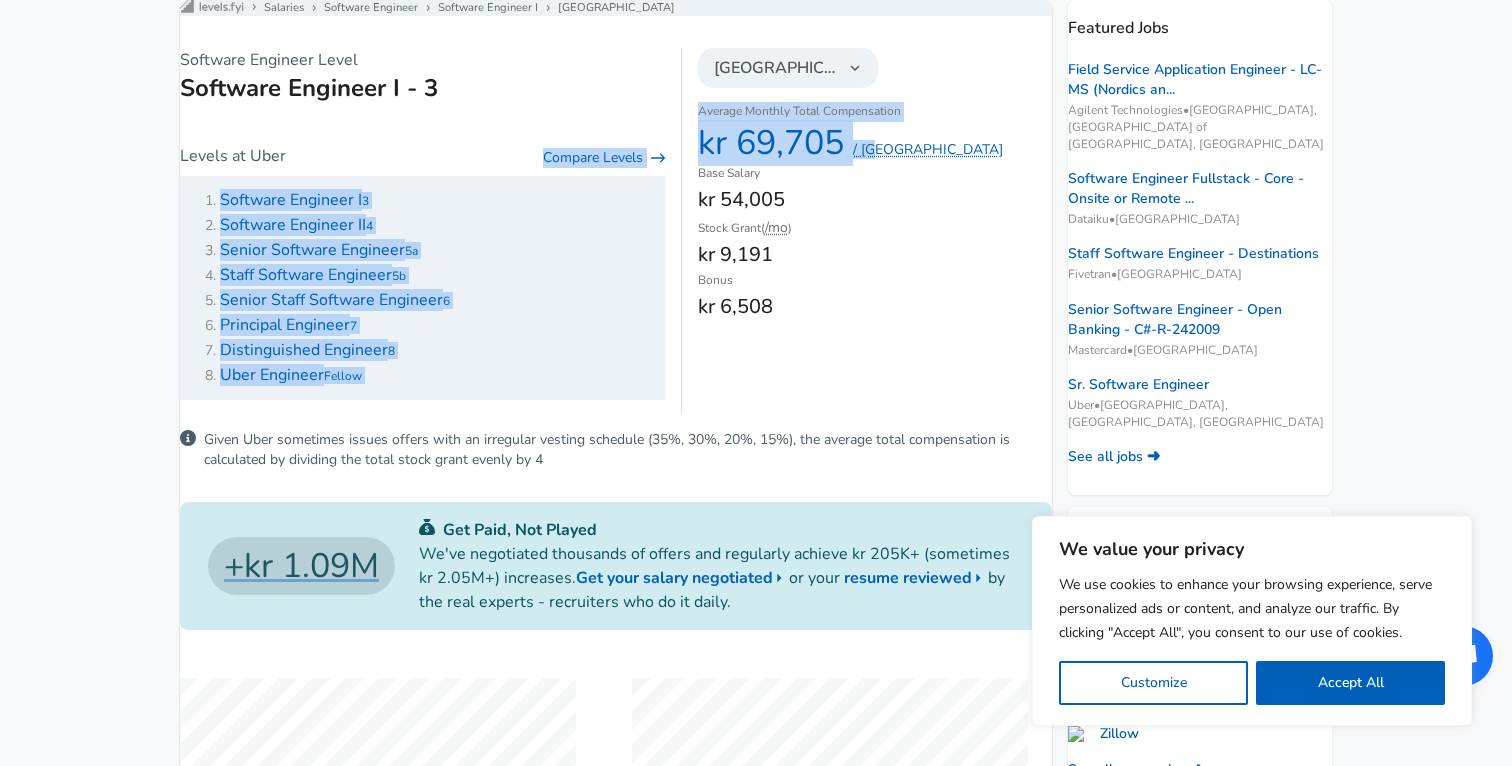 drag, startPoint x: 924, startPoint y: 170, endPoint x: 663, endPoint y: 152, distance: 261.61996 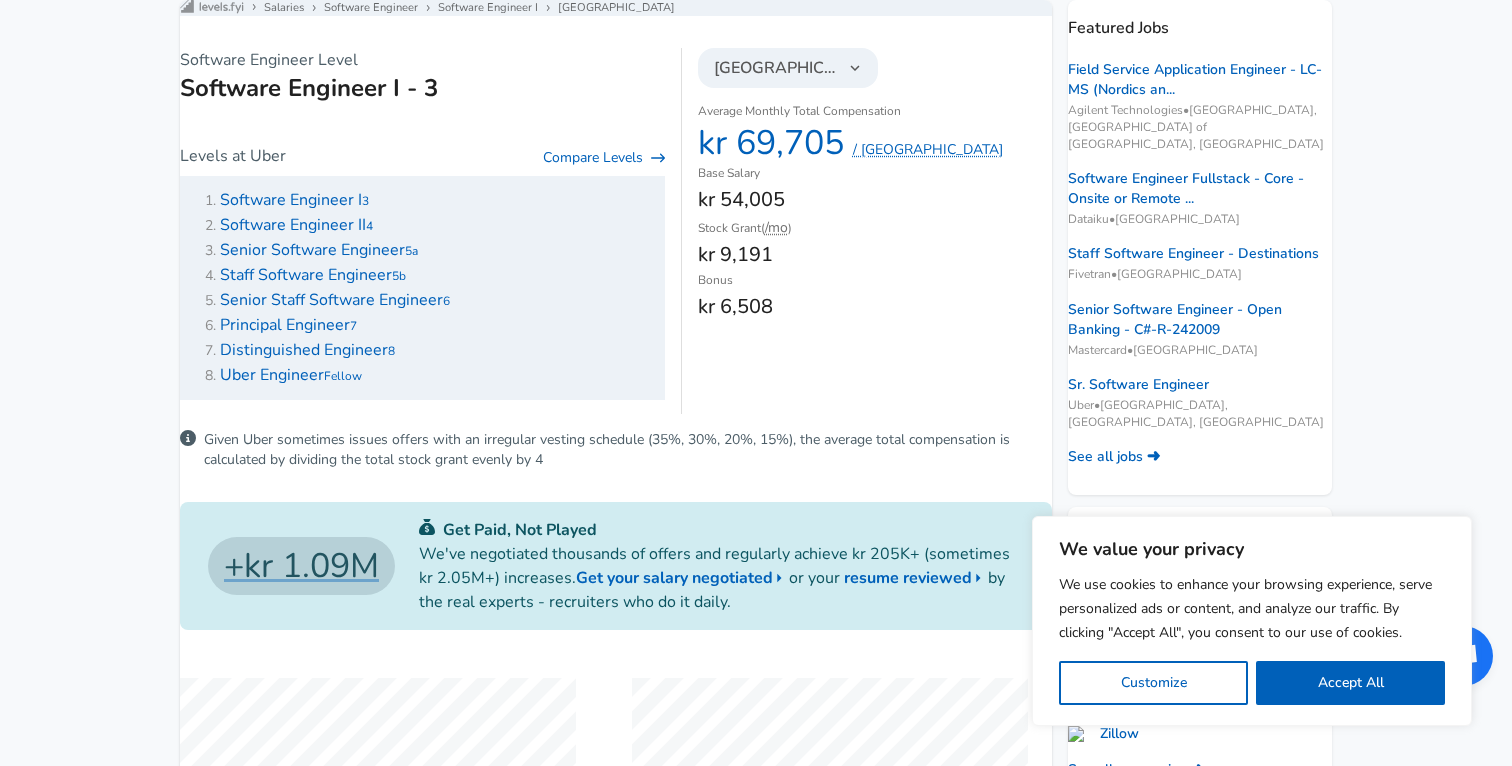 click on "Base Salary" at bounding box center [875, 174] 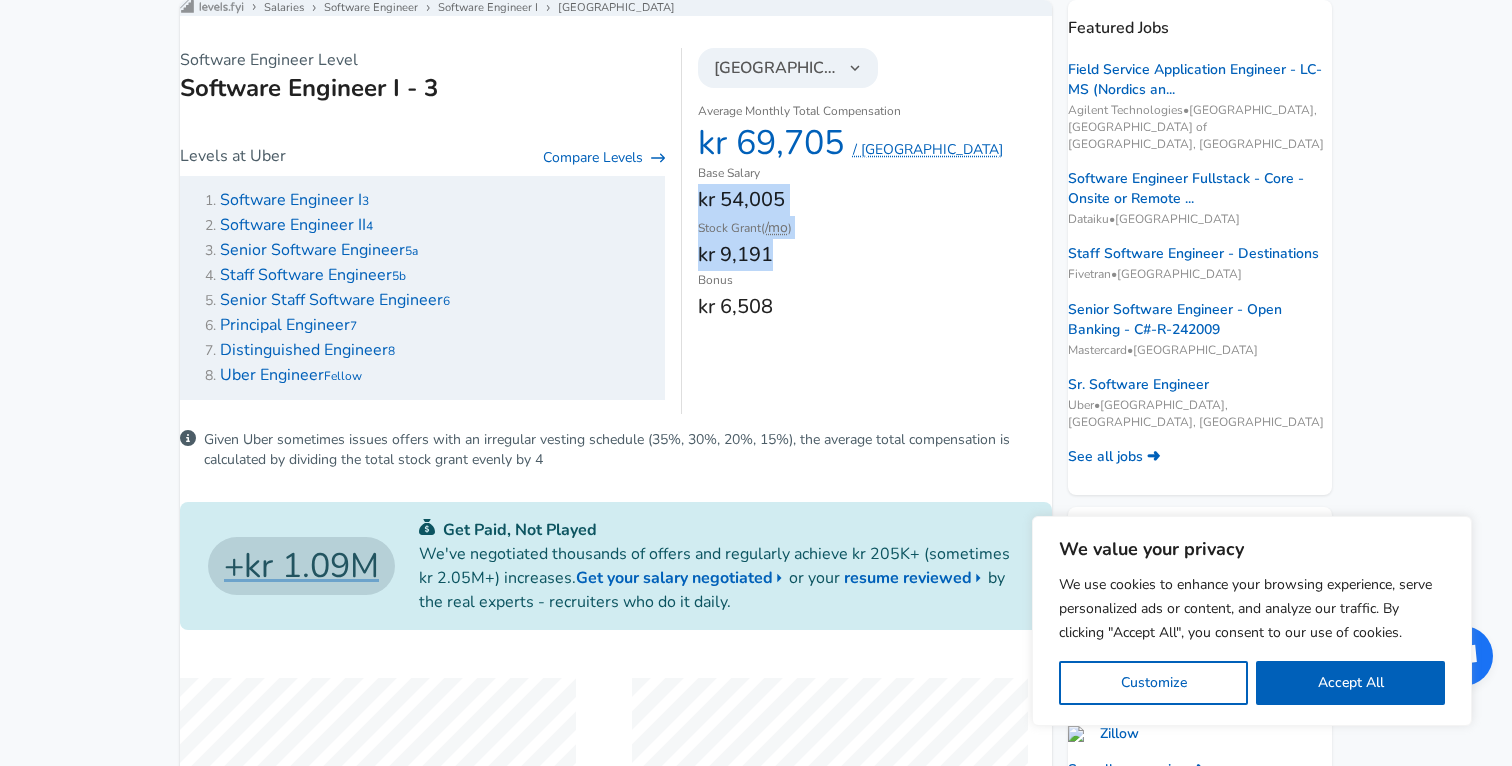 drag, startPoint x: 809, startPoint y: 272, endPoint x: 689, endPoint y: 204, distance: 137.92752 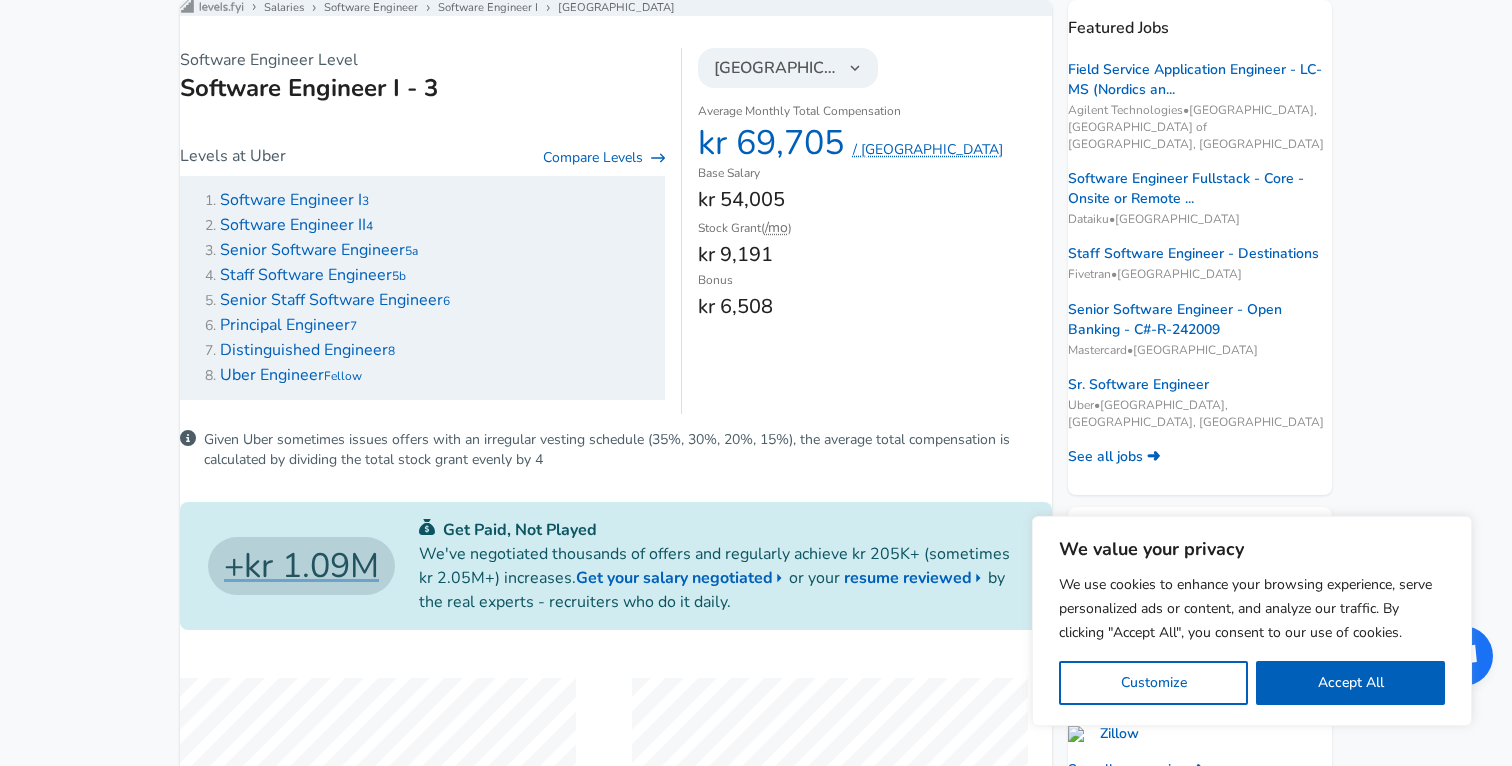 click on "Stock Grant  ( /mo )" at bounding box center [875, 227] 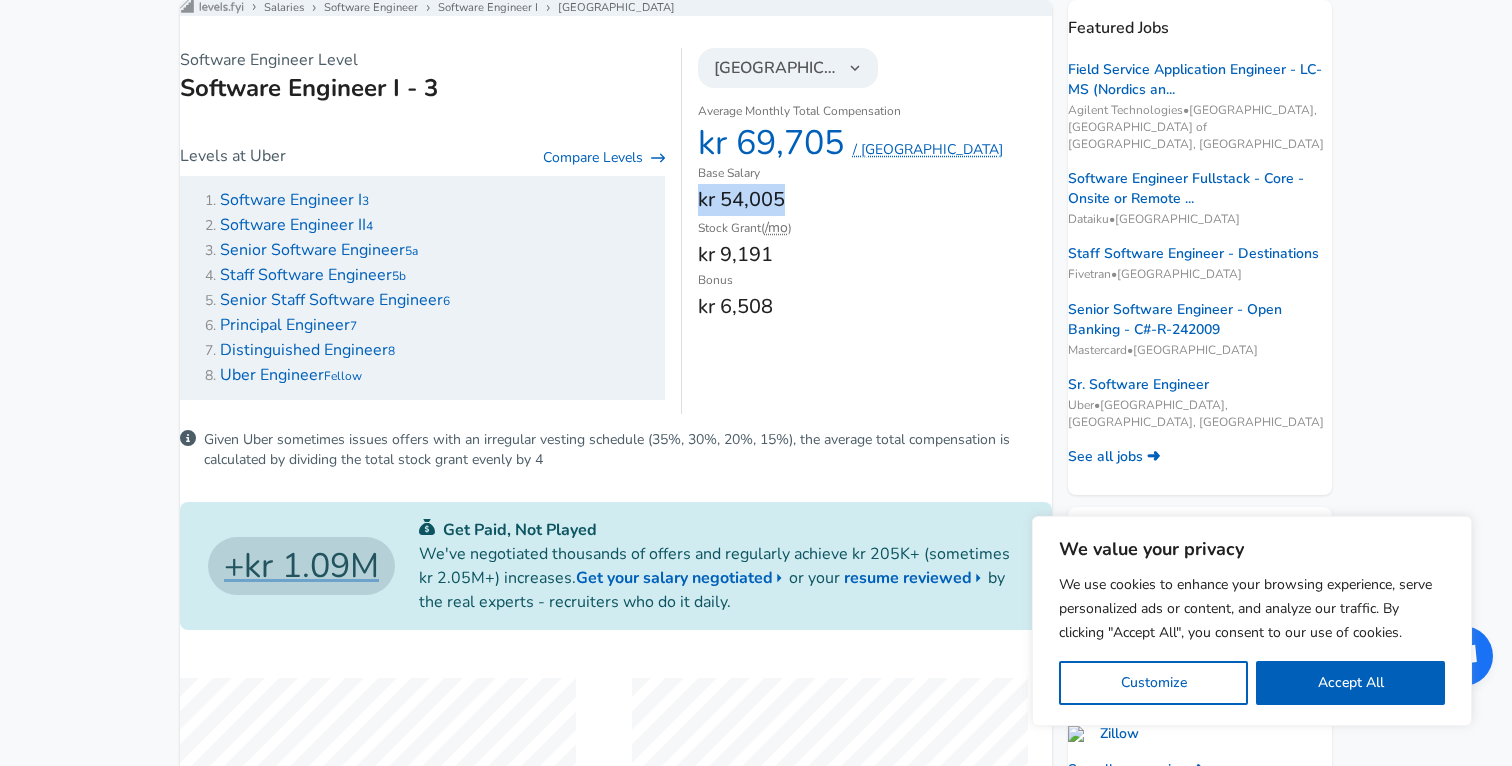 drag, startPoint x: 814, startPoint y: 209, endPoint x: 684, endPoint y: 208, distance: 130.00385 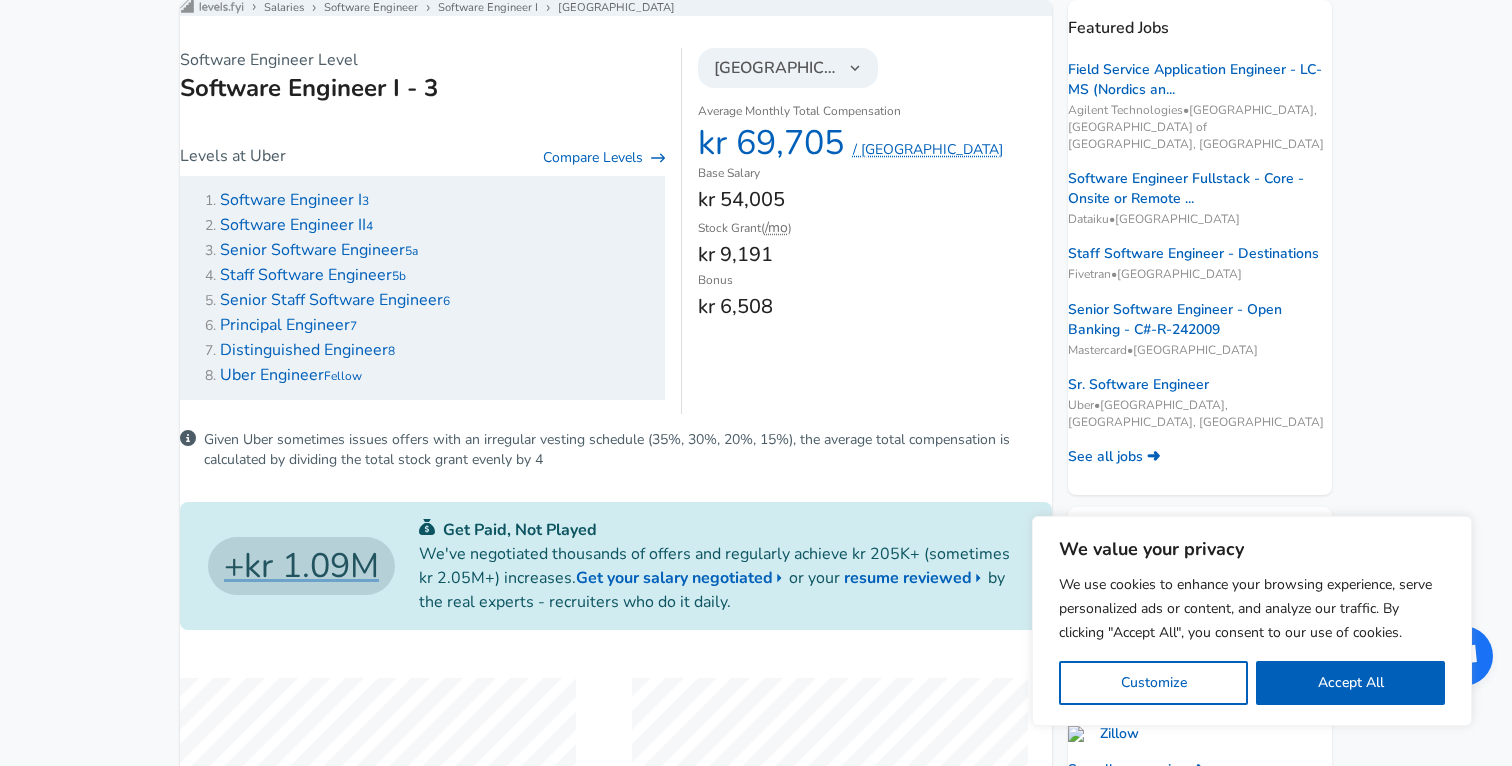 click on "kr 54,005" at bounding box center (875, 200) 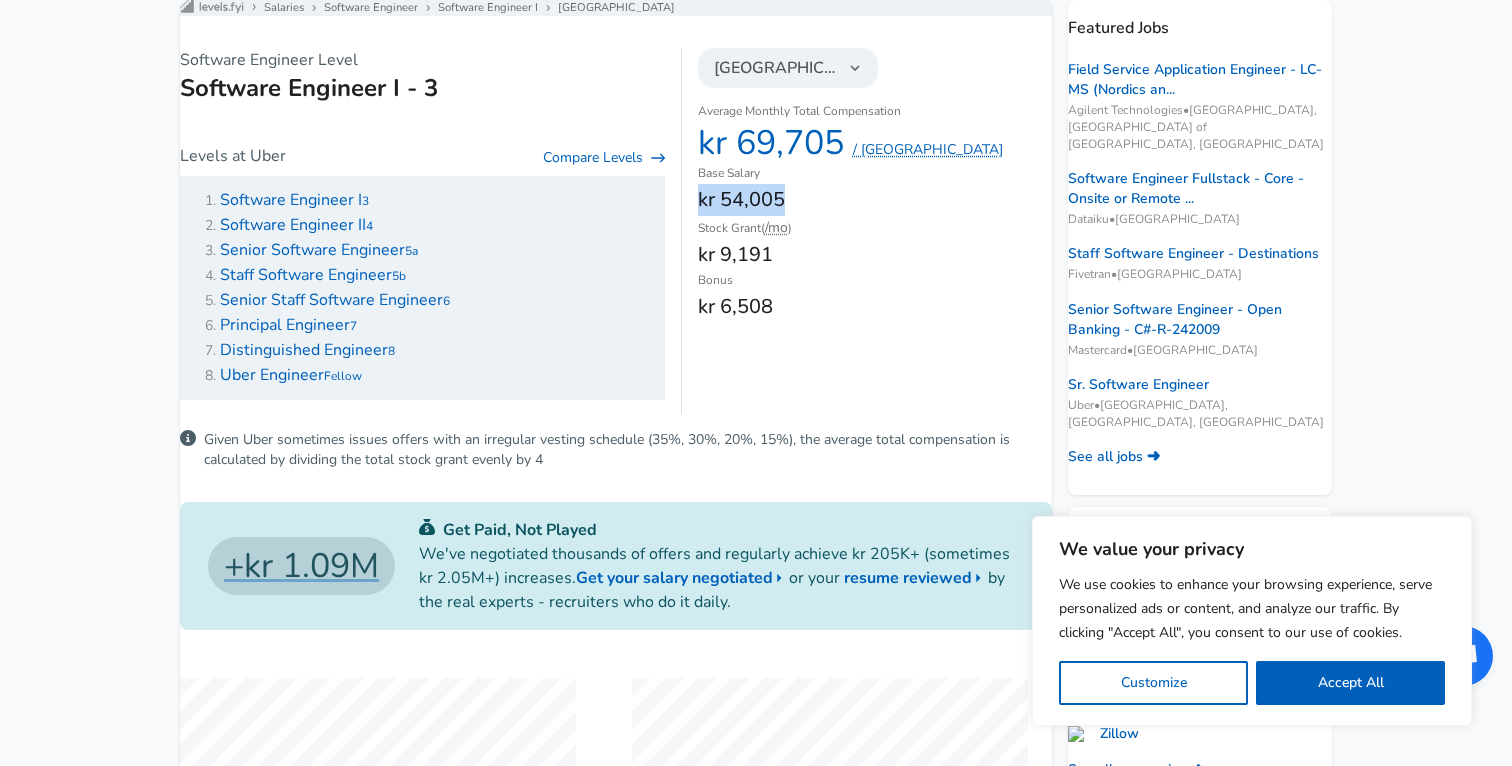 drag, startPoint x: 804, startPoint y: 209, endPoint x: 687, endPoint y: 209, distance: 117 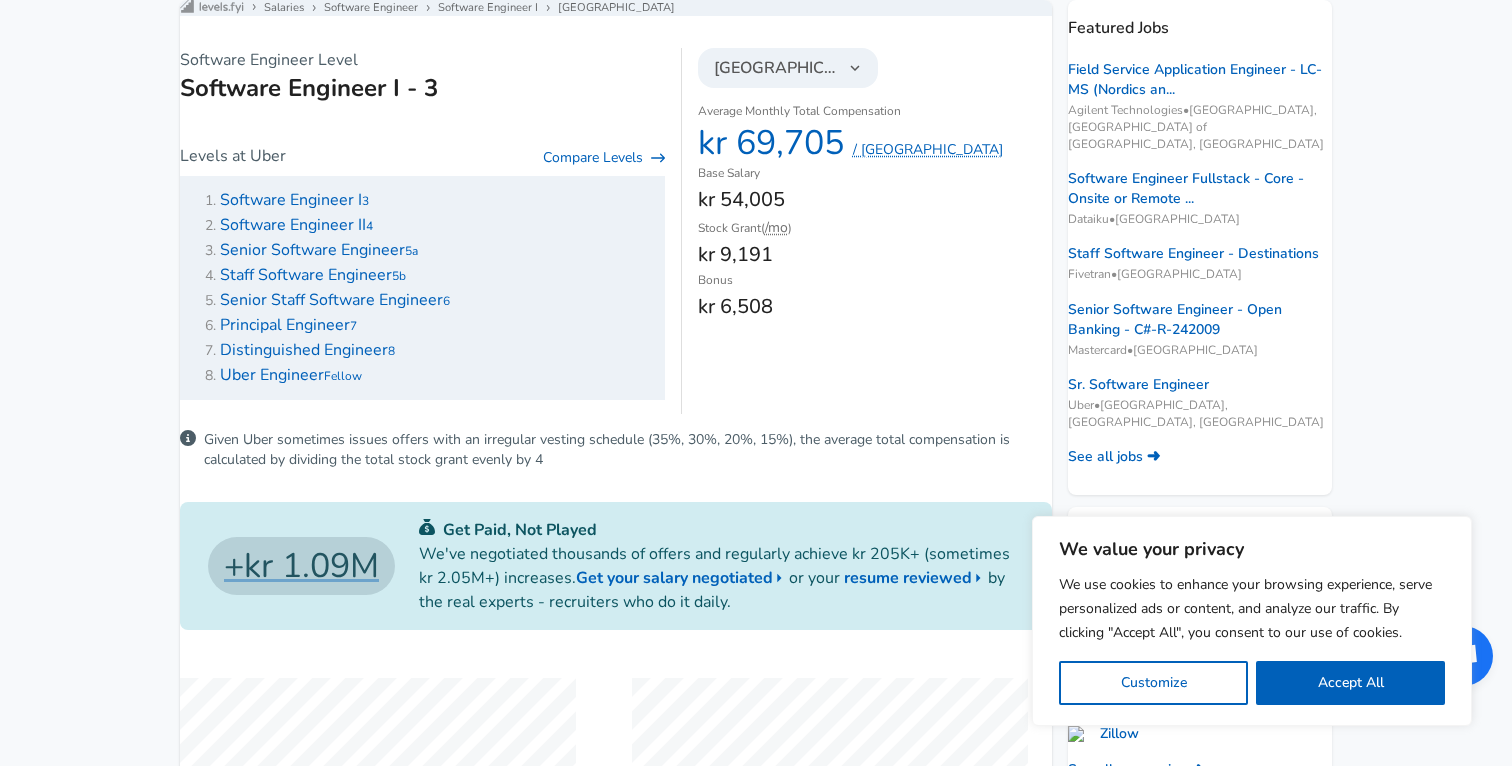click on "Bonus" at bounding box center [875, 281] 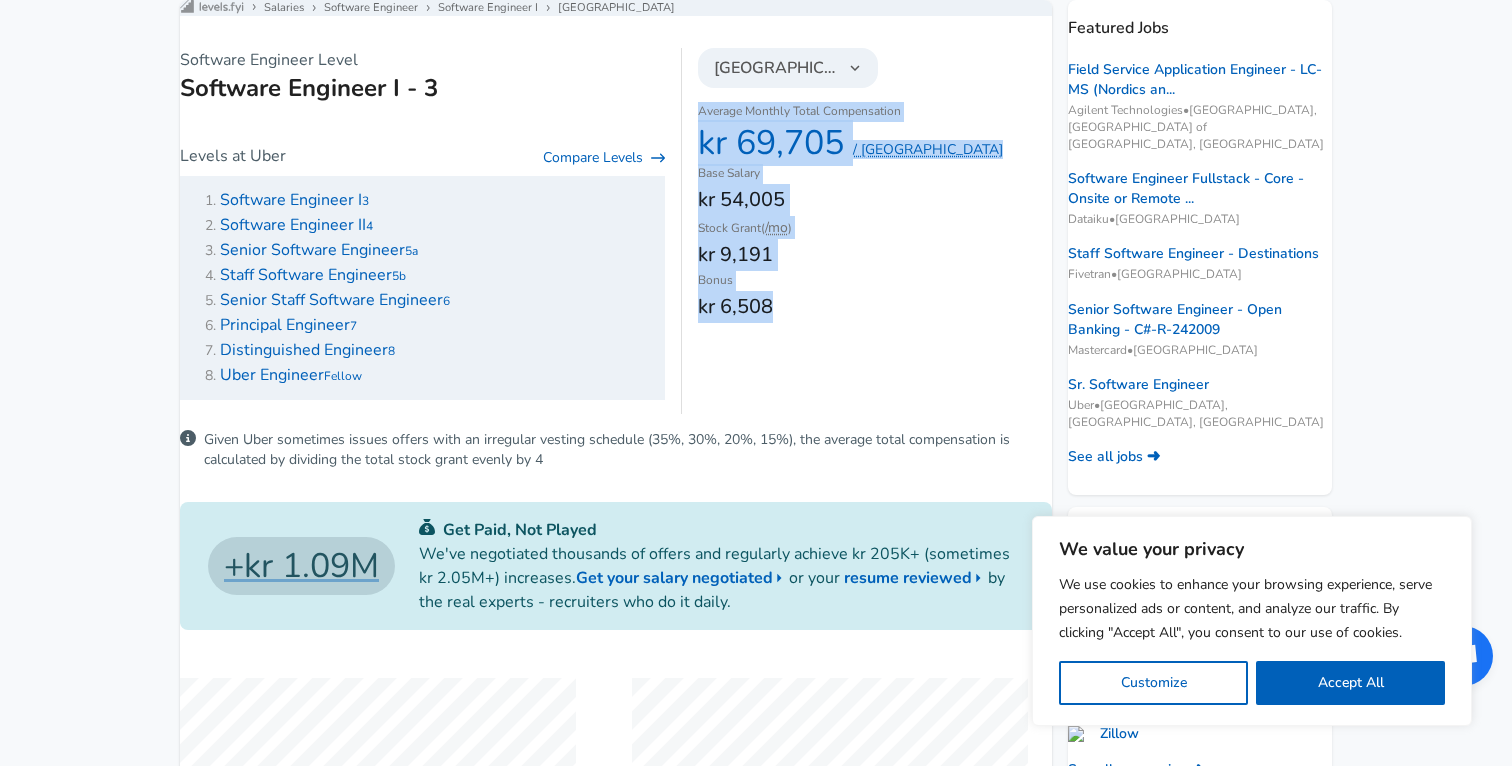 drag, startPoint x: 802, startPoint y: 346, endPoint x: 695, endPoint y: 124, distance: 246.44066 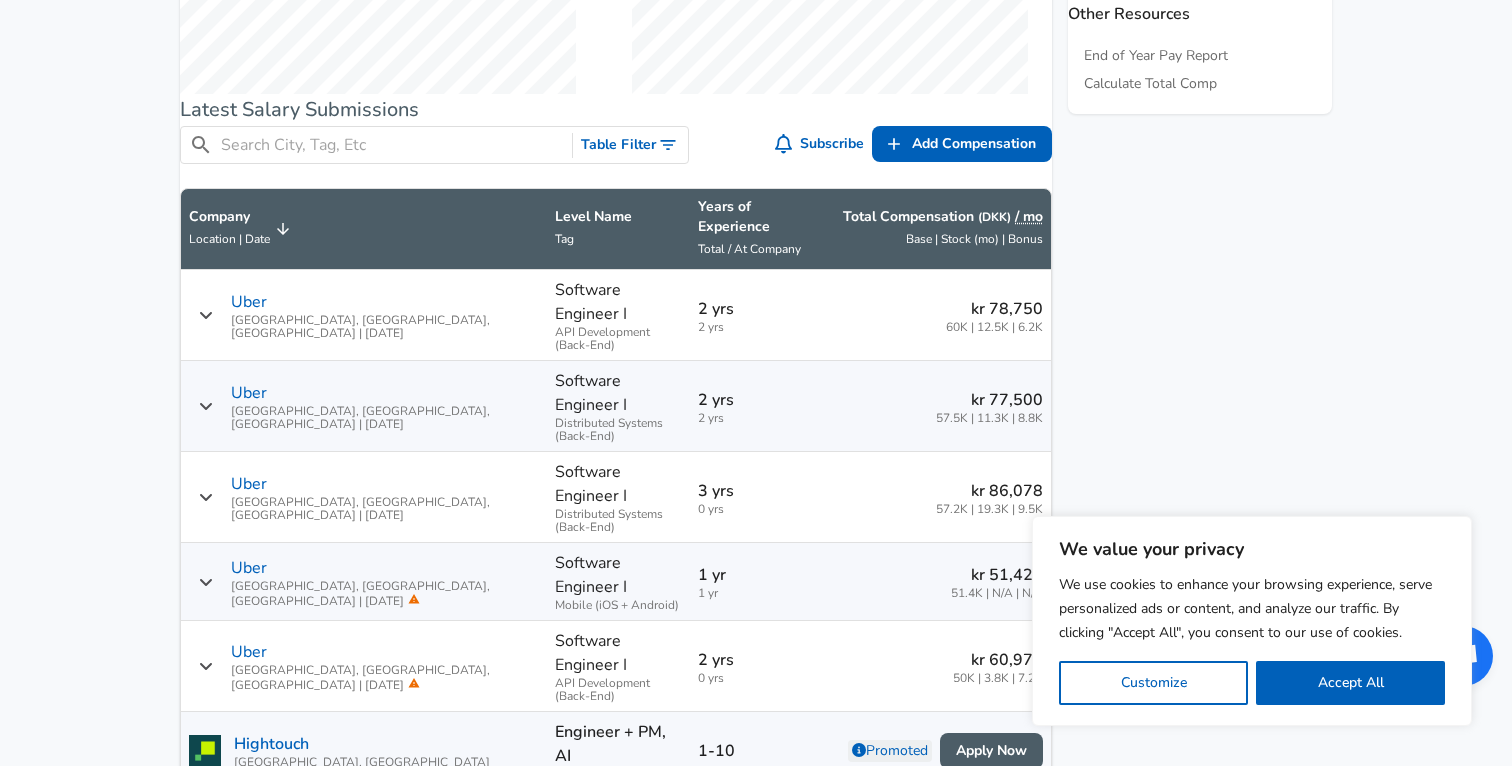 scroll, scrollTop: 1251, scrollLeft: 0, axis: vertical 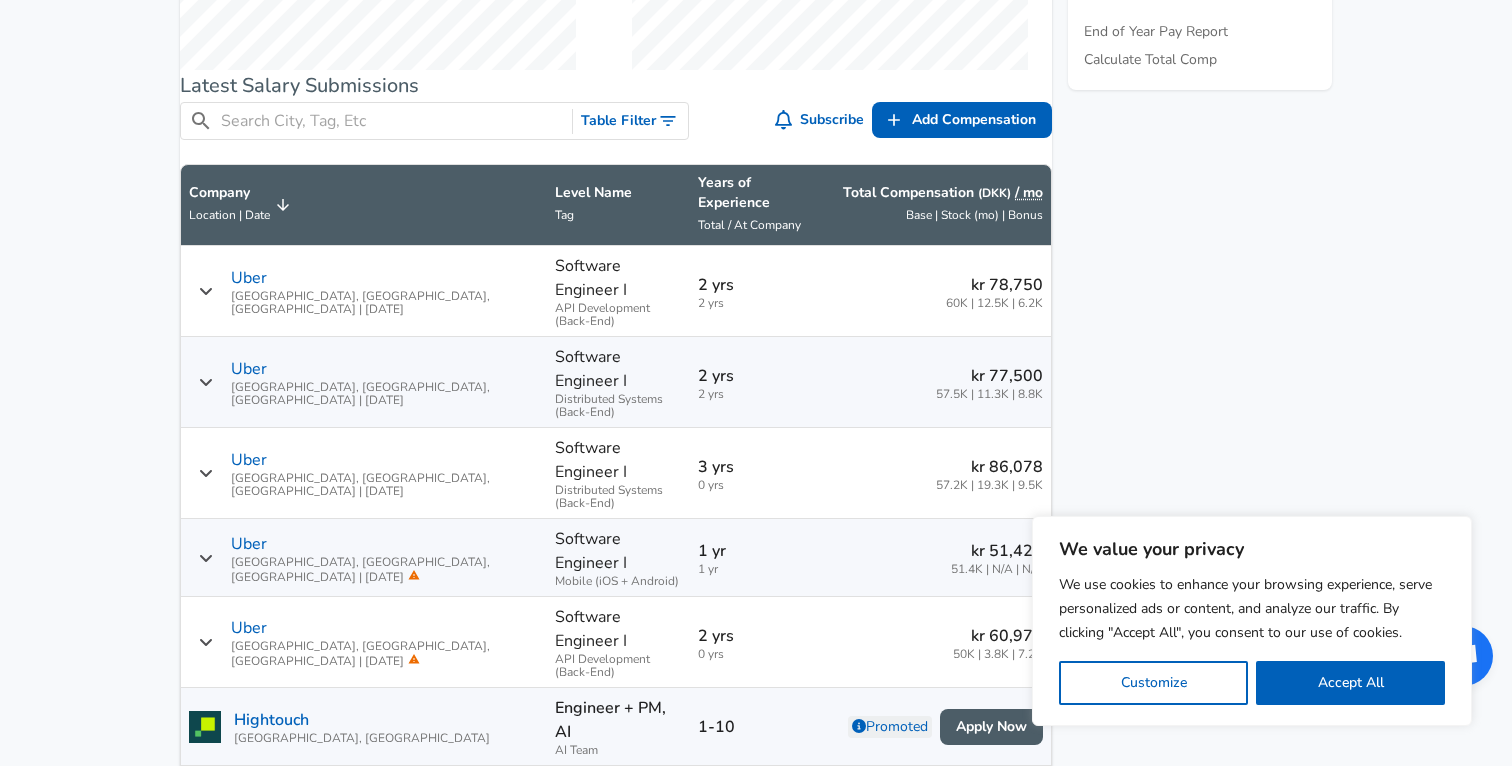 click on "kr 51,420 51.4K   |   N/A   |   N/A" at bounding box center (930, 557) 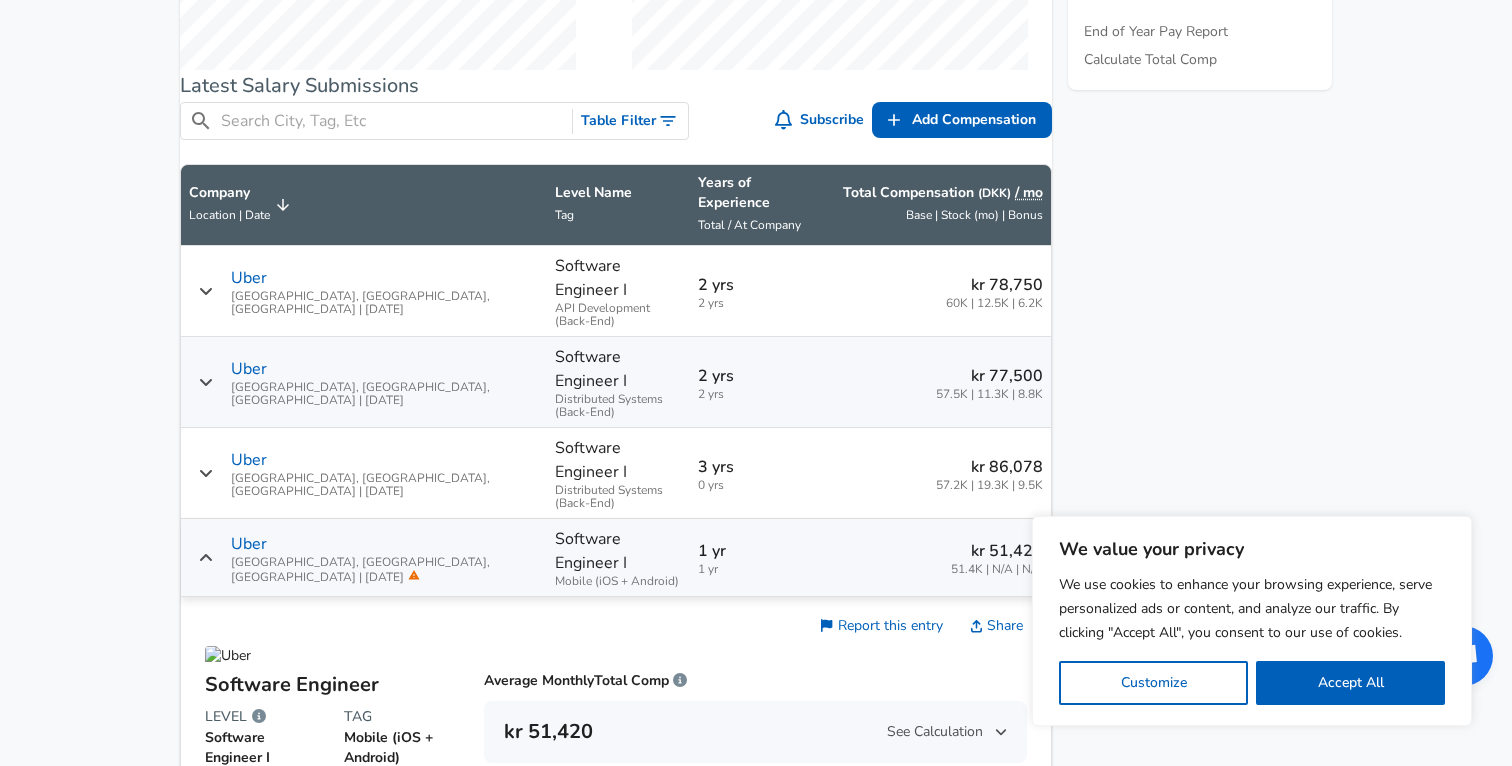click on "kr 51,420 51.4K   |   N/A   |   N/A" at bounding box center (930, 557) 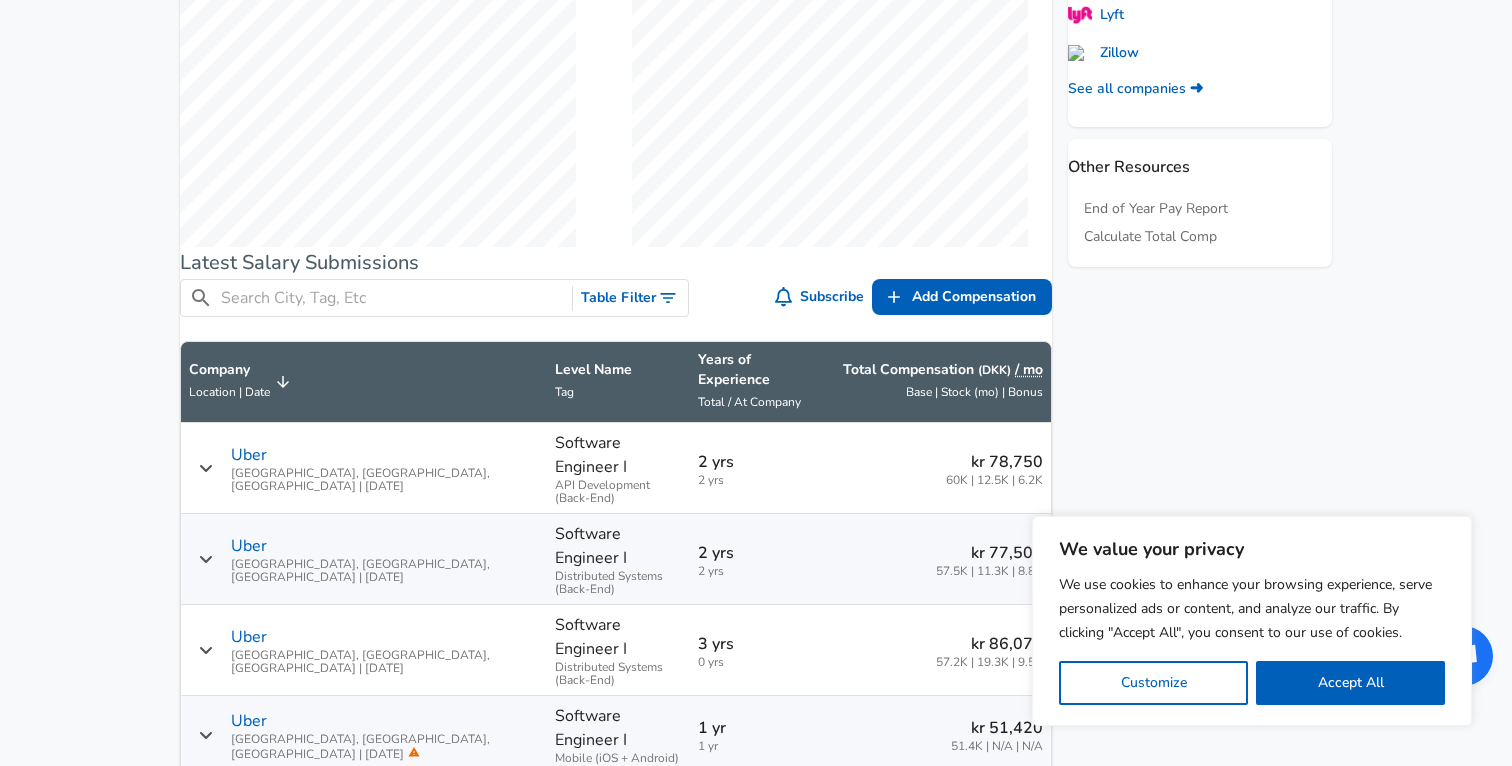 scroll, scrollTop: 1069, scrollLeft: 0, axis: vertical 